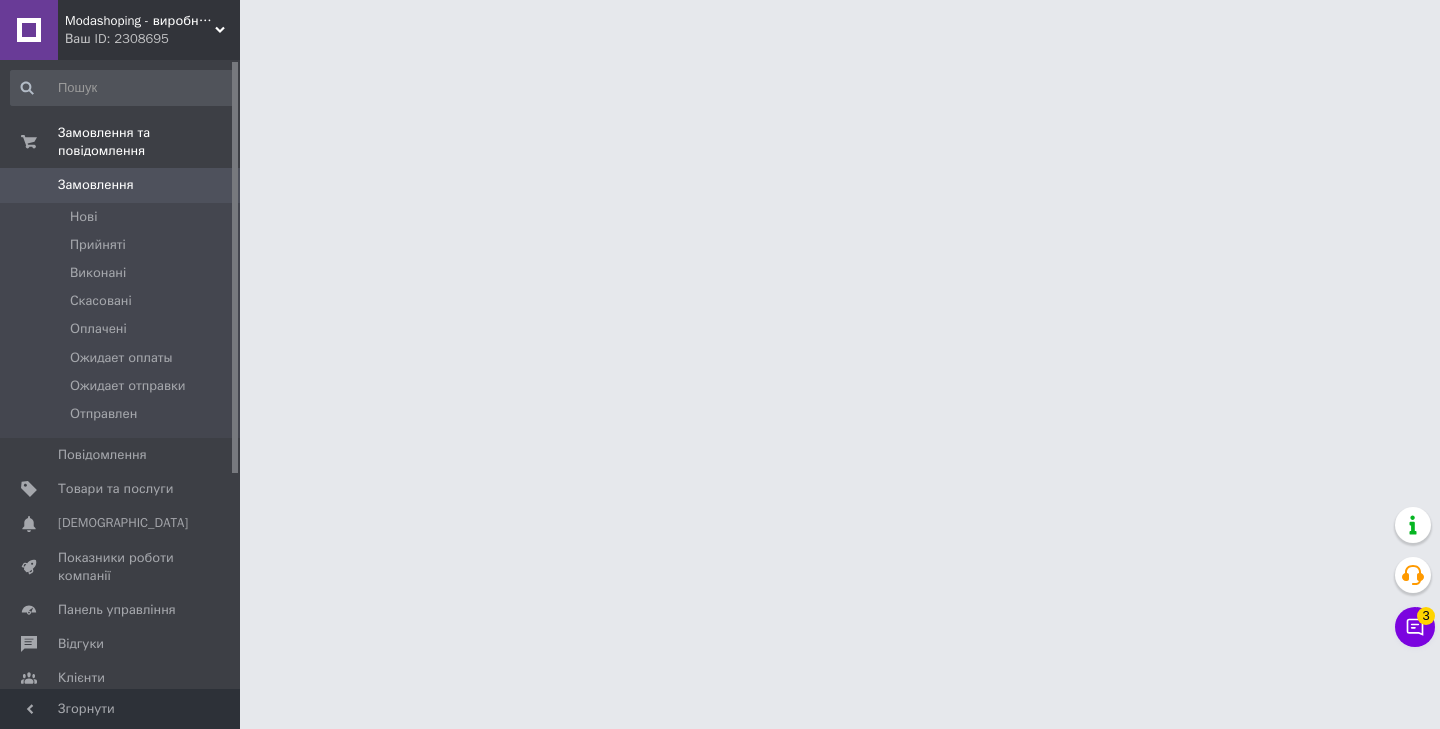 scroll, scrollTop: 0, scrollLeft: 0, axis: both 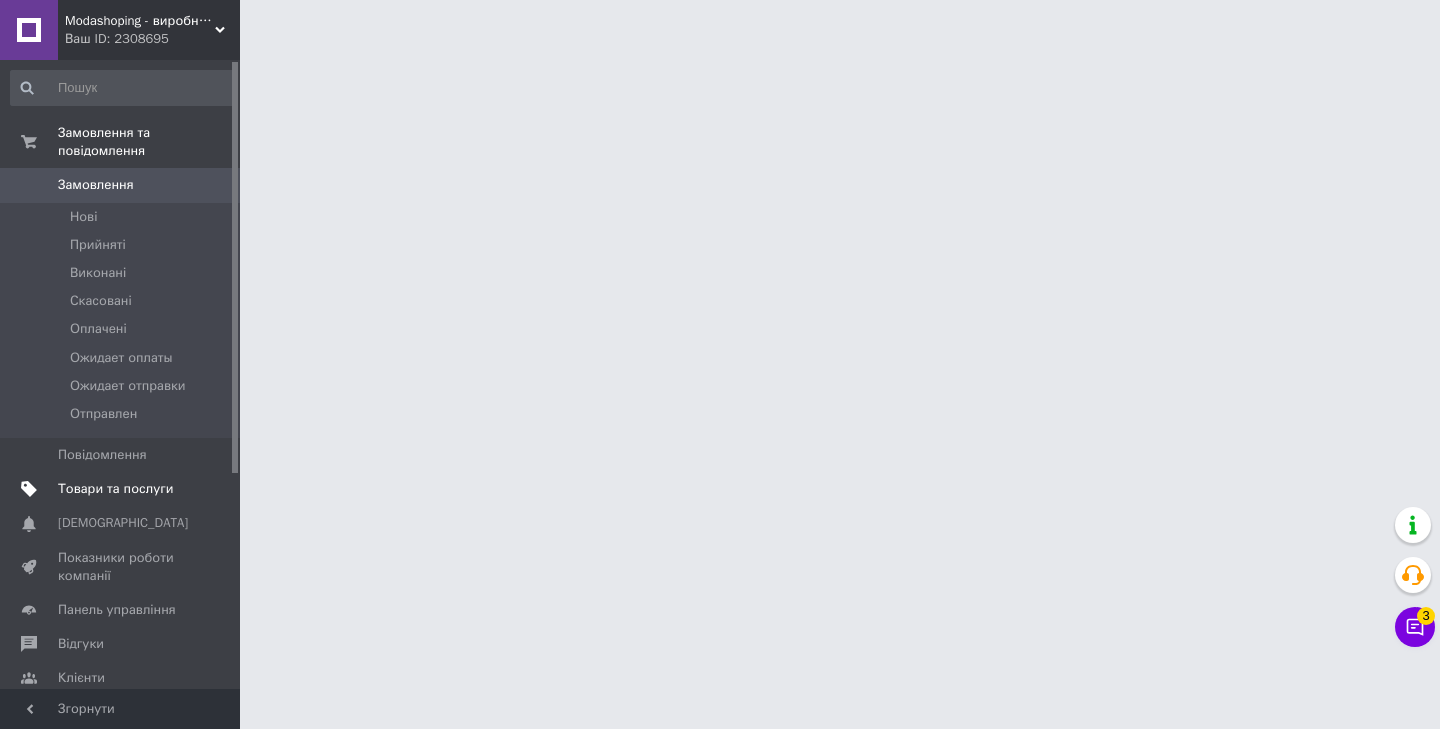 click on "Товари та послуги" at bounding box center [115, 489] 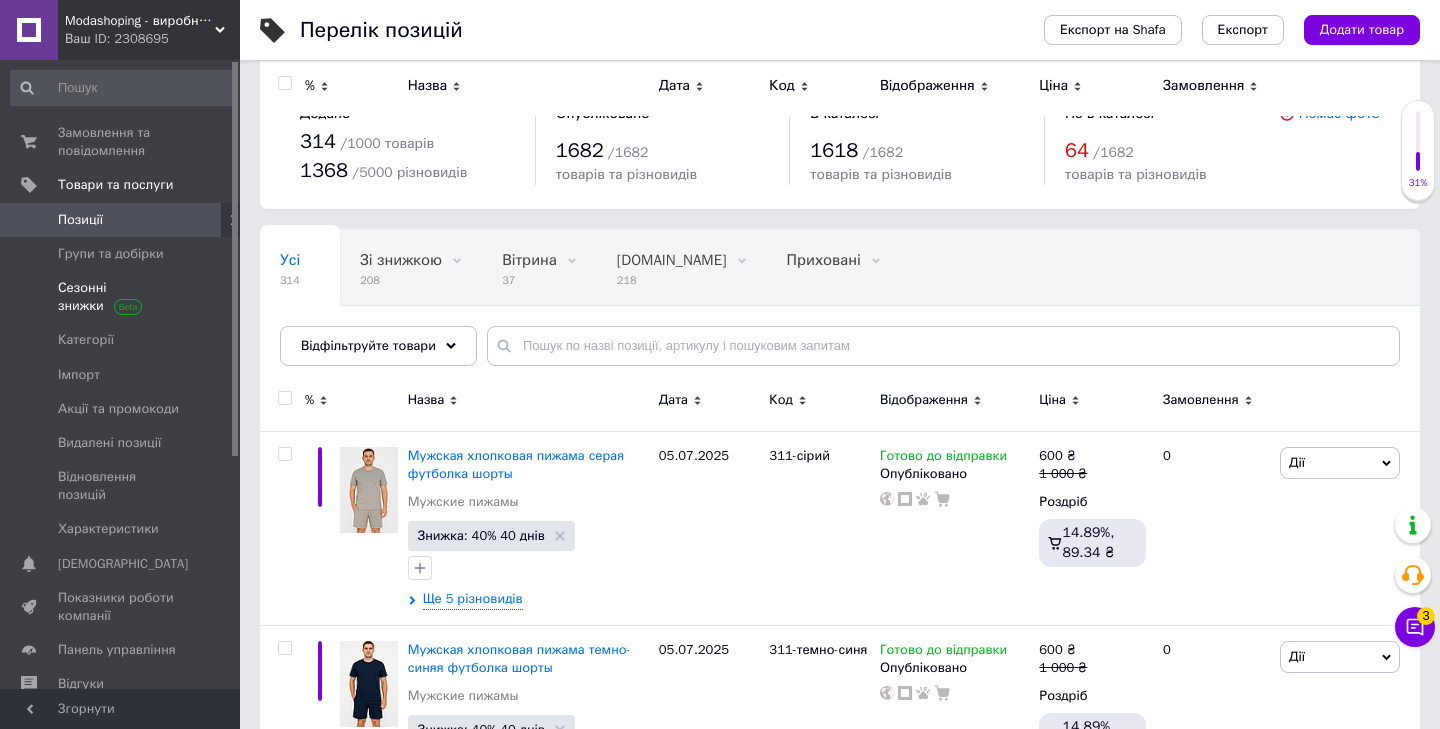 scroll, scrollTop: 0, scrollLeft: 0, axis: both 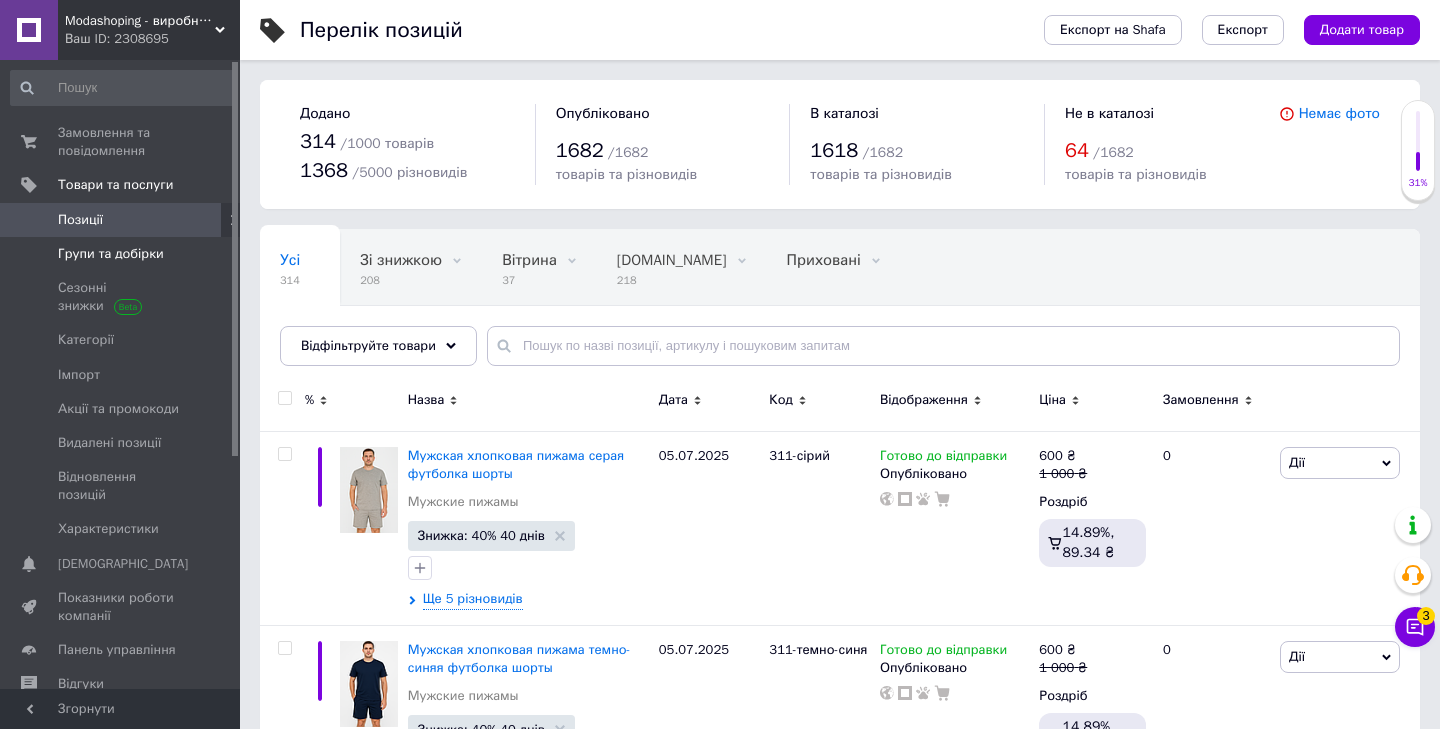 click on "Групи та добірки" at bounding box center (123, 254) 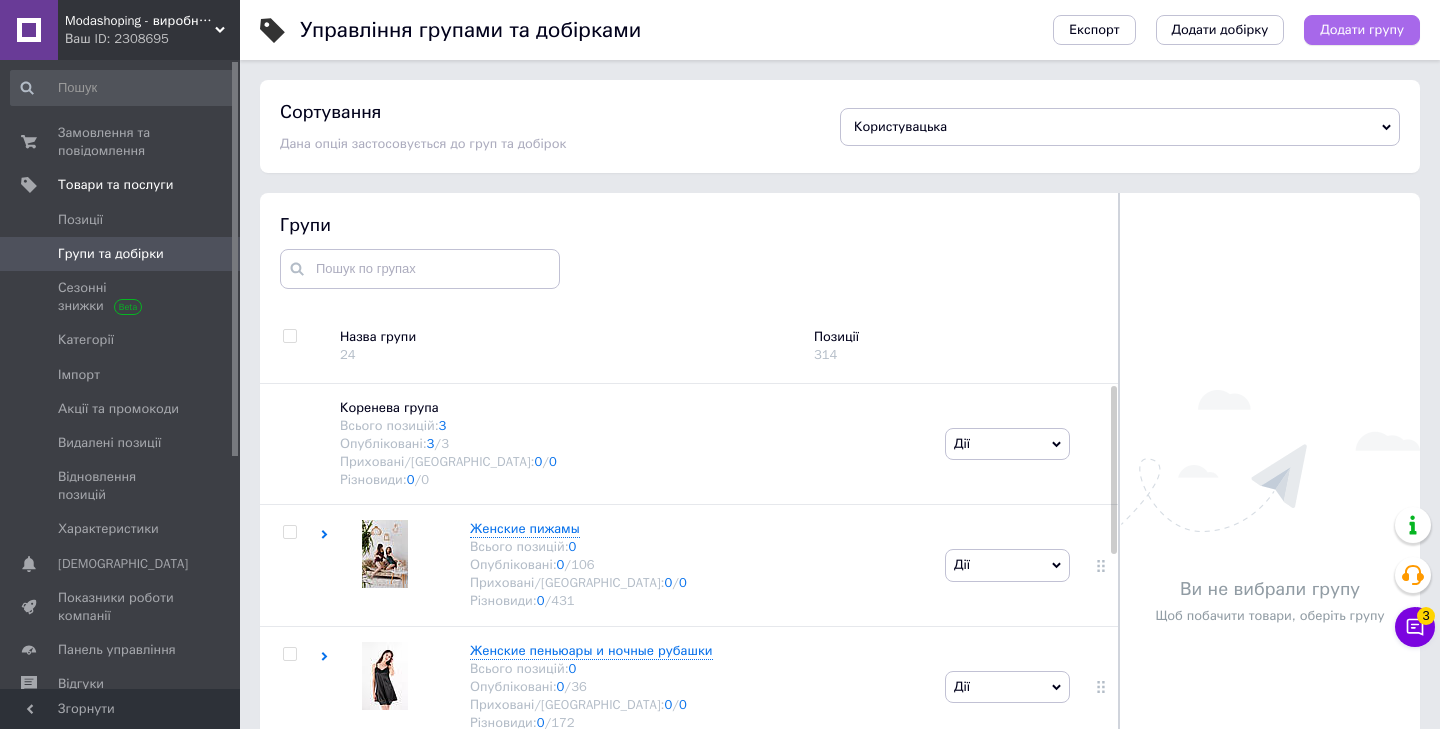 click on "Додати групу" at bounding box center [1362, 30] 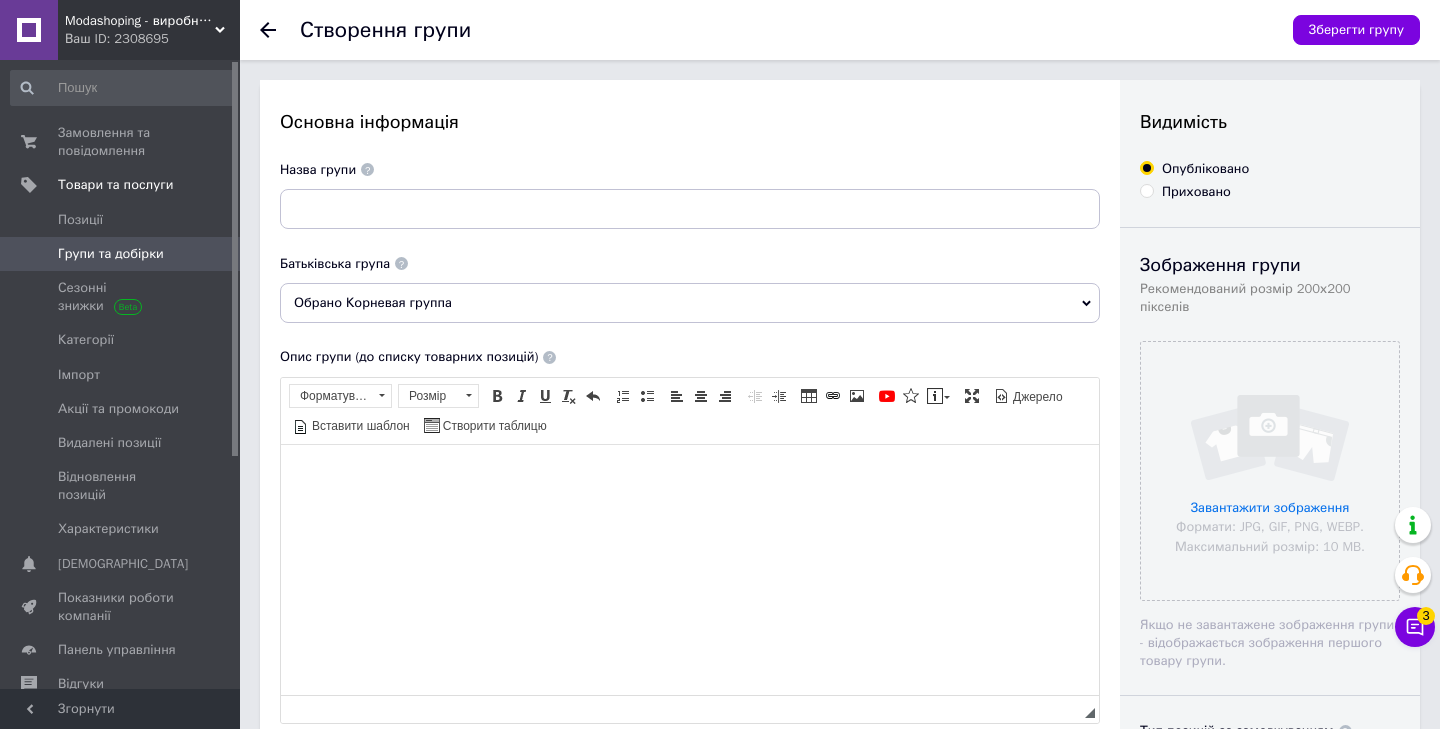 scroll, scrollTop: 0, scrollLeft: 0, axis: both 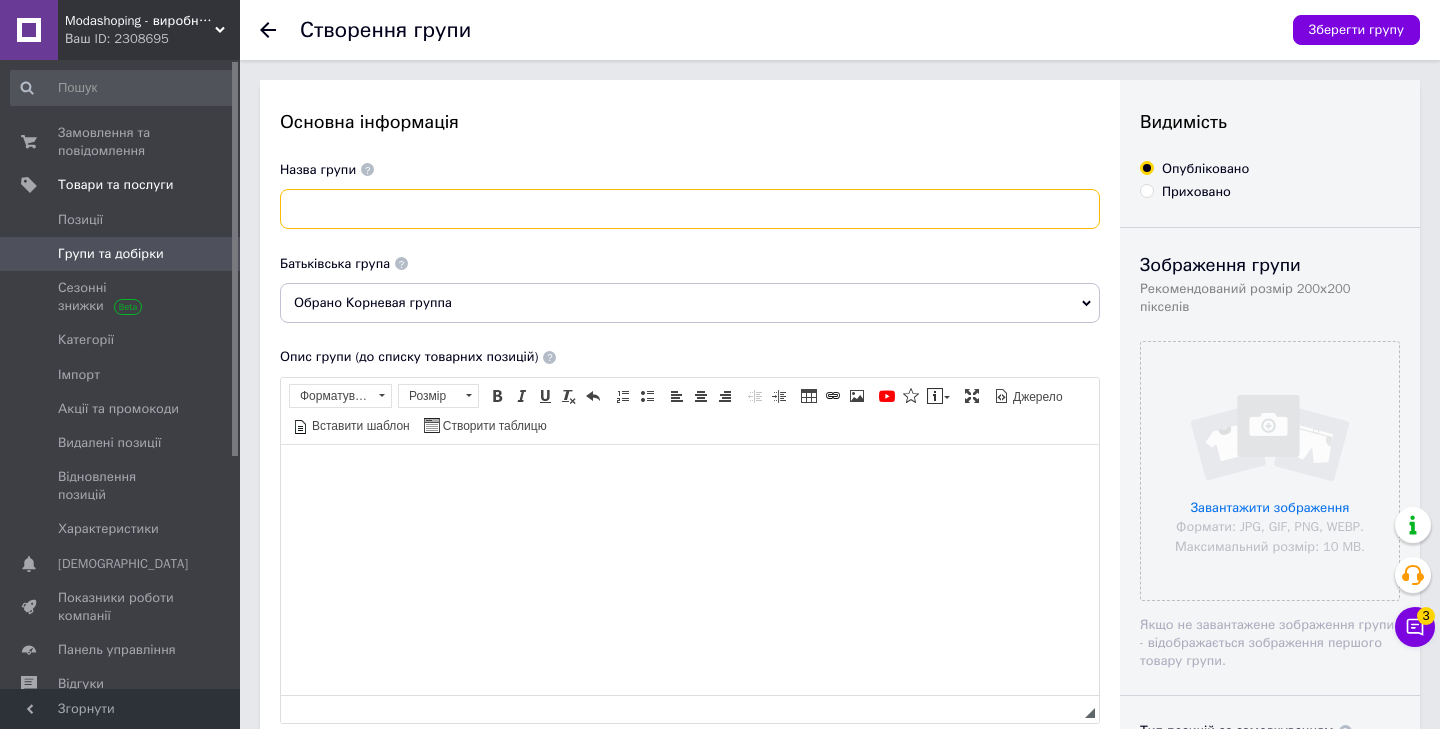 click at bounding box center [690, 209] 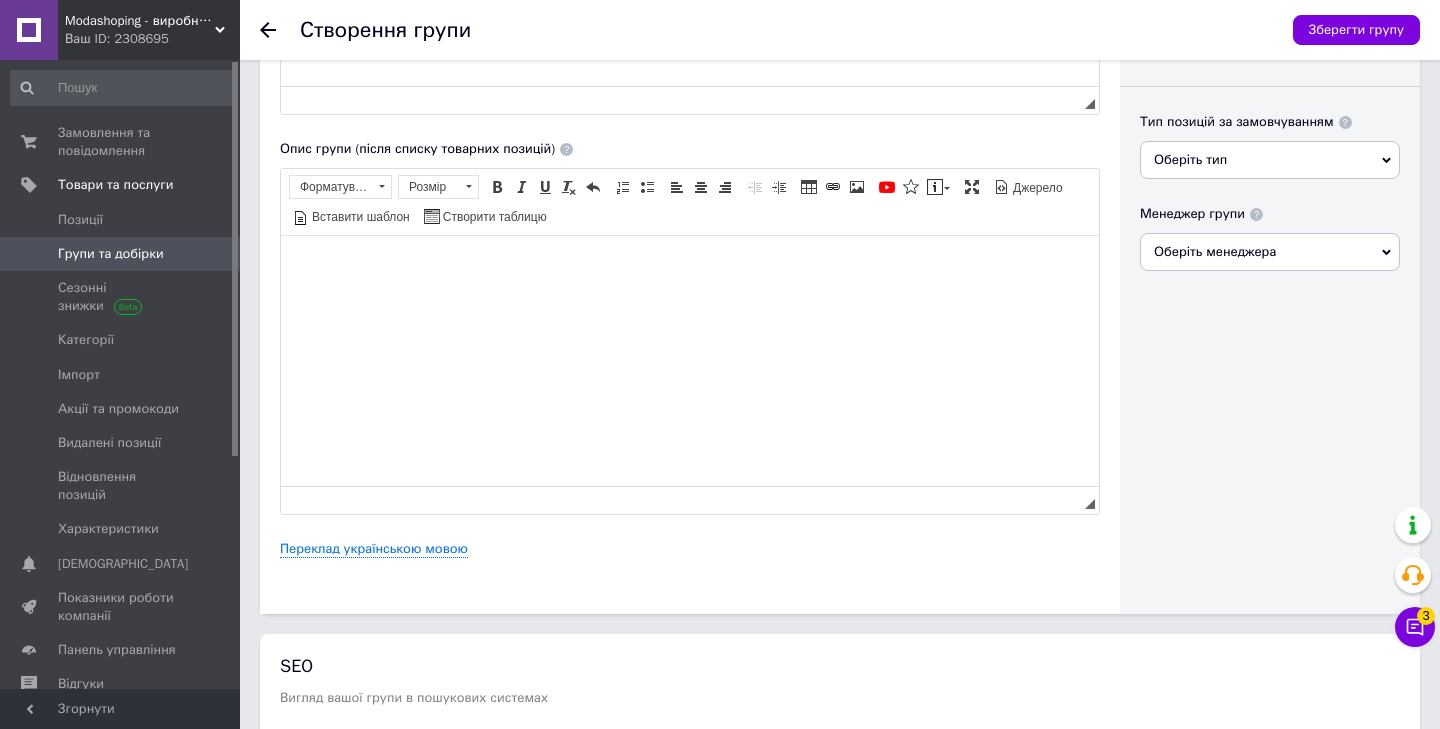 scroll, scrollTop: 616, scrollLeft: 0, axis: vertical 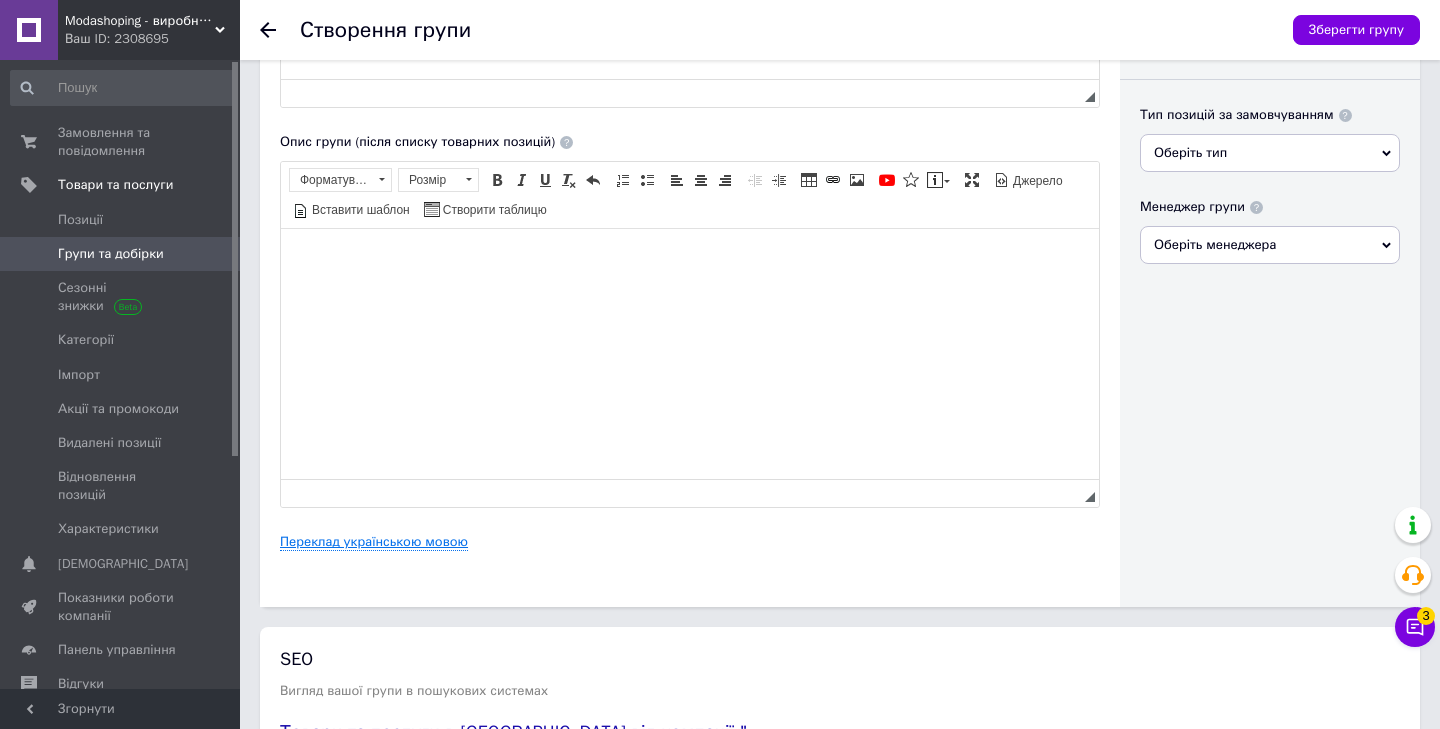type on "Женские халаты американский креп" 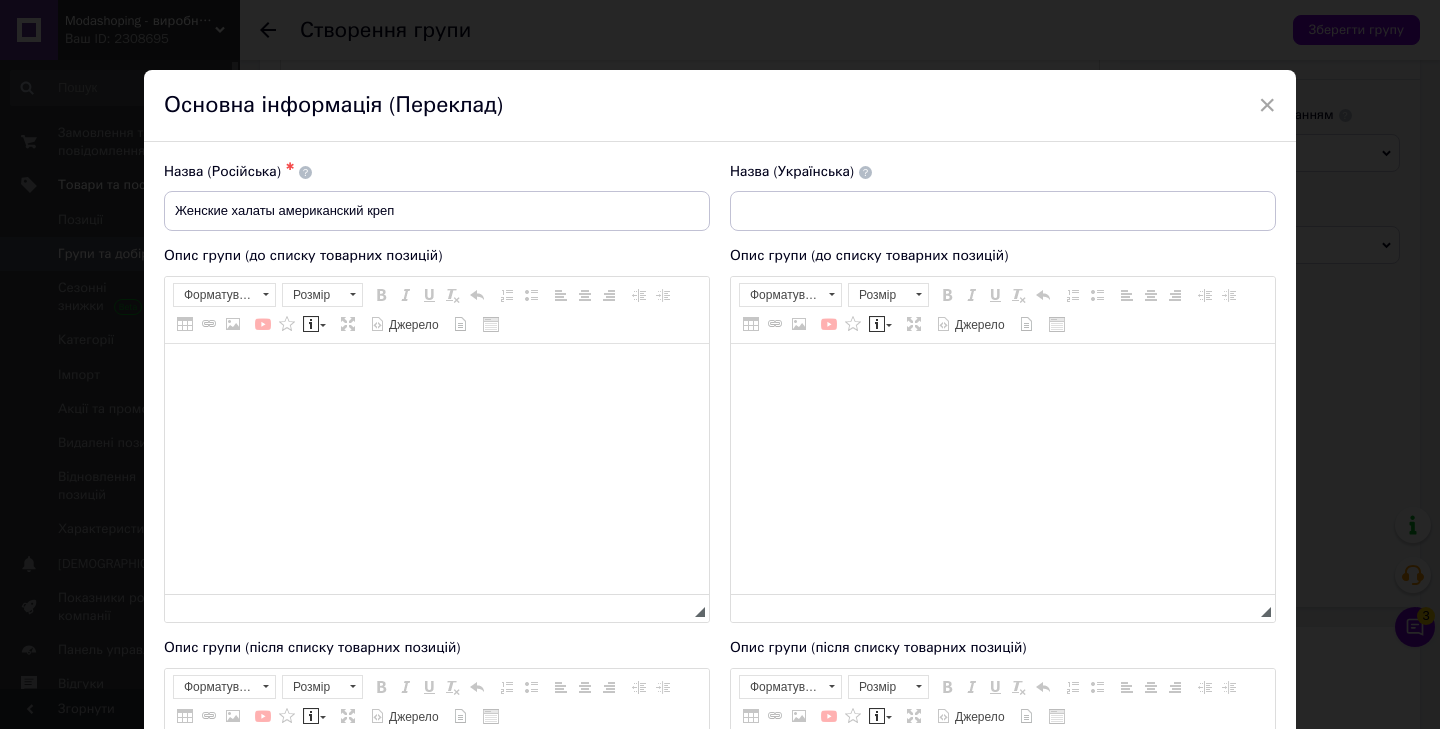 scroll, scrollTop: 0, scrollLeft: 0, axis: both 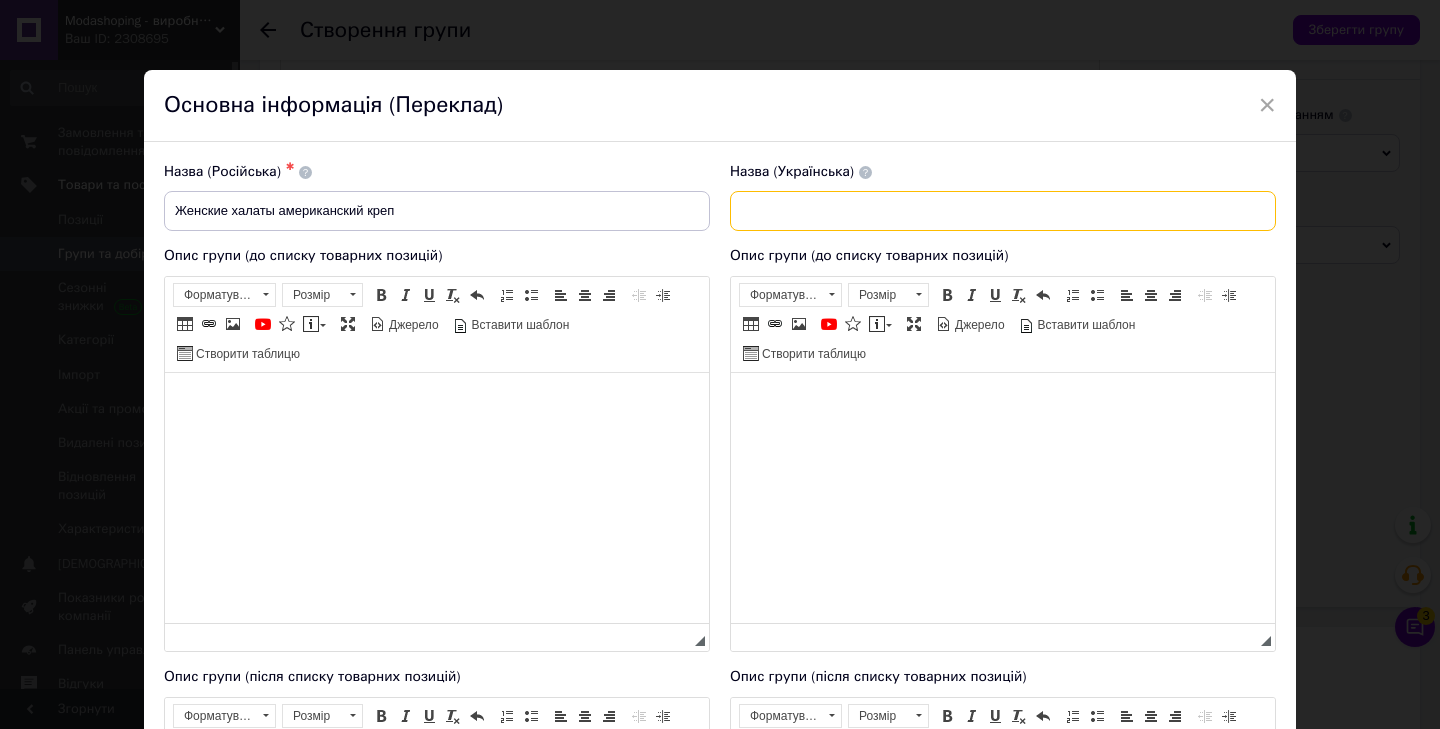 click at bounding box center [1003, 211] 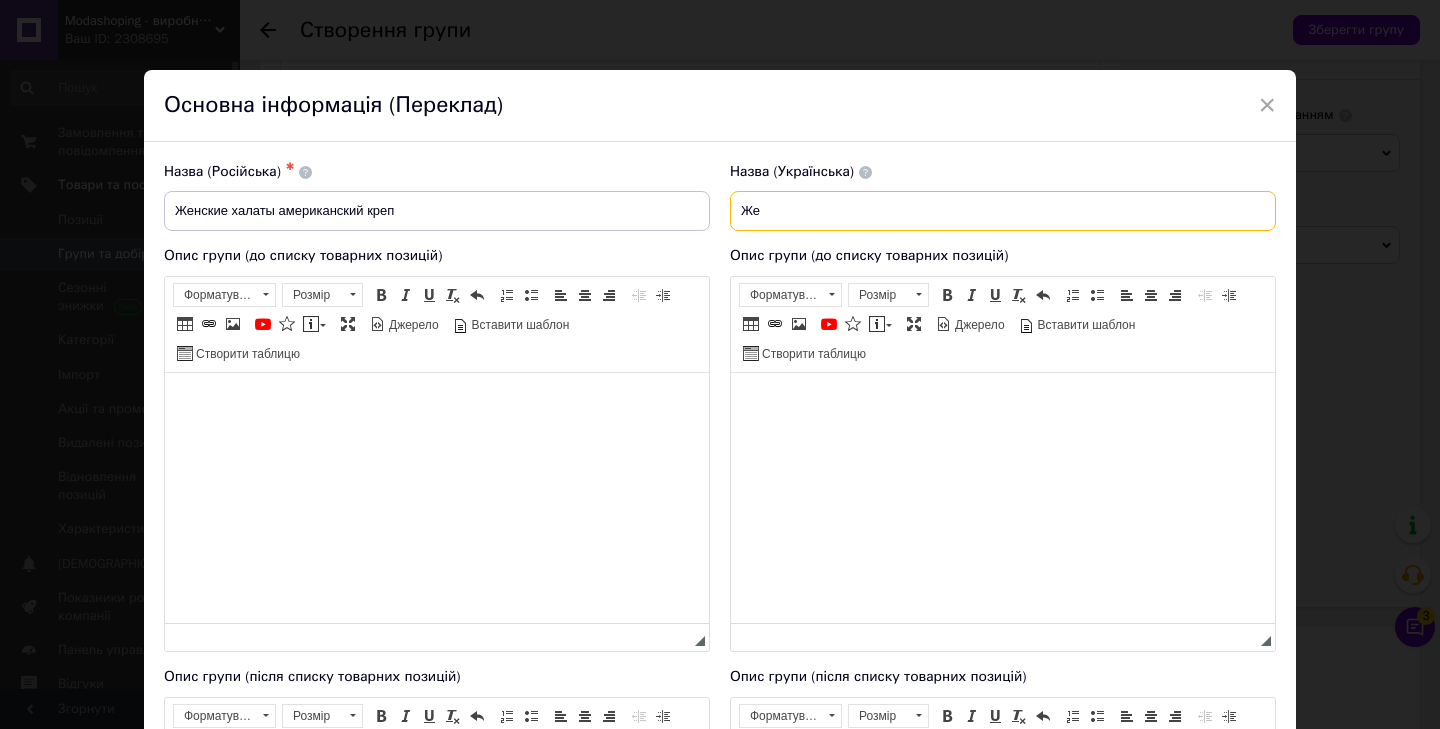 type on "Ж" 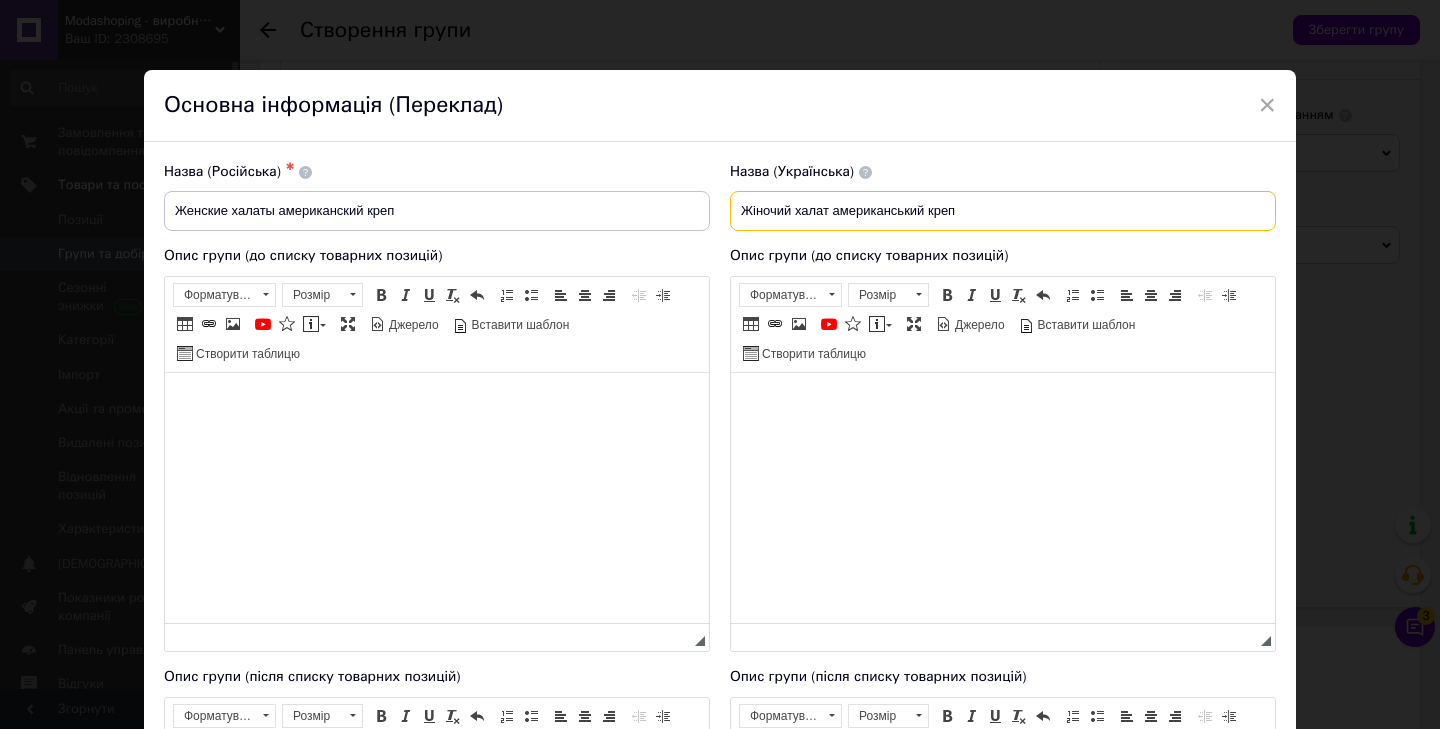 click on "Жіночий халат американський креп" at bounding box center (1003, 211) 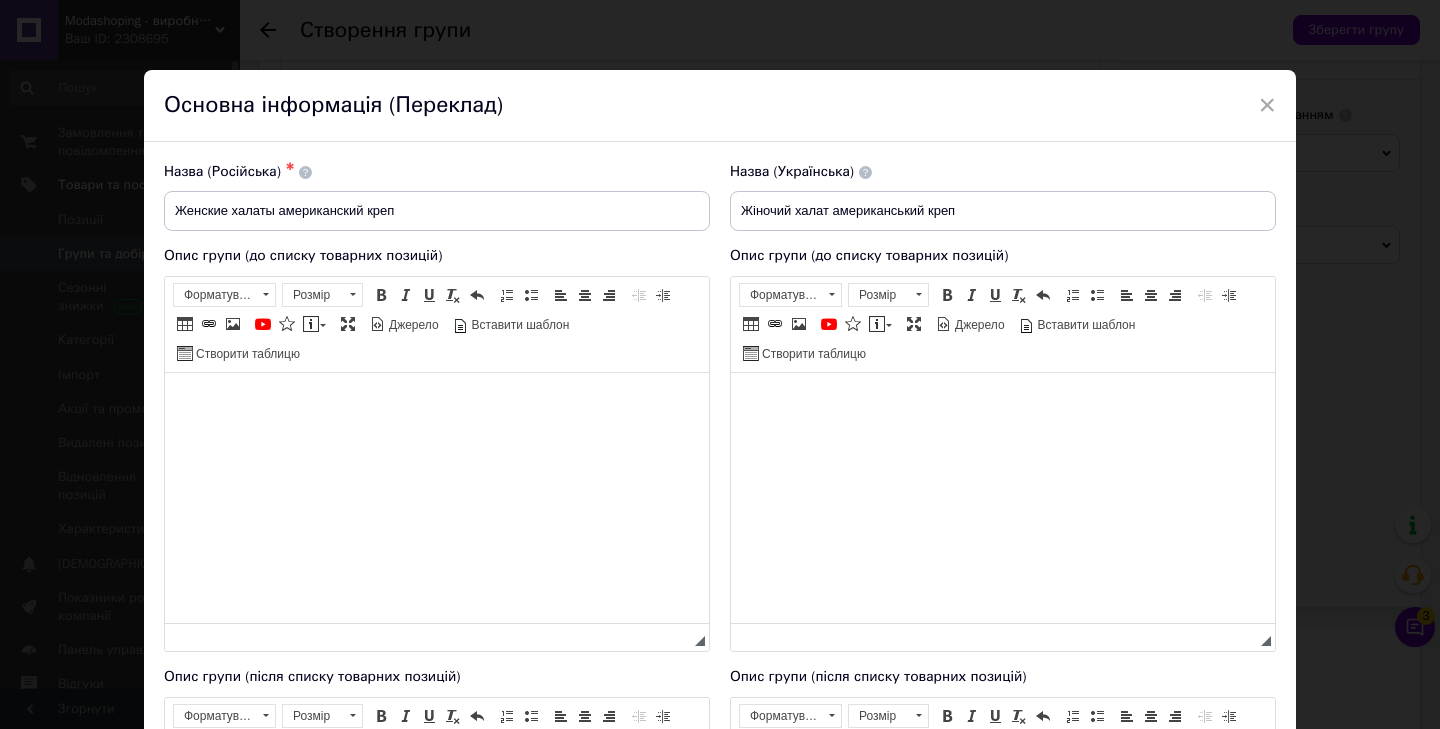 click at bounding box center [1003, 402] 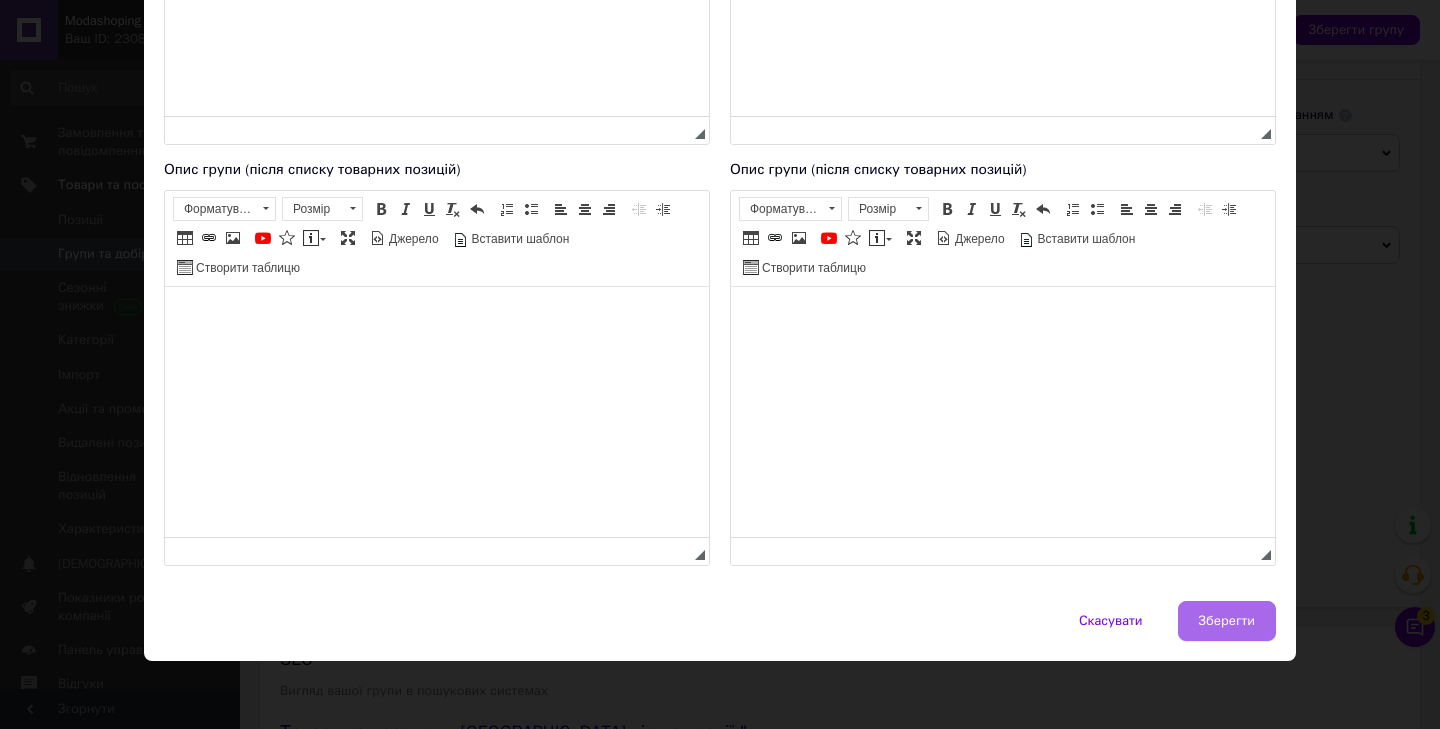 scroll, scrollTop: 506, scrollLeft: 0, axis: vertical 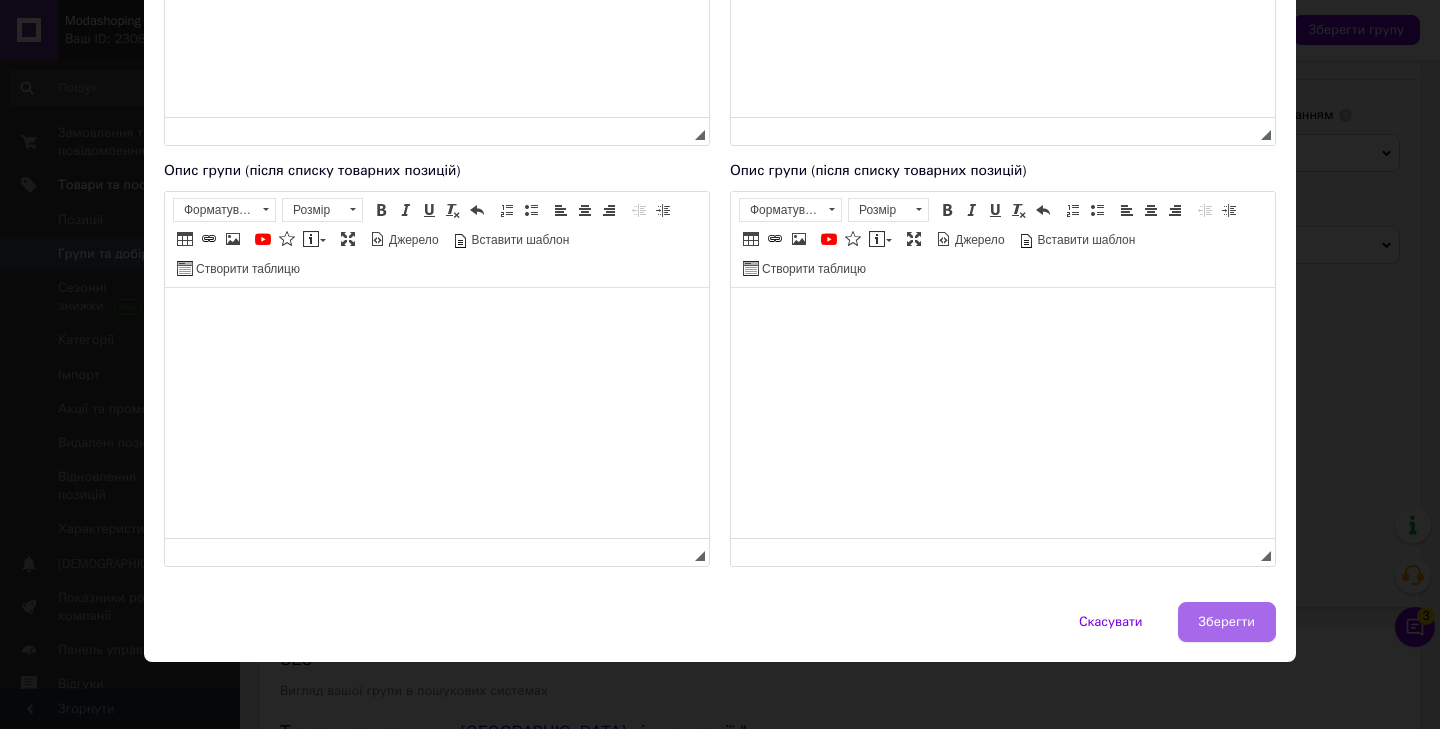 click on "Зберегти" at bounding box center [1227, 622] 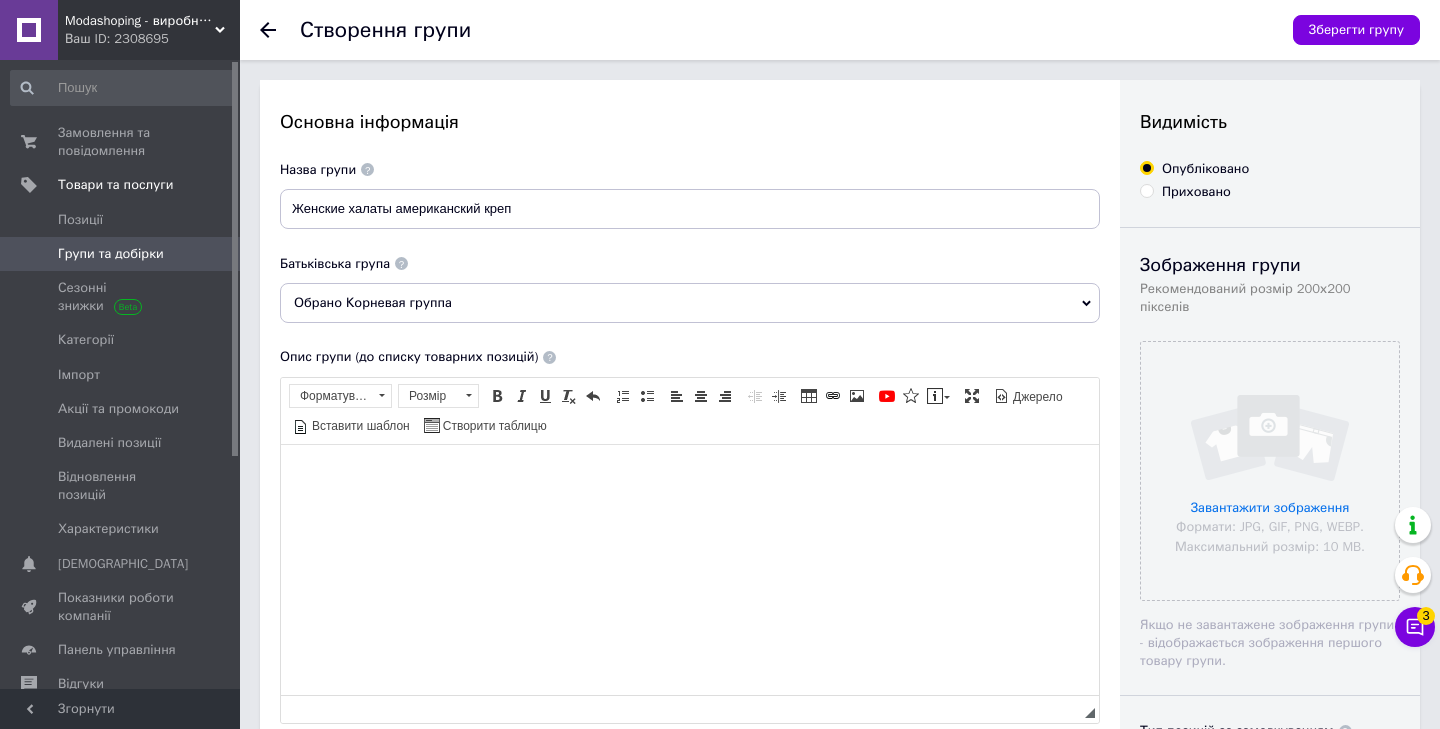 scroll, scrollTop: 0, scrollLeft: 0, axis: both 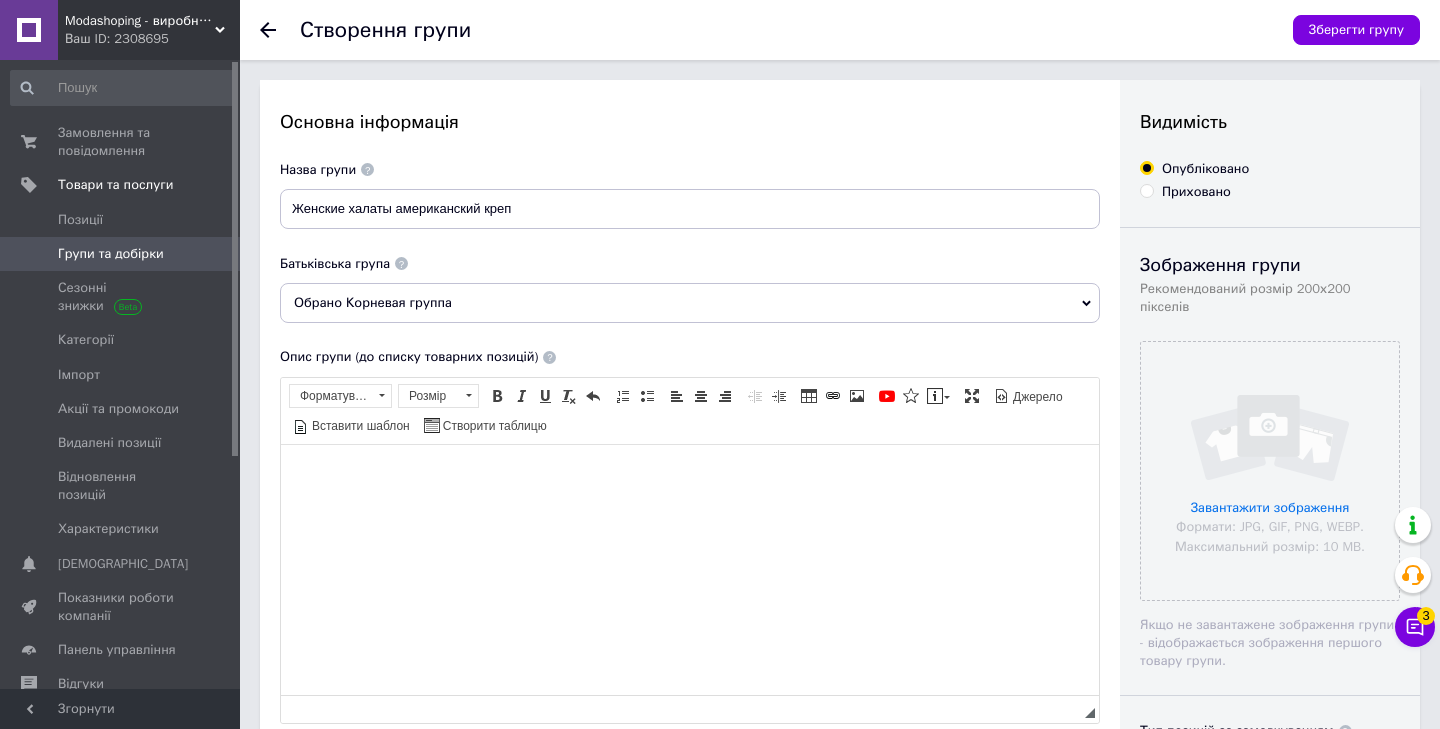 click on "Обрано Корневая группа" at bounding box center [690, 303] 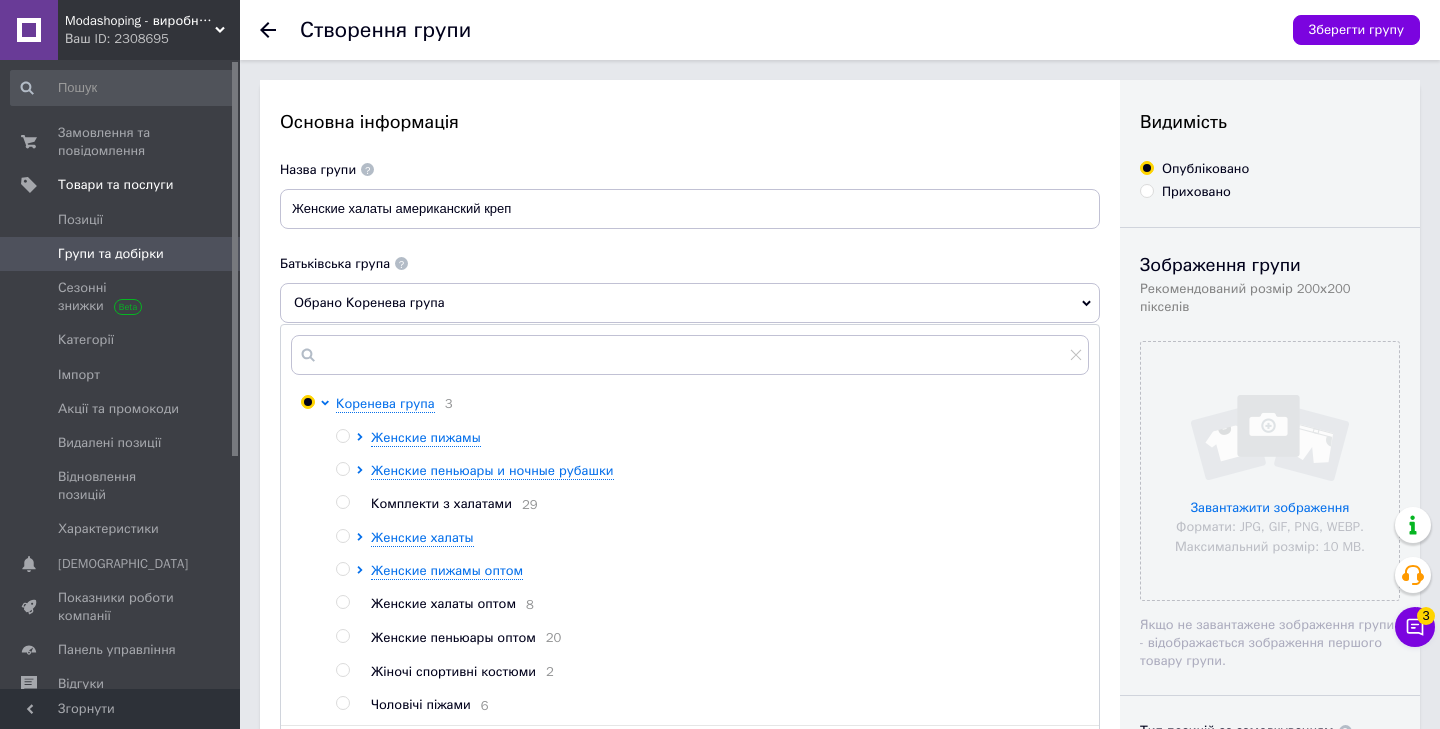 click on "Женские пижамы Женские пеньюары и ночные рубашки Комплекти з халатами 29 Женские халаты Женские пижамы оптом Женские халаты оптом 8 Женские пеньюары оптом 20 Жіночі спортивні костюми 2 Чоловічі піжами 6" at bounding box center (712, 572) 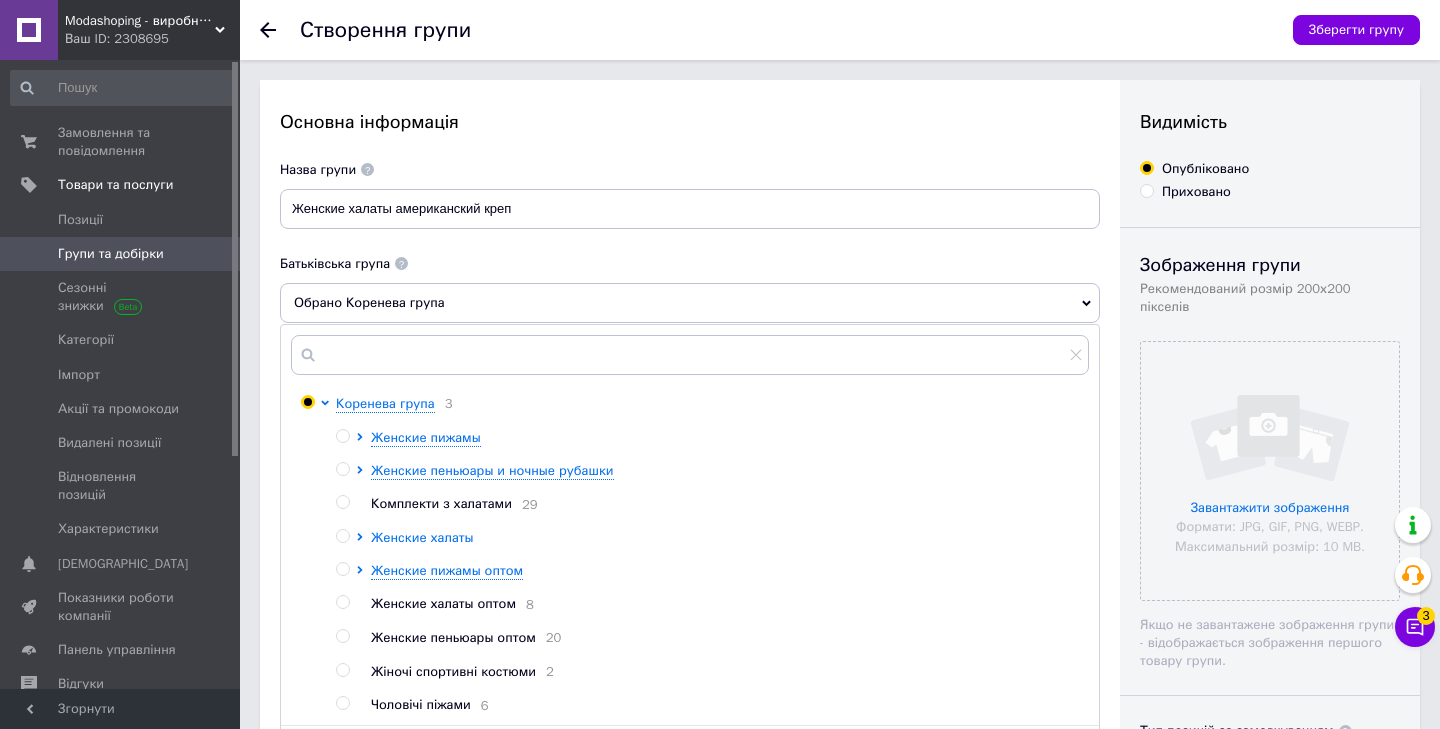 click on "Женские халаты" at bounding box center [422, 537] 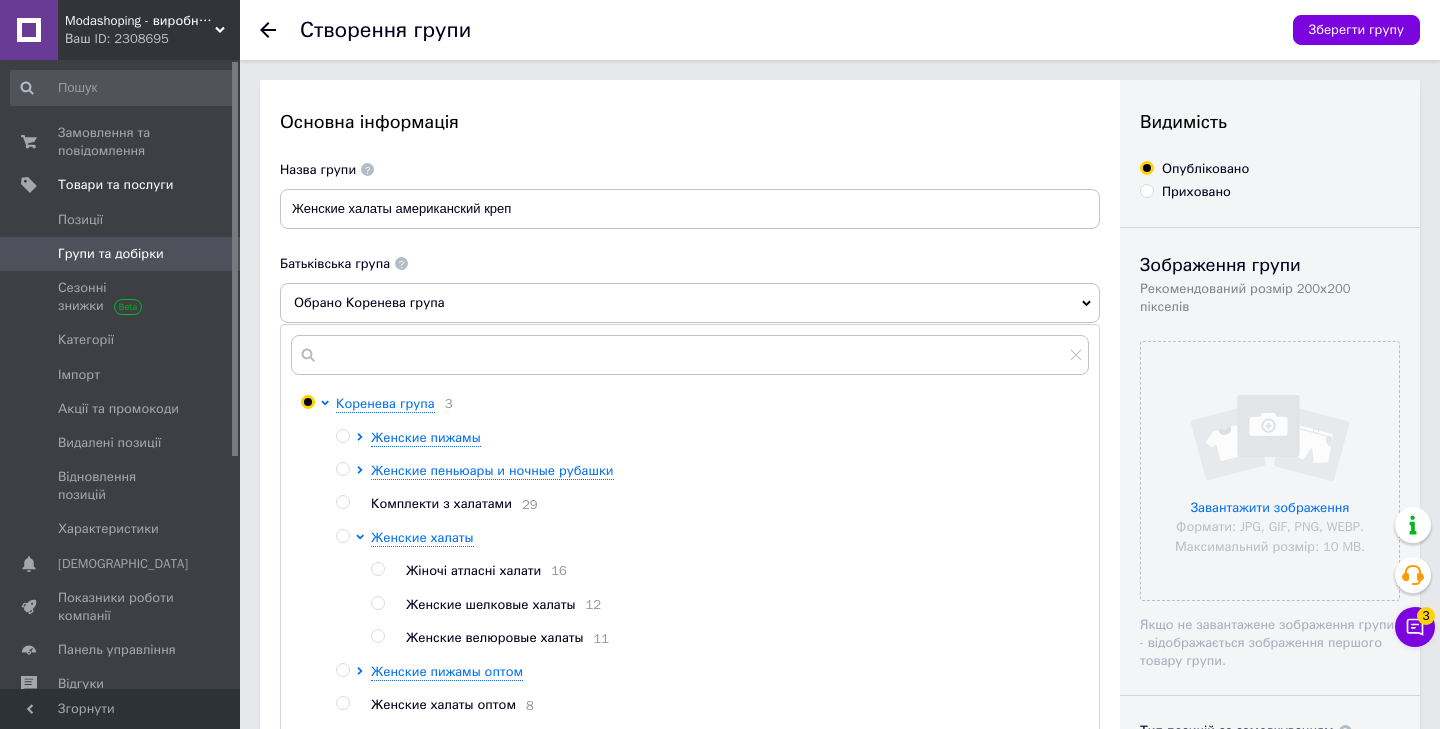 click at bounding box center (342, 536) 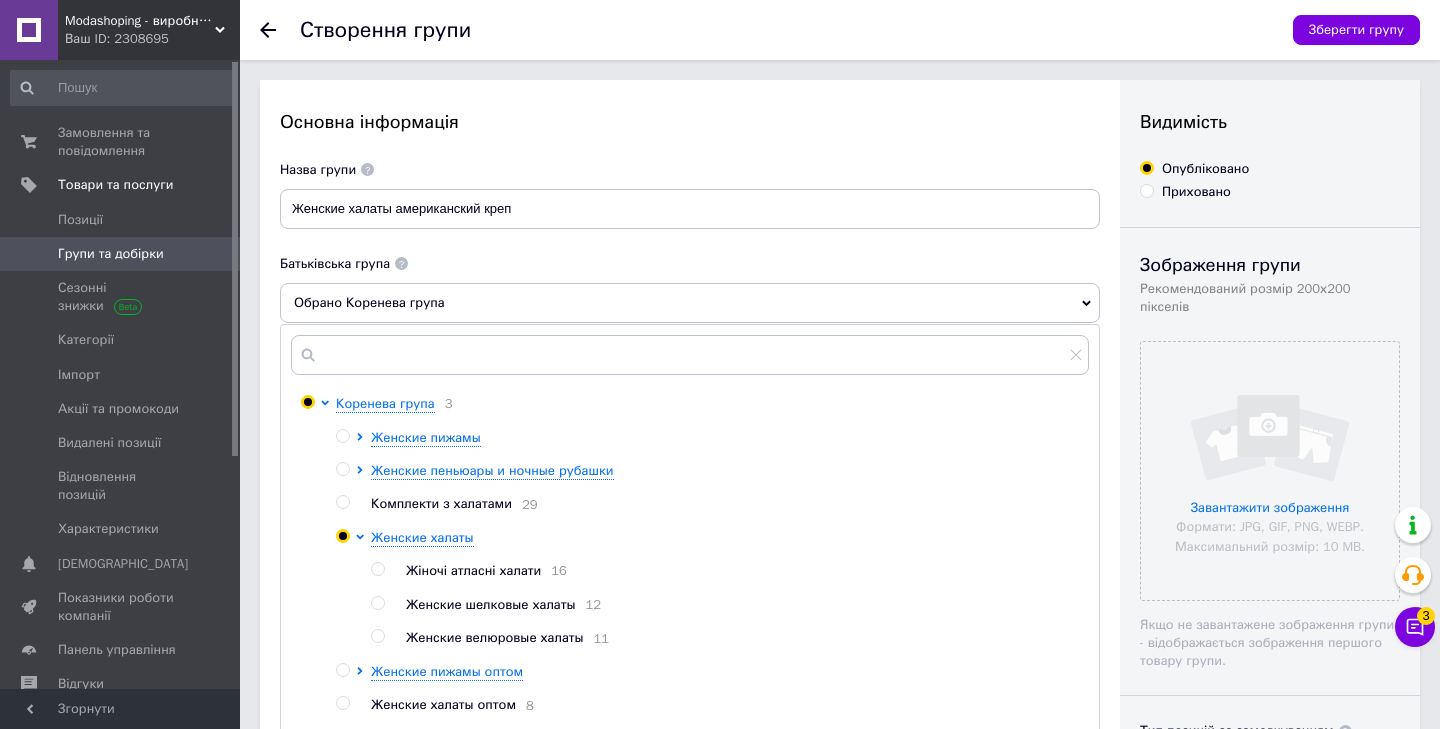 radio on "true" 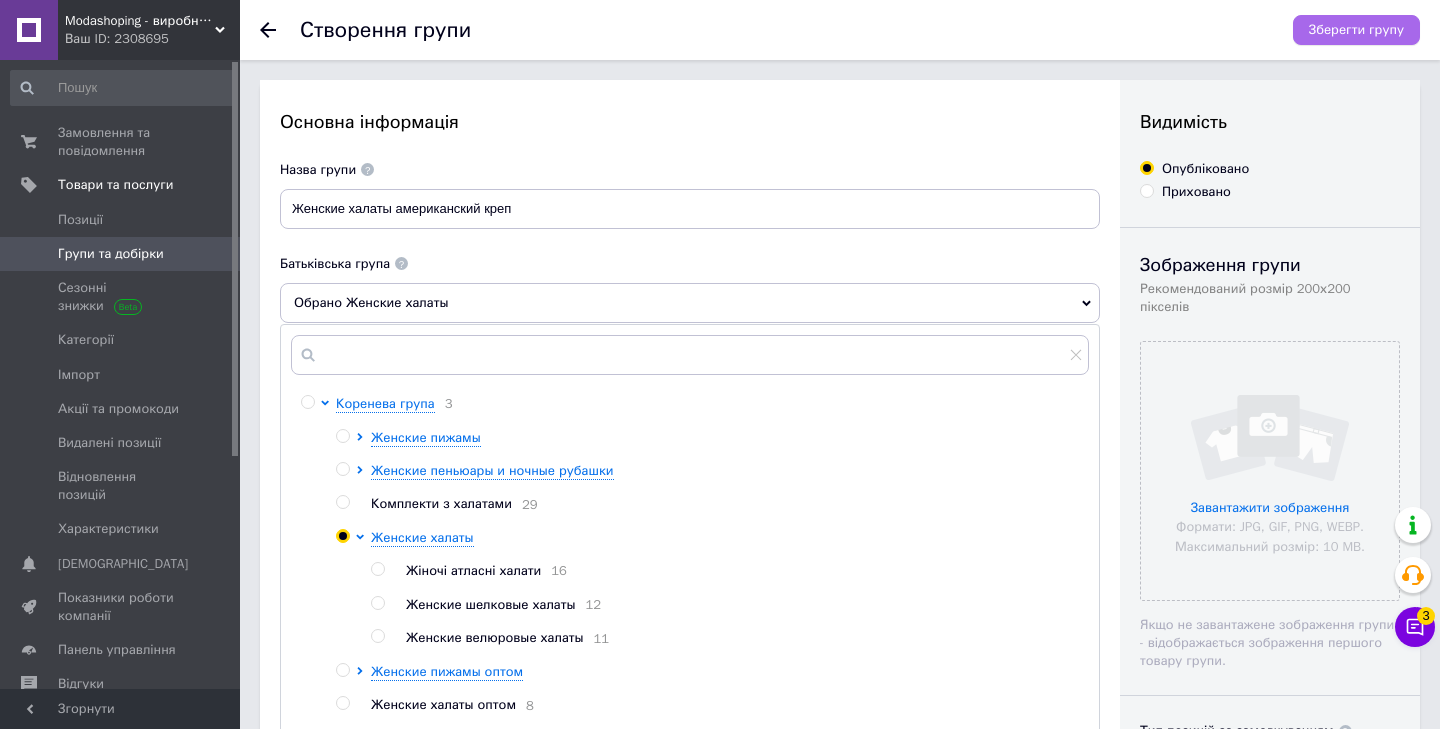 click on "Зберегти групу" at bounding box center [1356, 30] 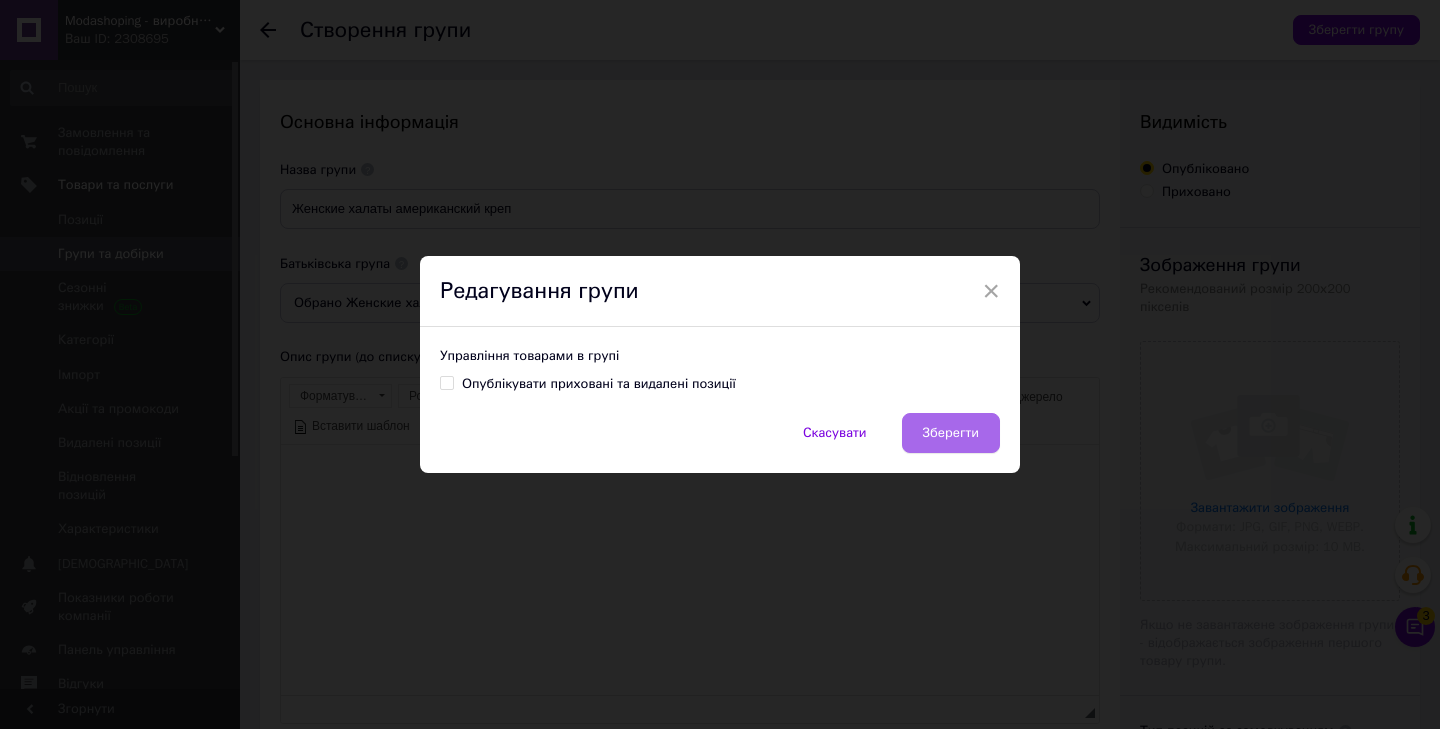 click on "Зберегти" at bounding box center (951, 433) 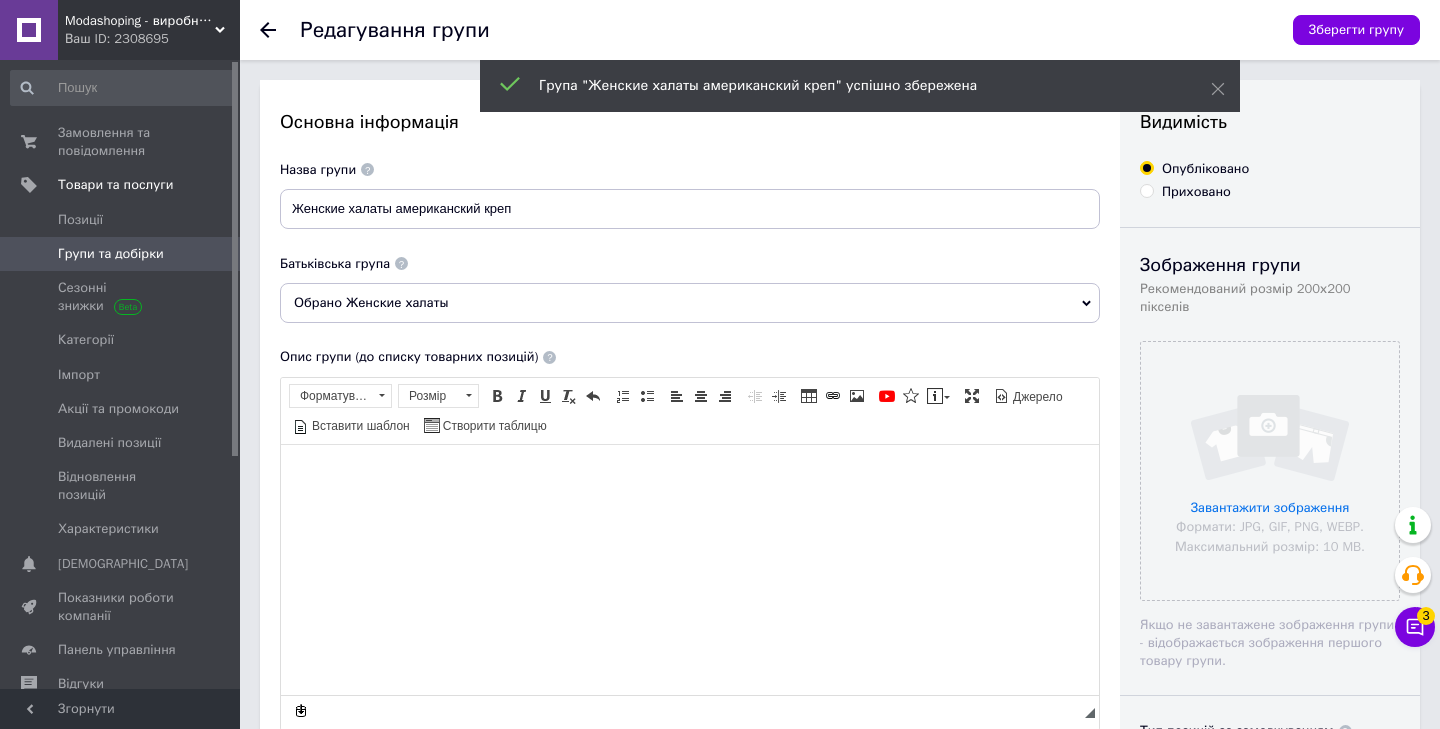 scroll, scrollTop: 0, scrollLeft: 0, axis: both 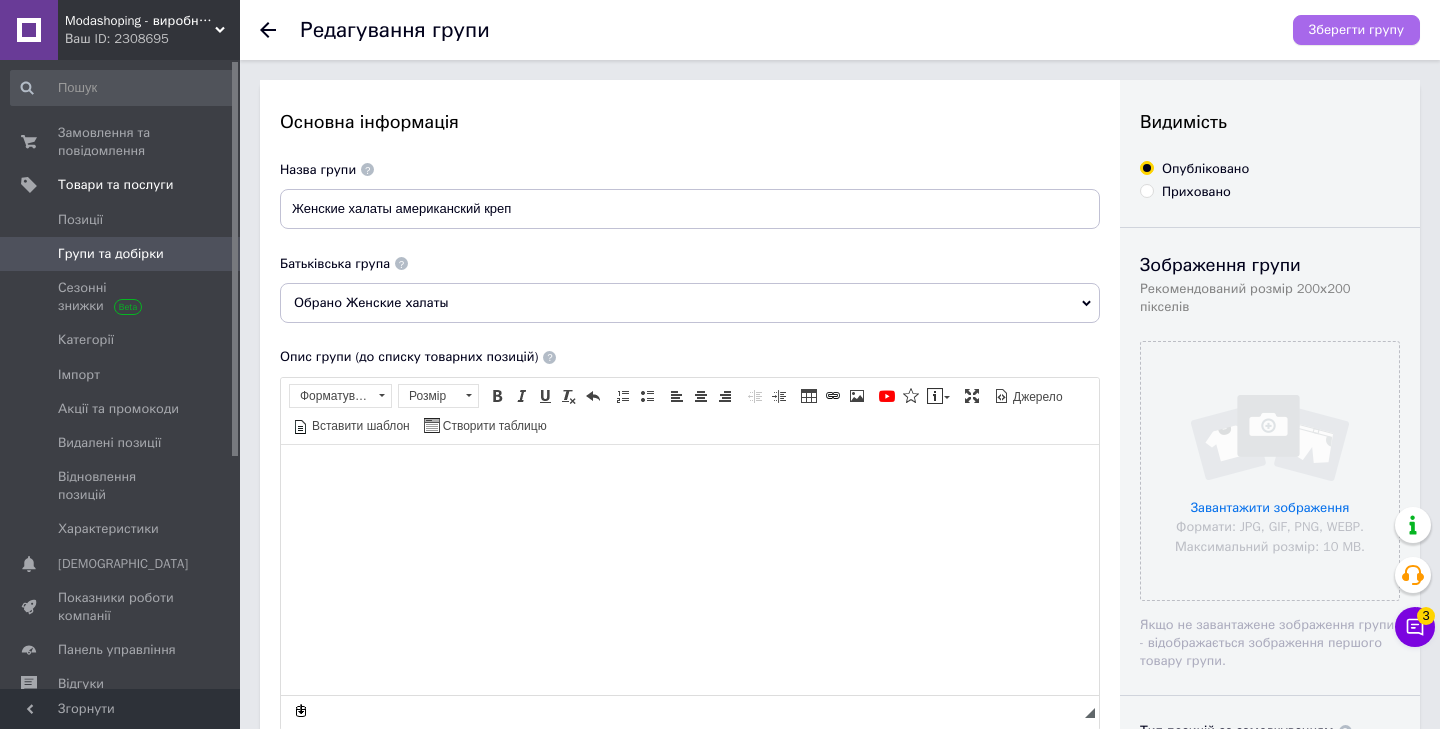 click on "Зберегти групу" at bounding box center (1356, 30) 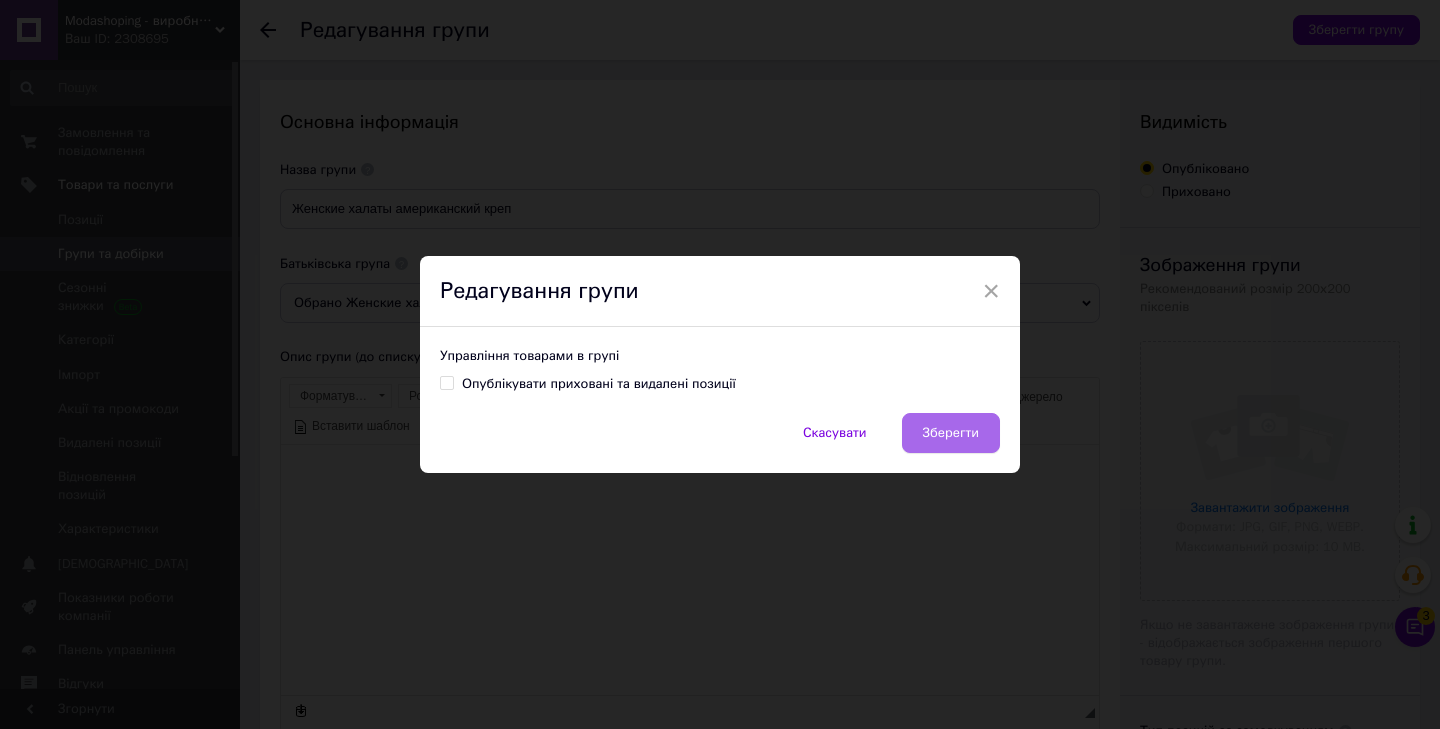 click on "Зберегти" at bounding box center (951, 433) 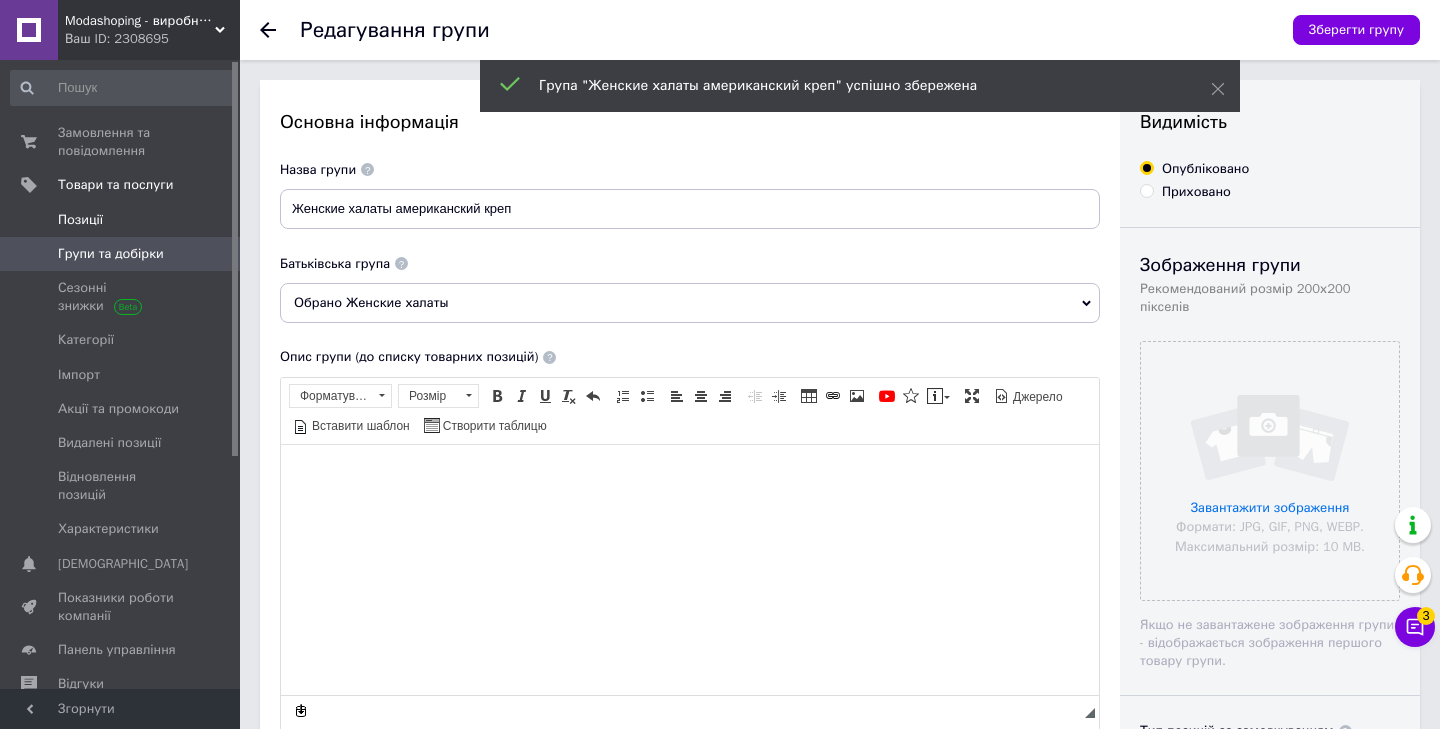 click on "Позиції" at bounding box center (80, 220) 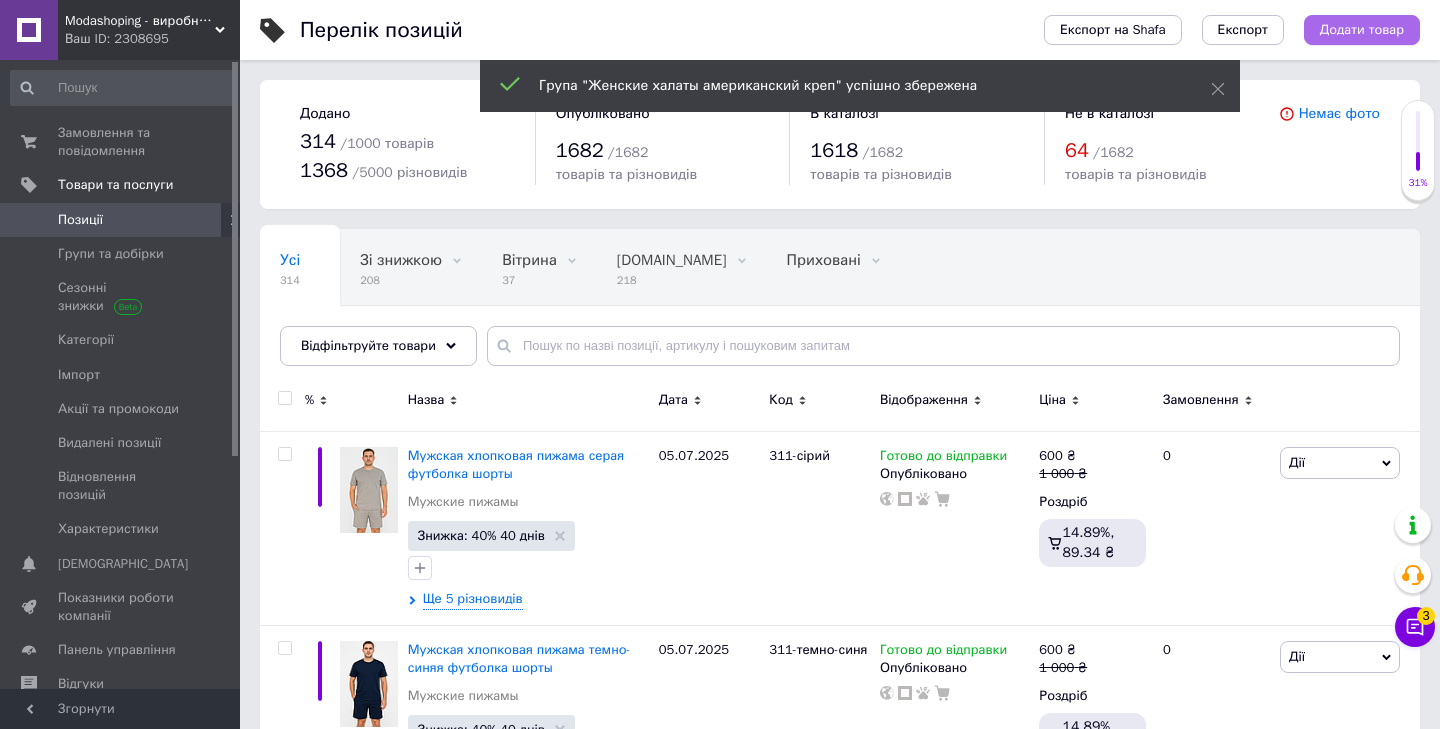 click on "Додати товар" at bounding box center [1362, 30] 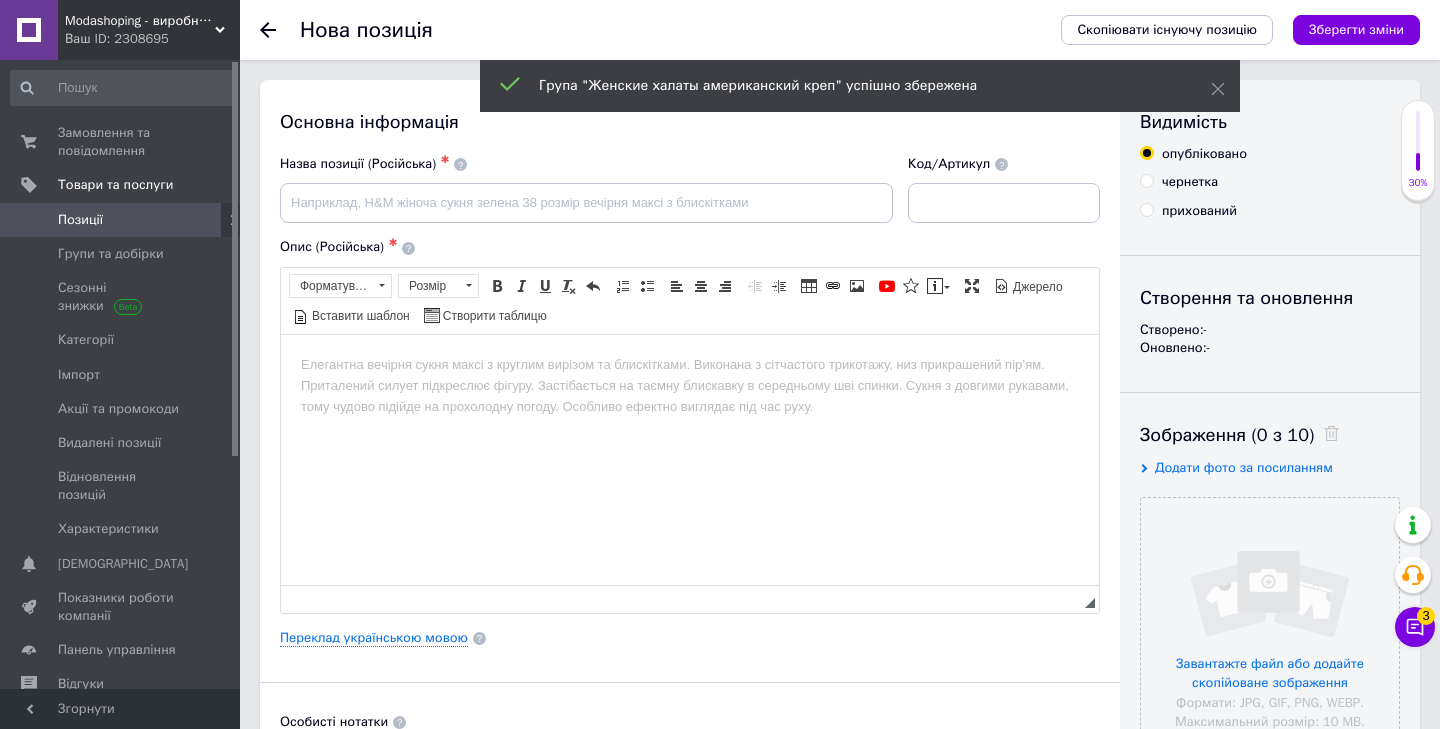 scroll, scrollTop: 0, scrollLeft: 0, axis: both 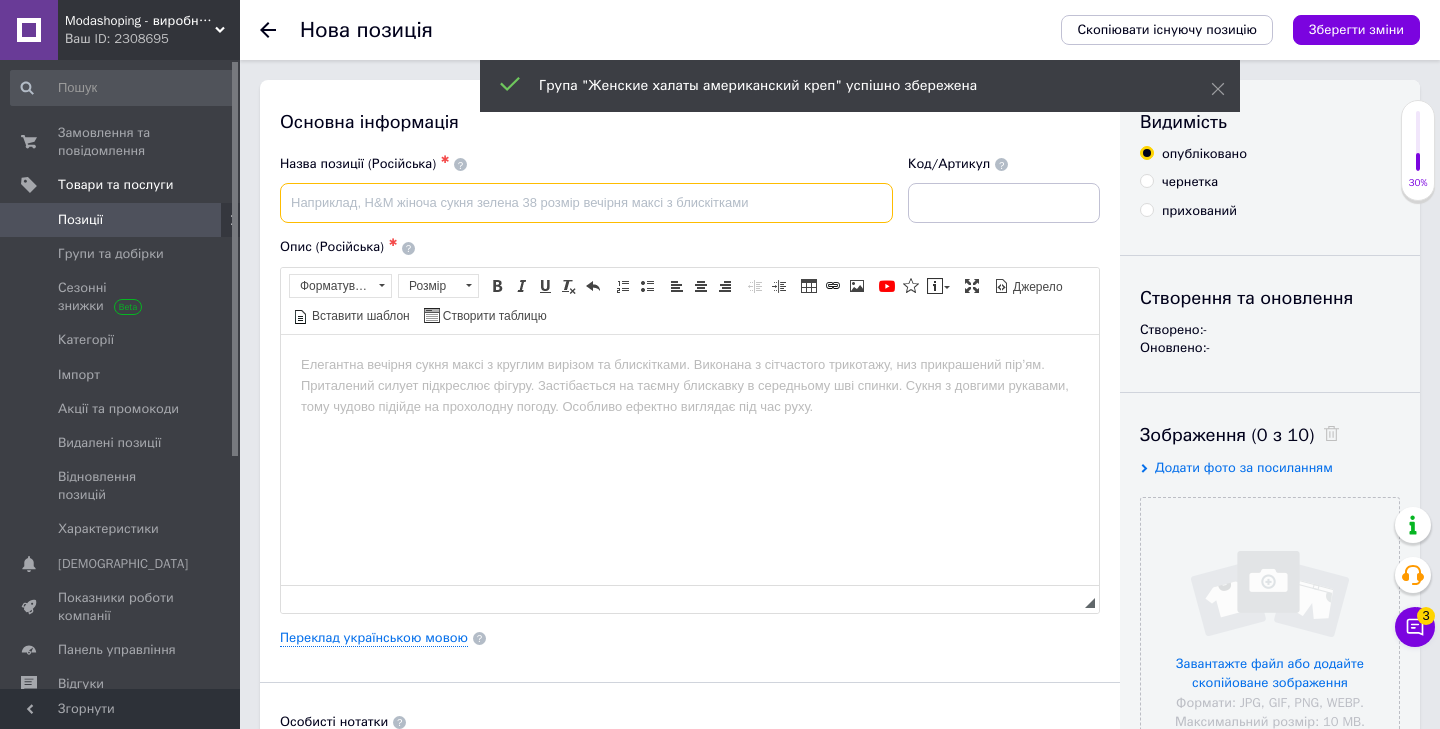 click at bounding box center (586, 203) 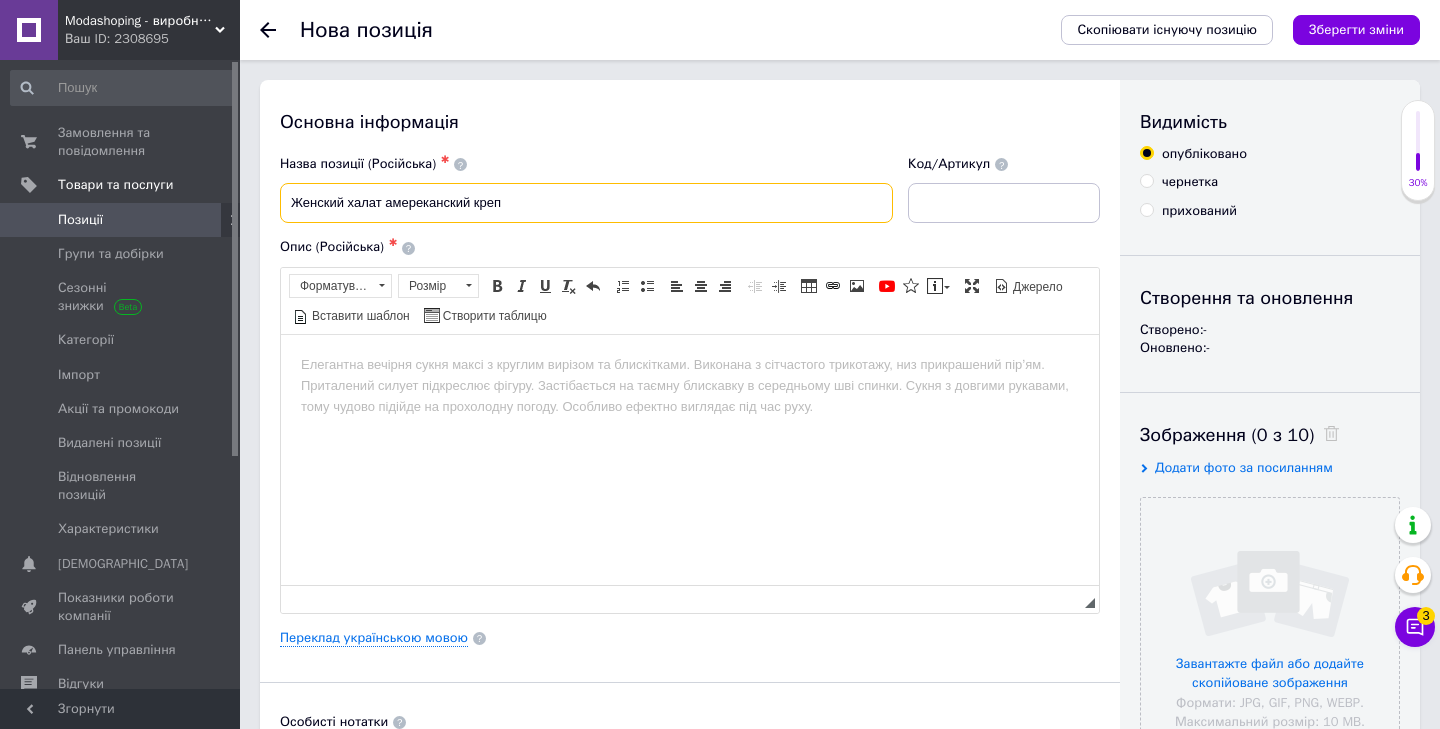 click on "Женский халат амереканский креп" at bounding box center (586, 203) 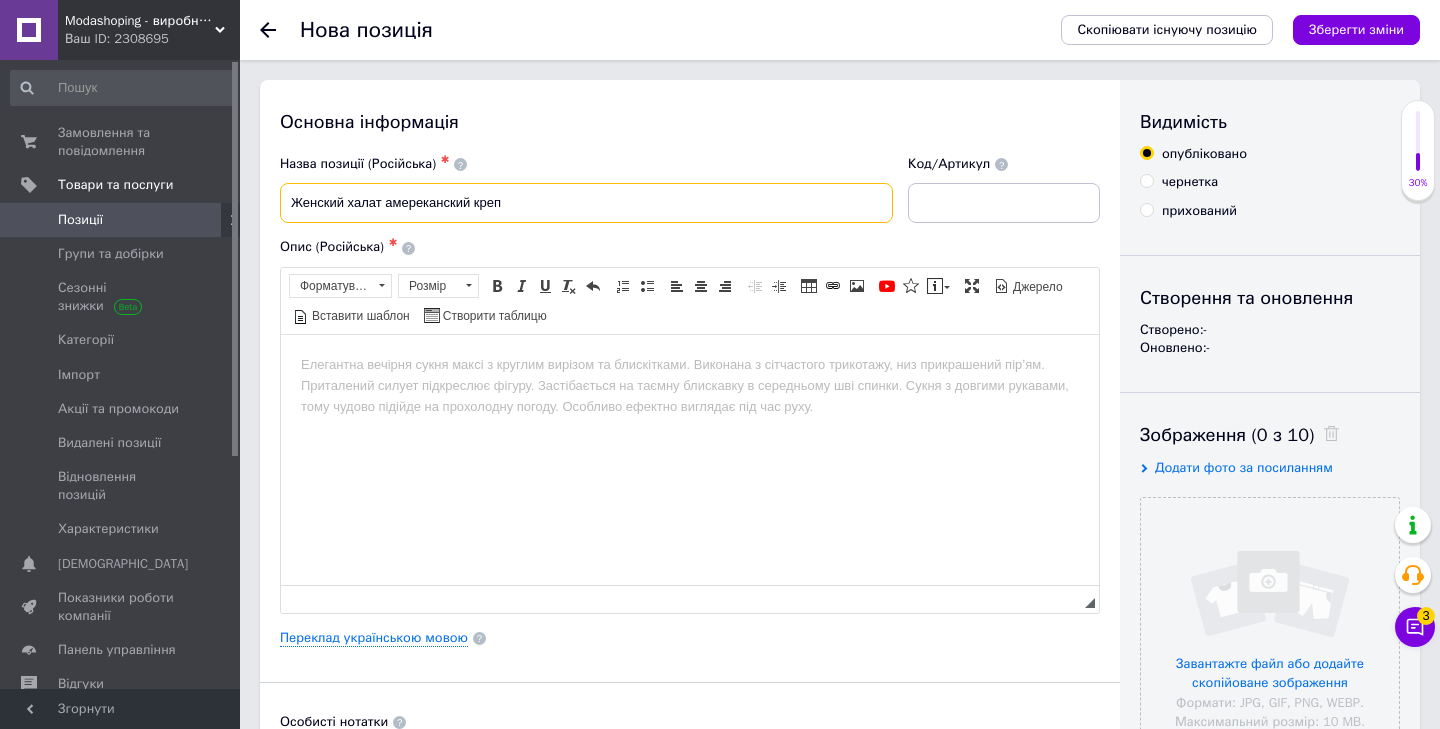click on "Женский халат амереканский креп" at bounding box center [586, 203] 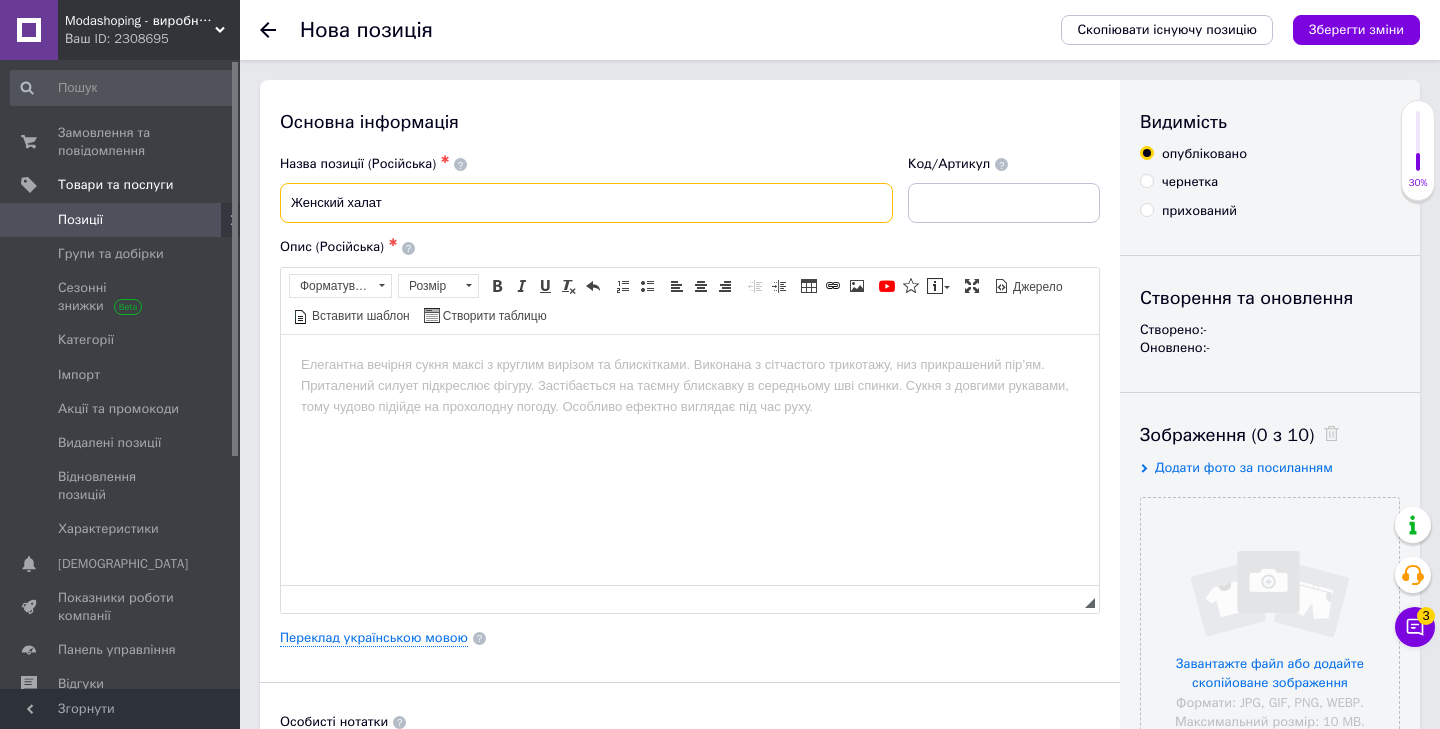 paste on "американский креп" 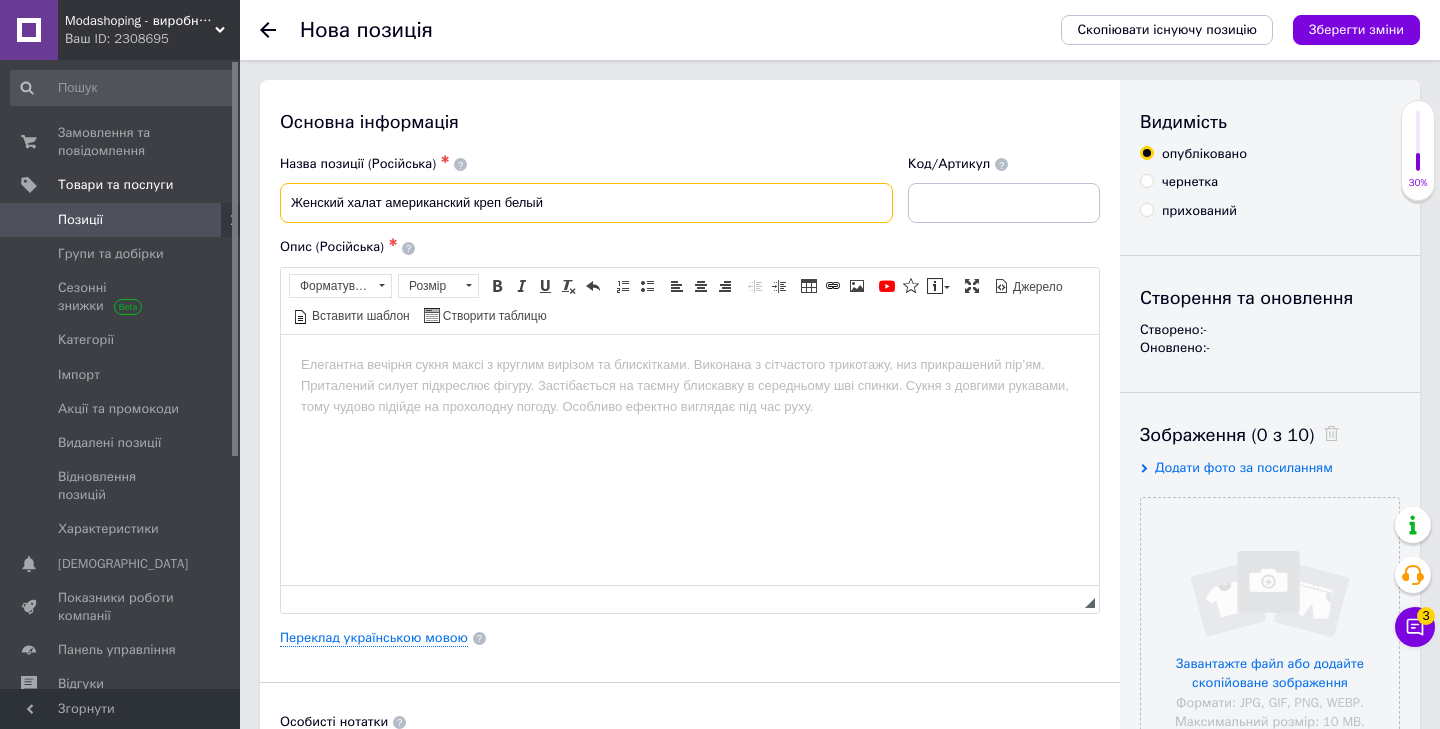 type on "Женский халат американский креп белый" 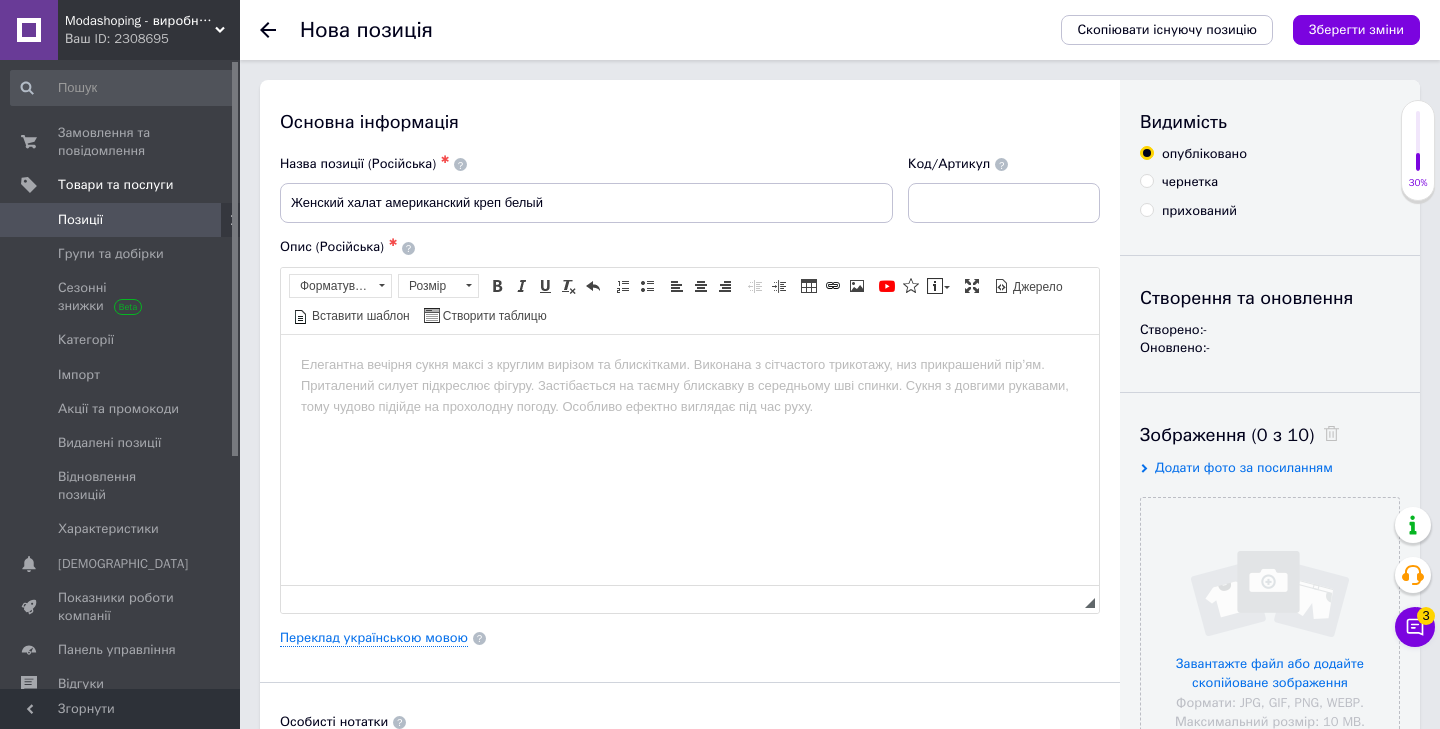 click at bounding box center (690, 364) 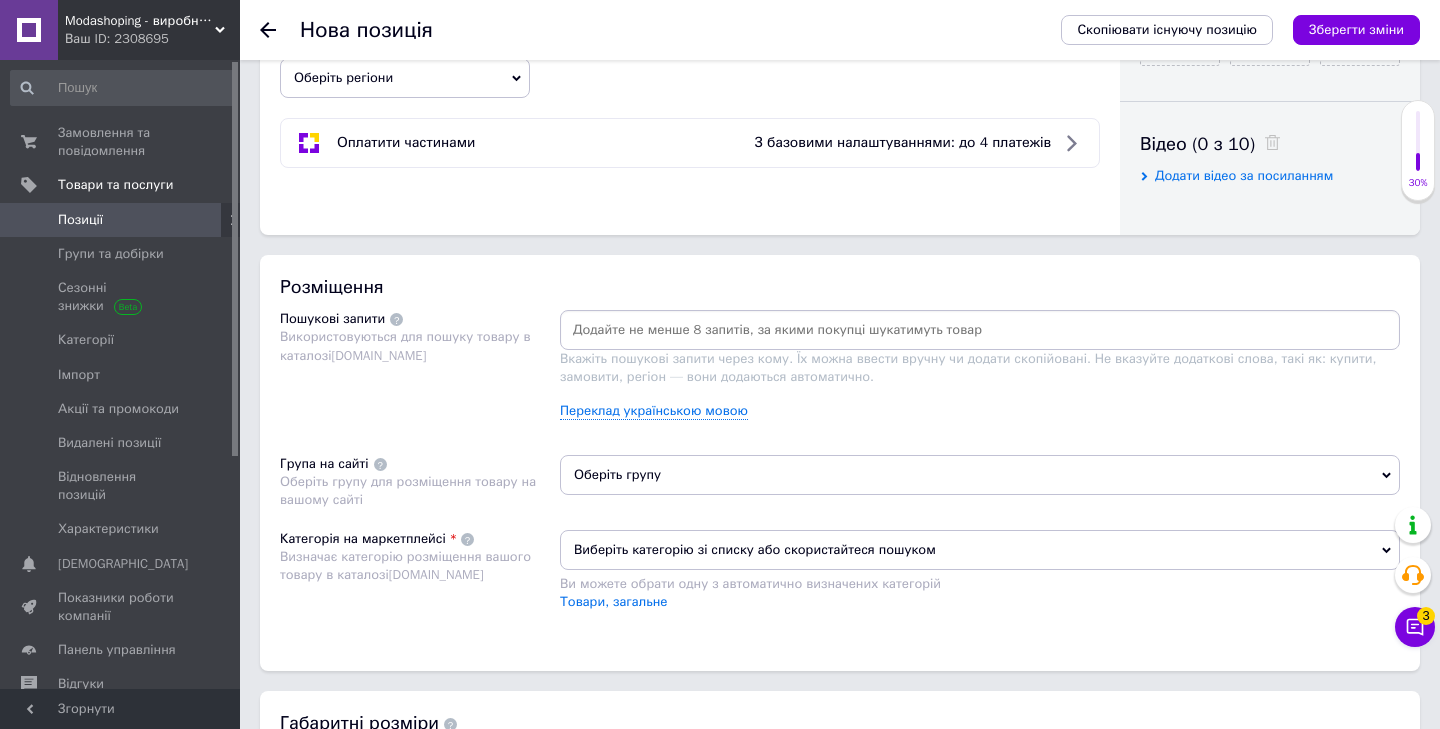 scroll, scrollTop: 962, scrollLeft: 0, axis: vertical 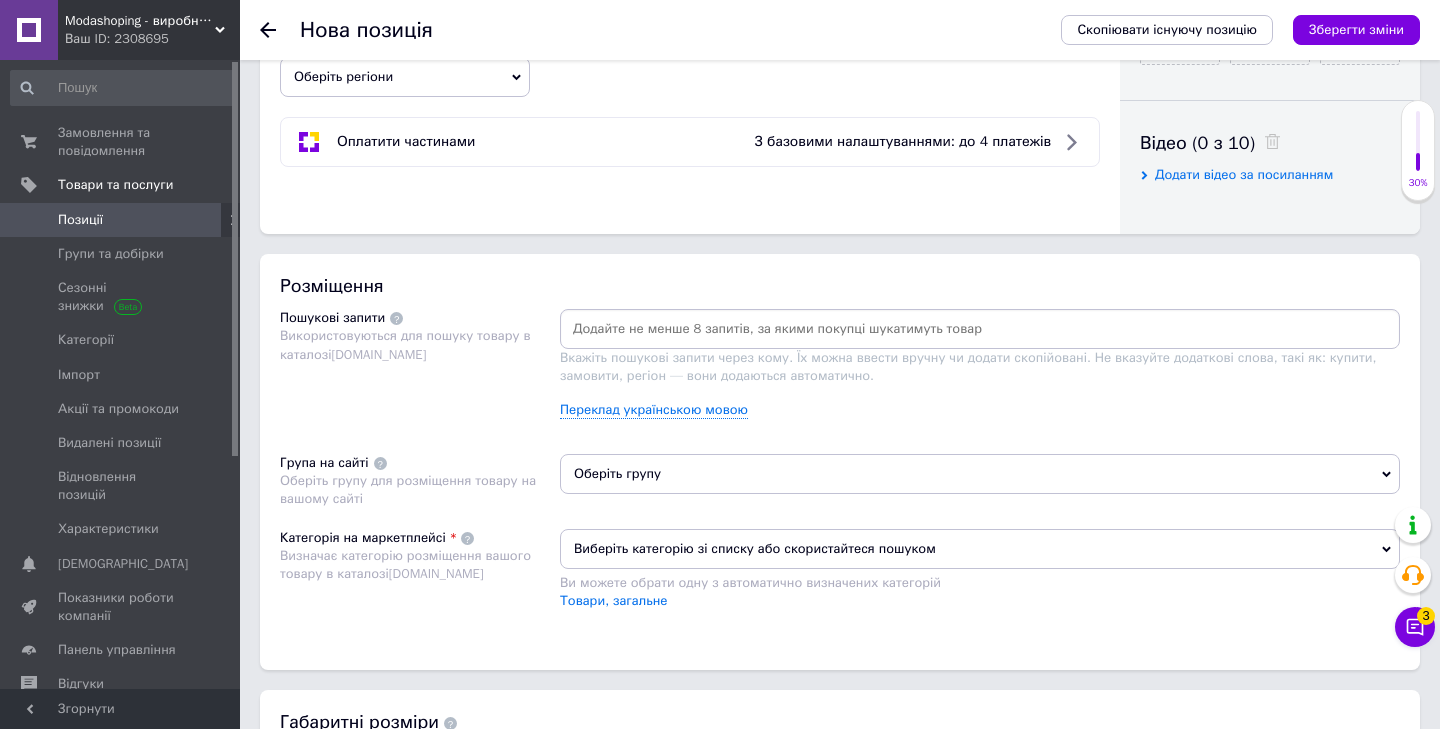 click at bounding box center [980, 329] 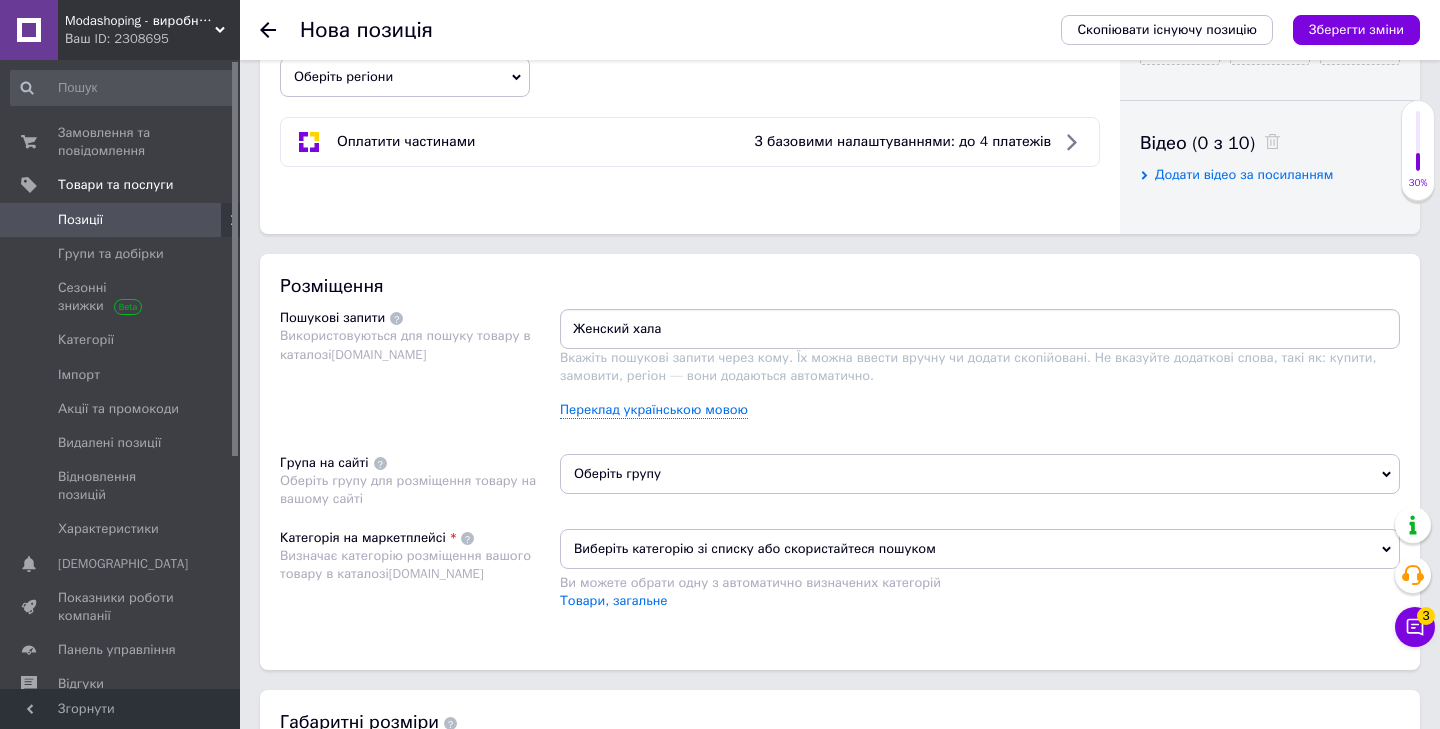 type on "Женский халат" 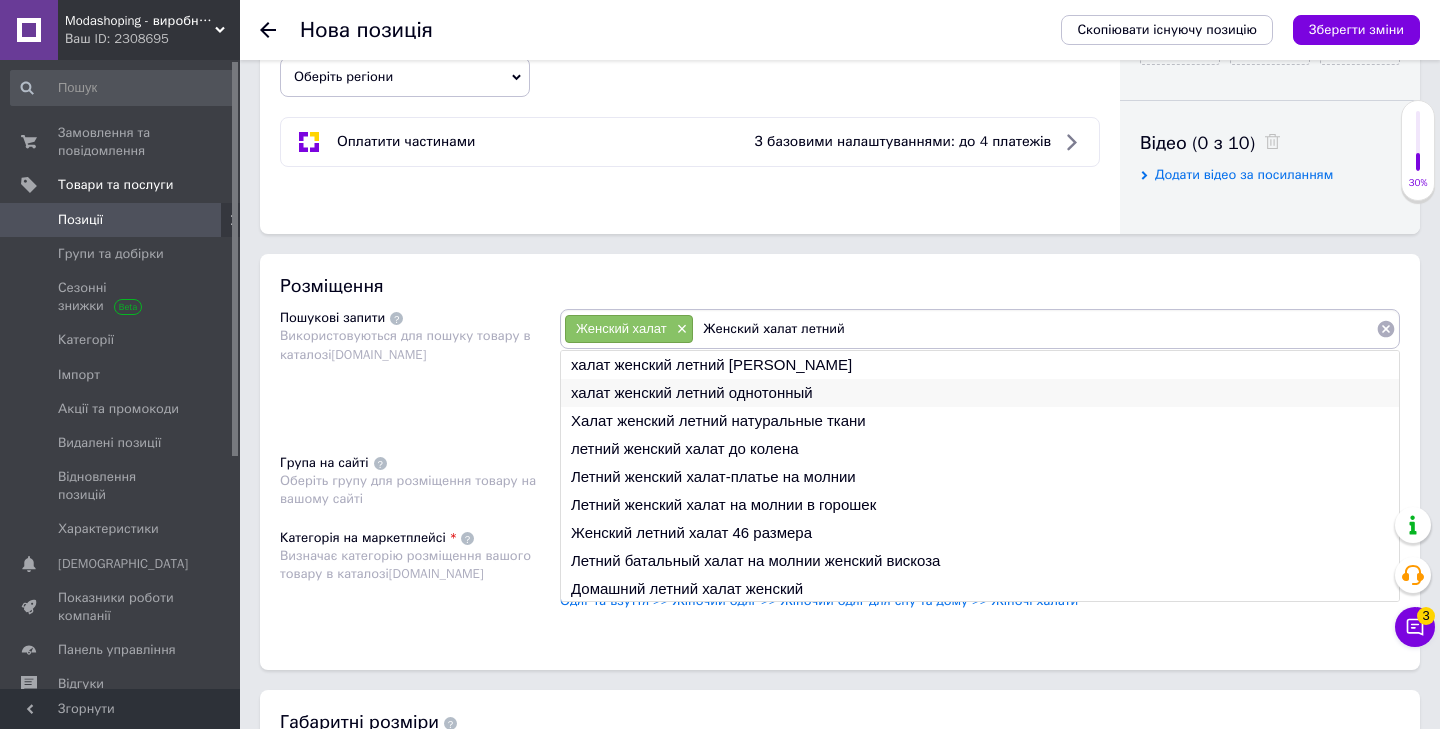 type on "Женский халат летний" 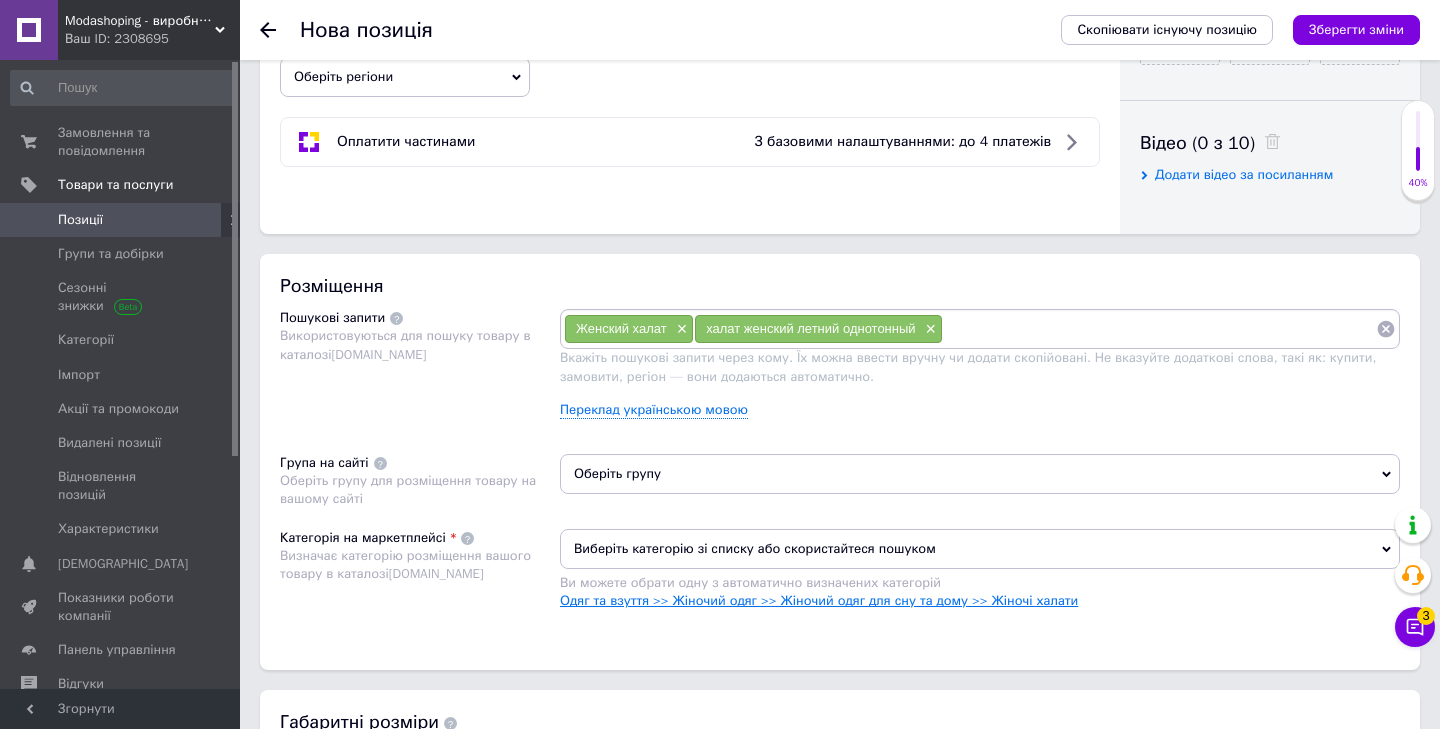 click on "Одяг та взуття >> Жіночий одяг >> Жіночий одяг для сну та дому  >> Жіночі халати" at bounding box center [819, 600] 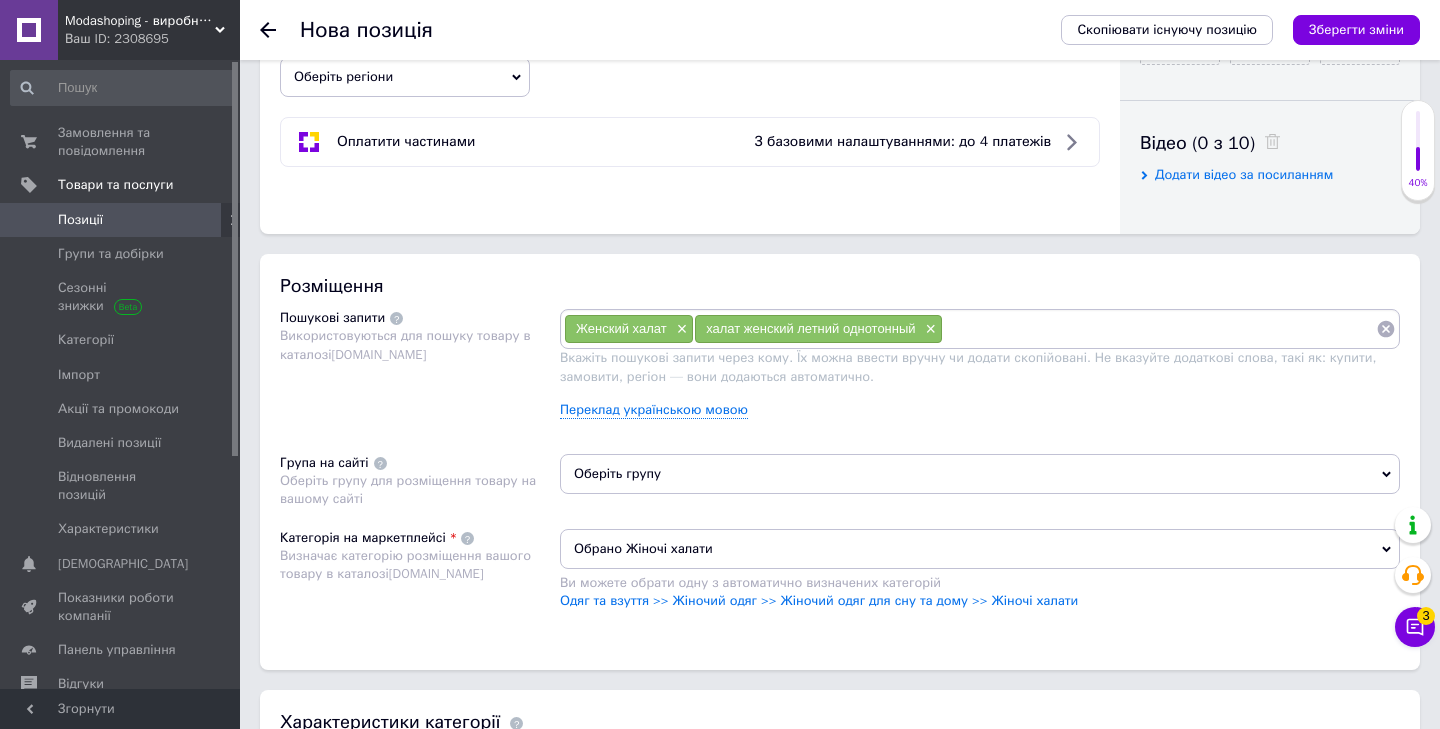 click on "Оберіть групу" at bounding box center (980, 474) 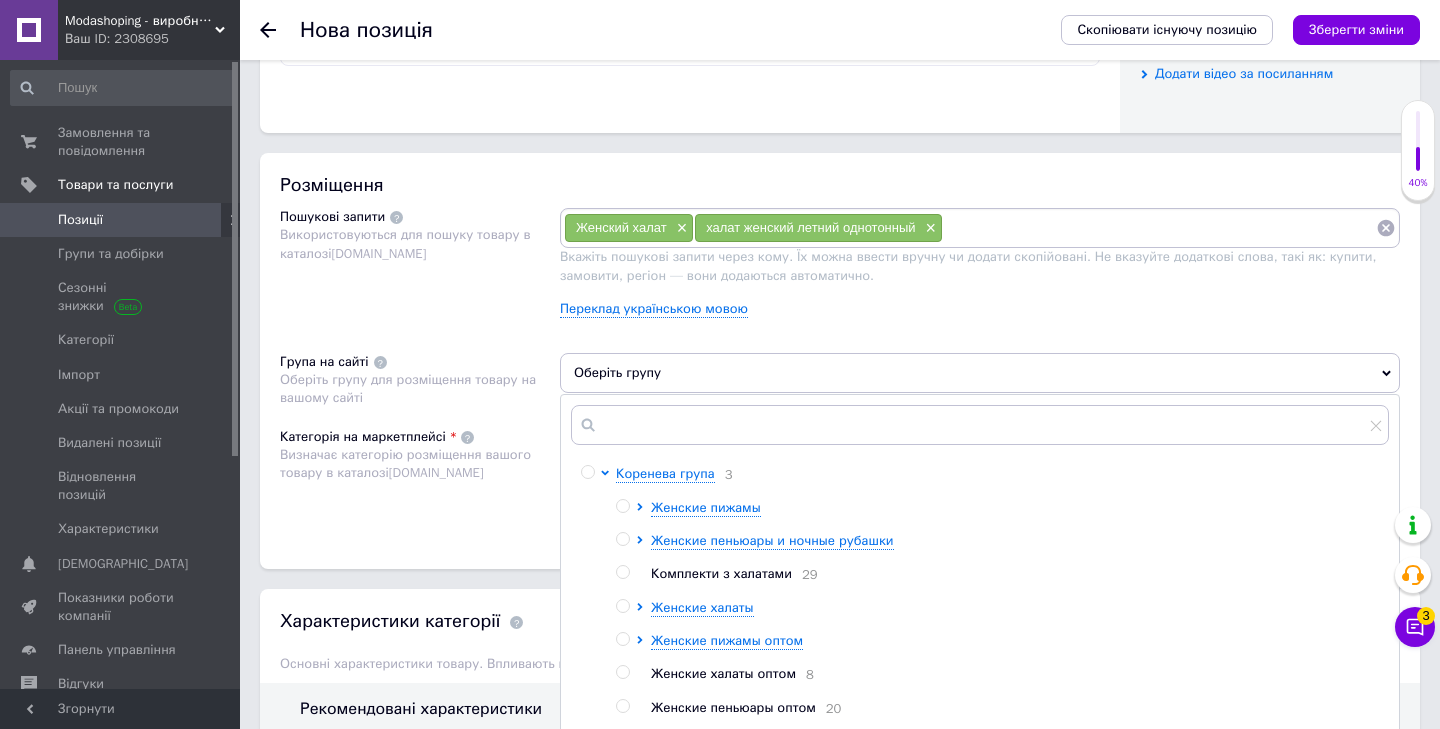 scroll, scrollTop: 1068, scrollLeft: 0, axis: vertical 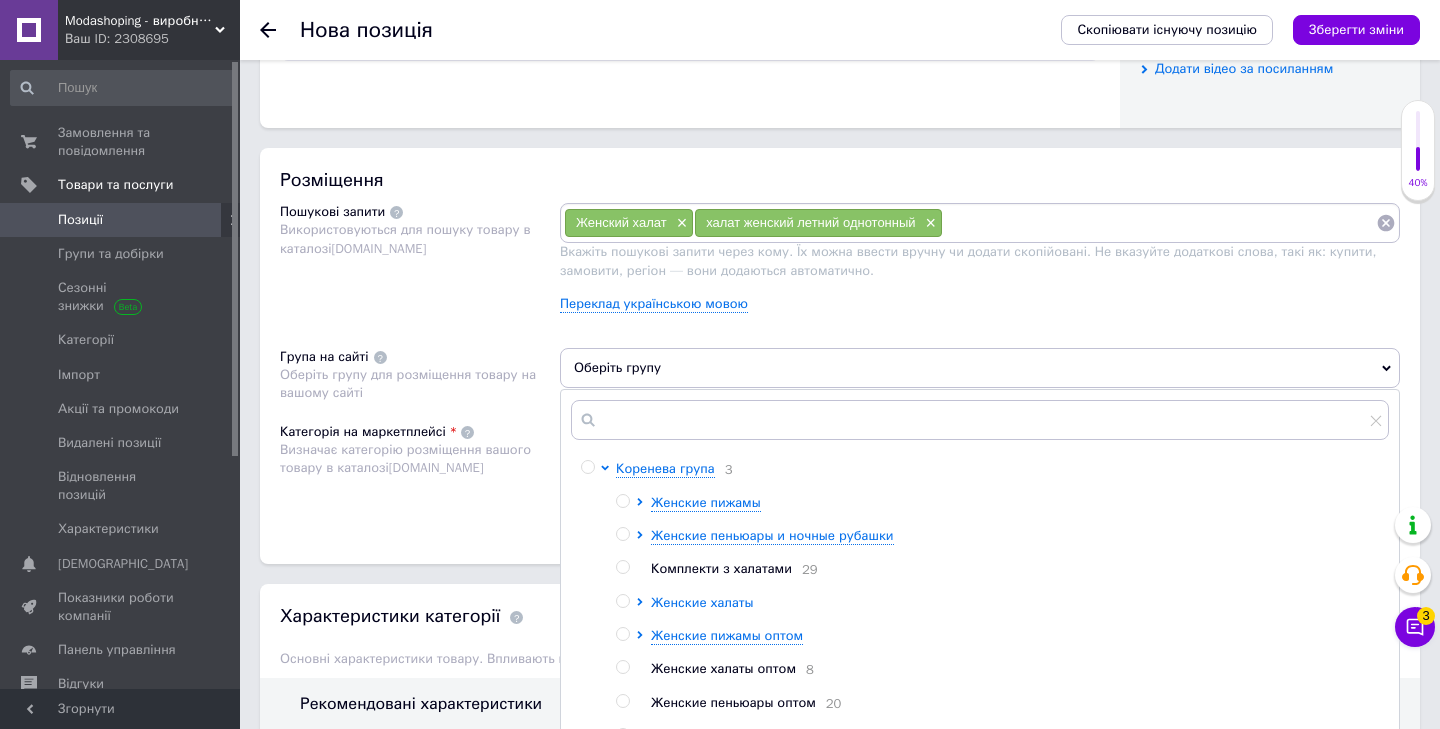 click on "Женские халаты" at bounding box center [702, 602] 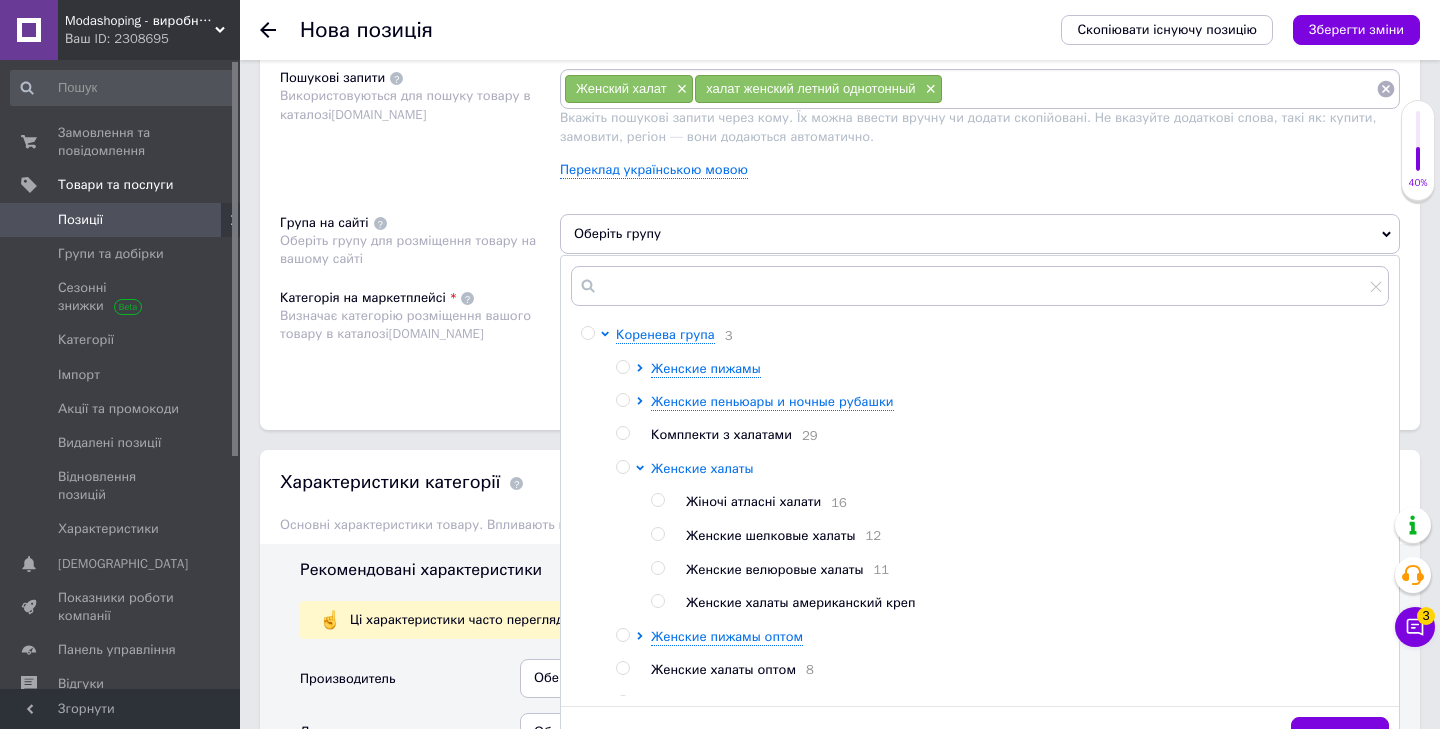 scroll, scrollTop: 1204, scrollLeft: 0, axis: vertical 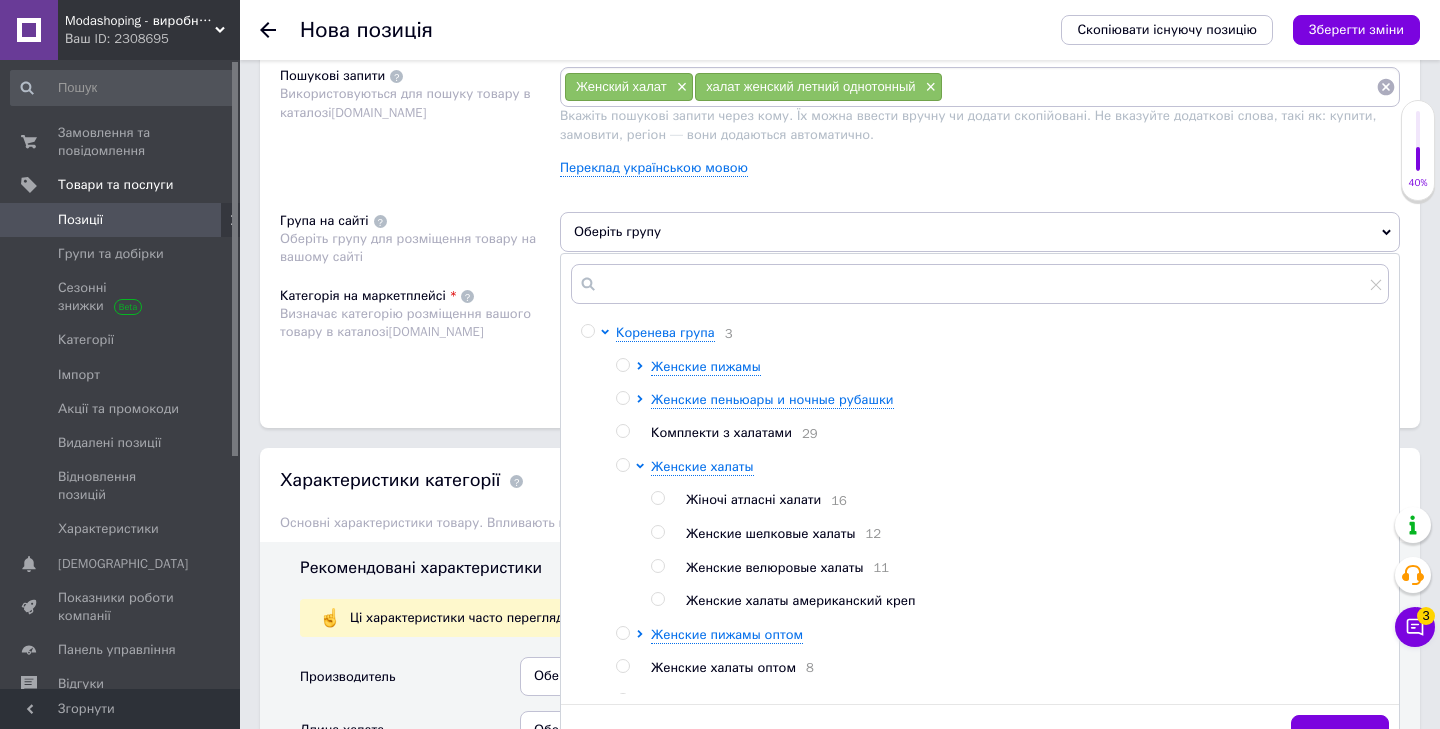 click on "Женские халаты американский креп" at bounding box center [800, 600] 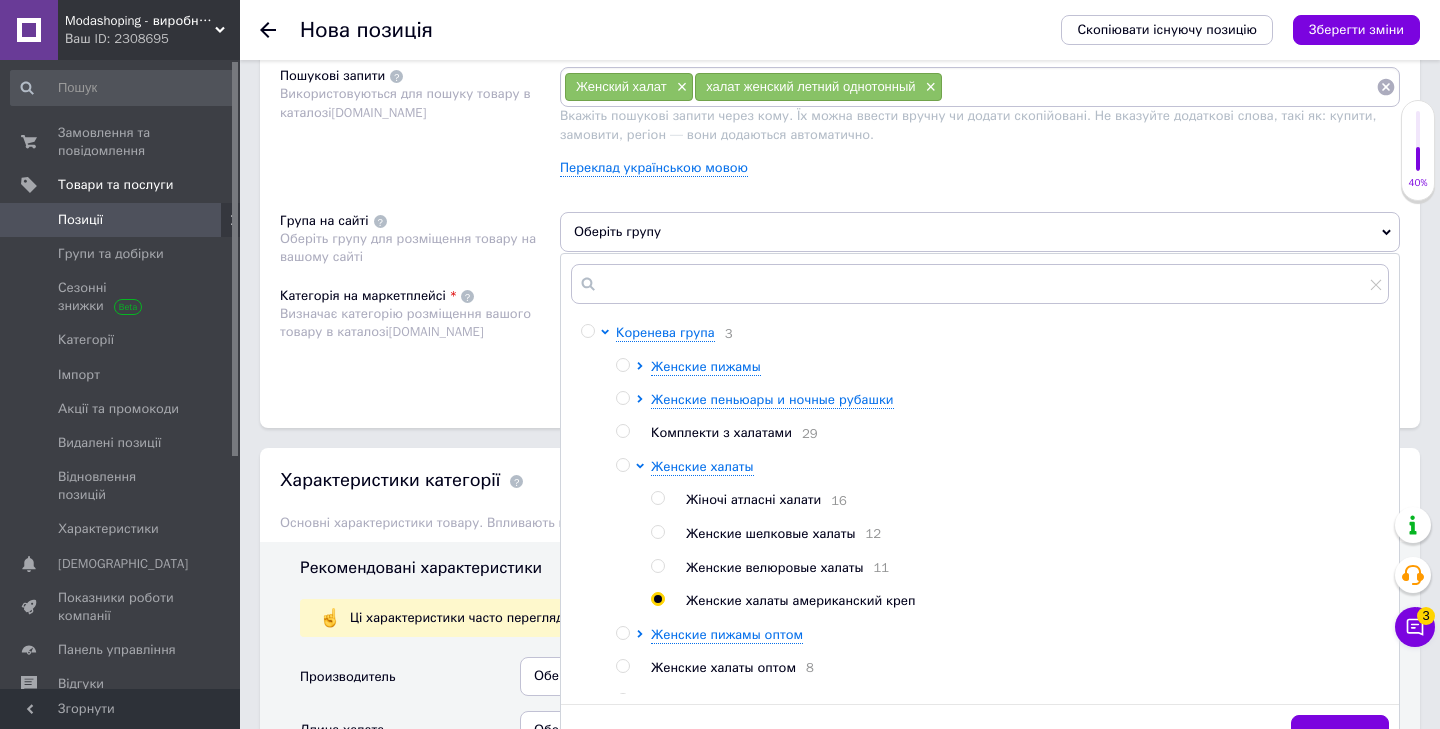 radio on "true" 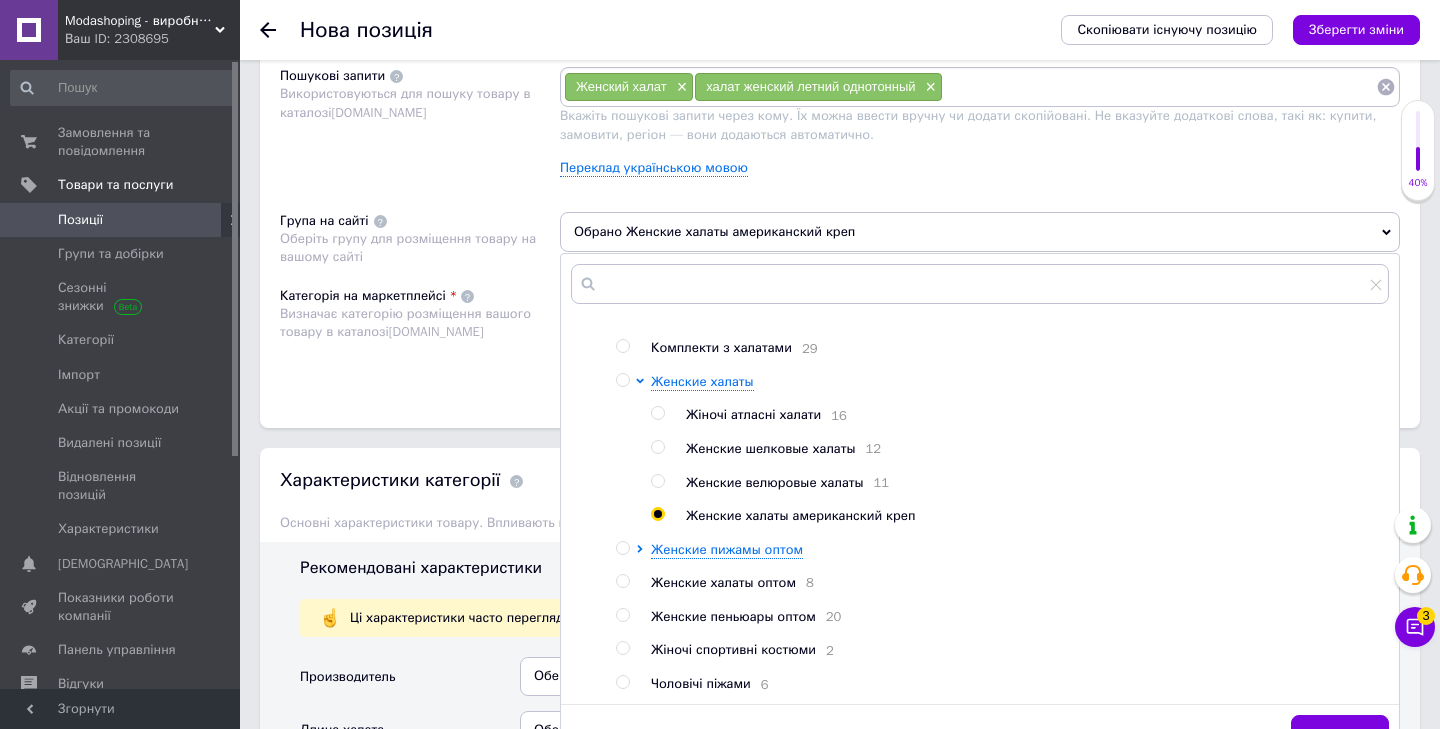 scroll, scrollTop: 91, scrollLeft: 0, axis: vertical 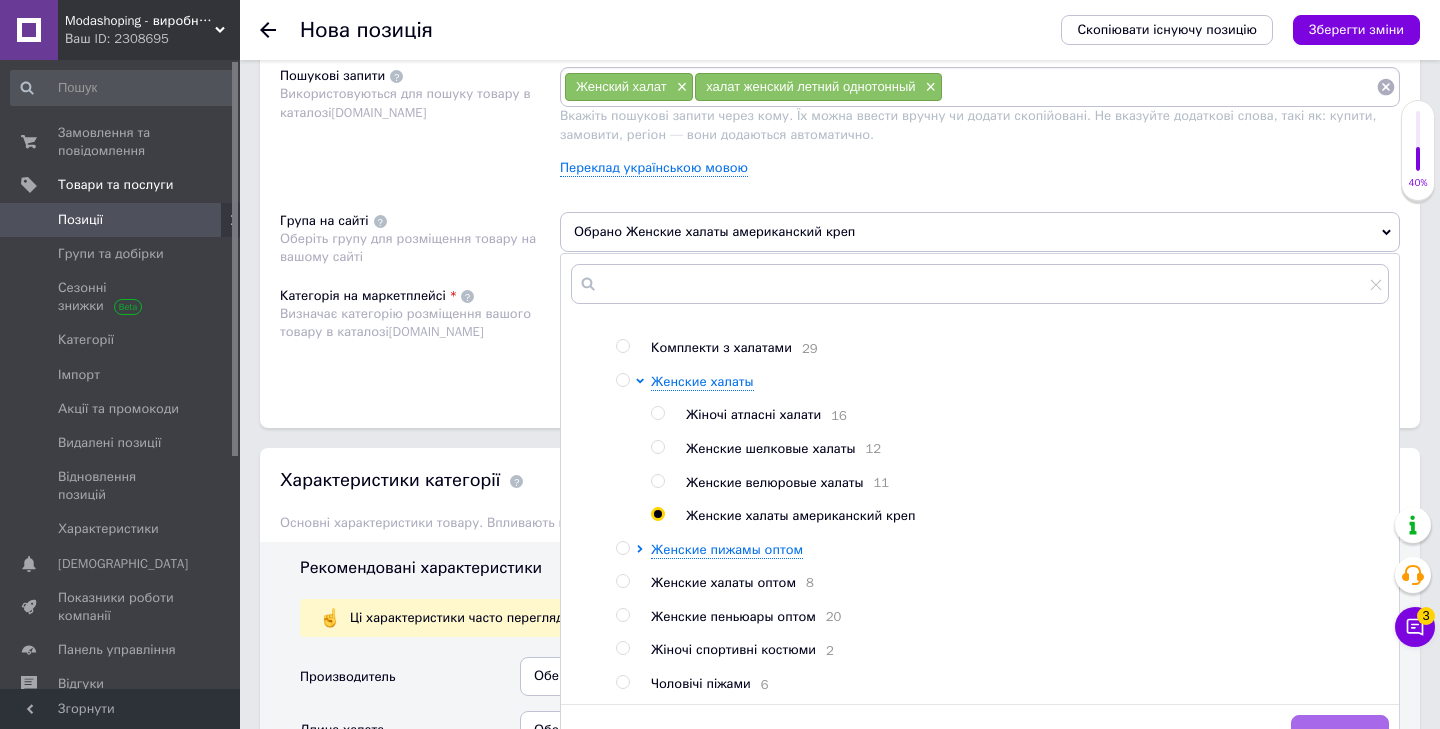 click on "Зберегти" at bounding box center (1340, 735) 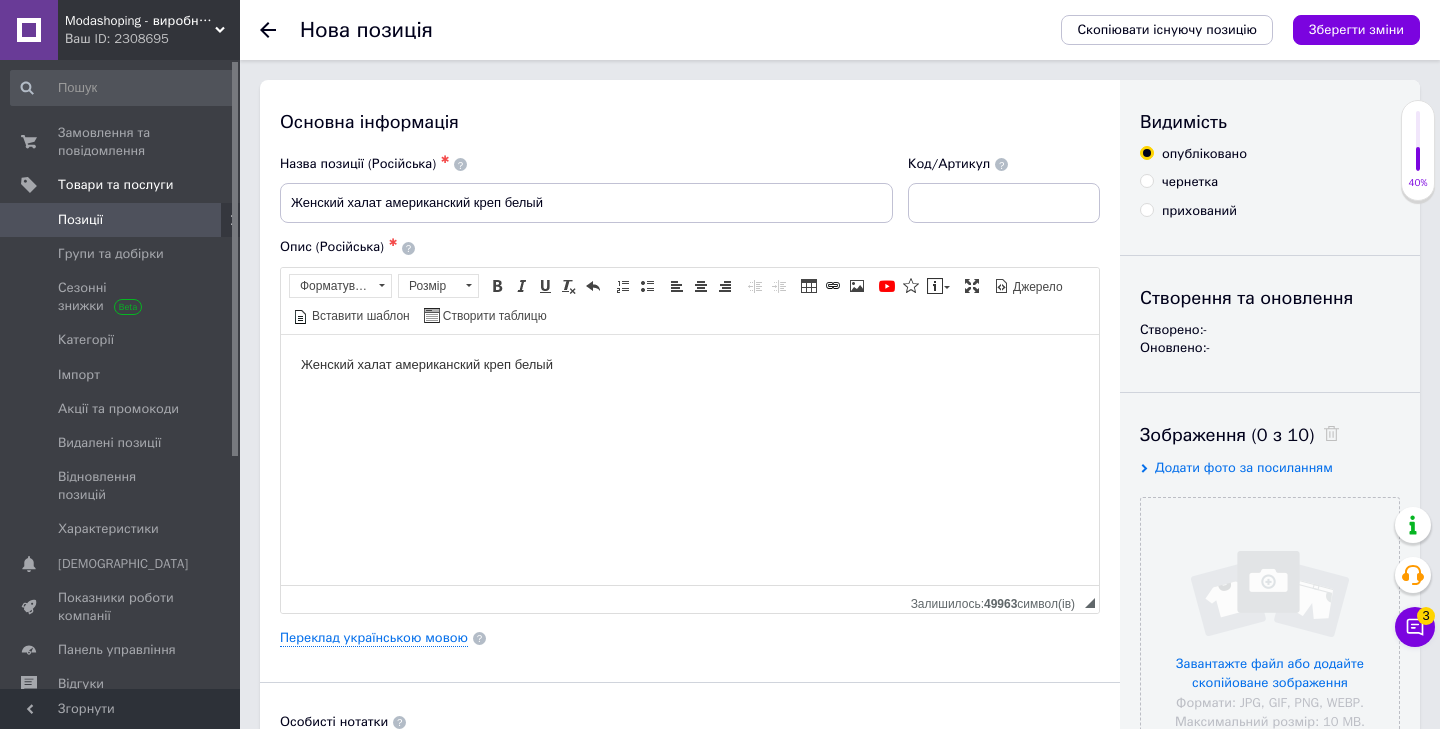 scroll, scrollTop: 0, scrollLeft: 0, axis: both 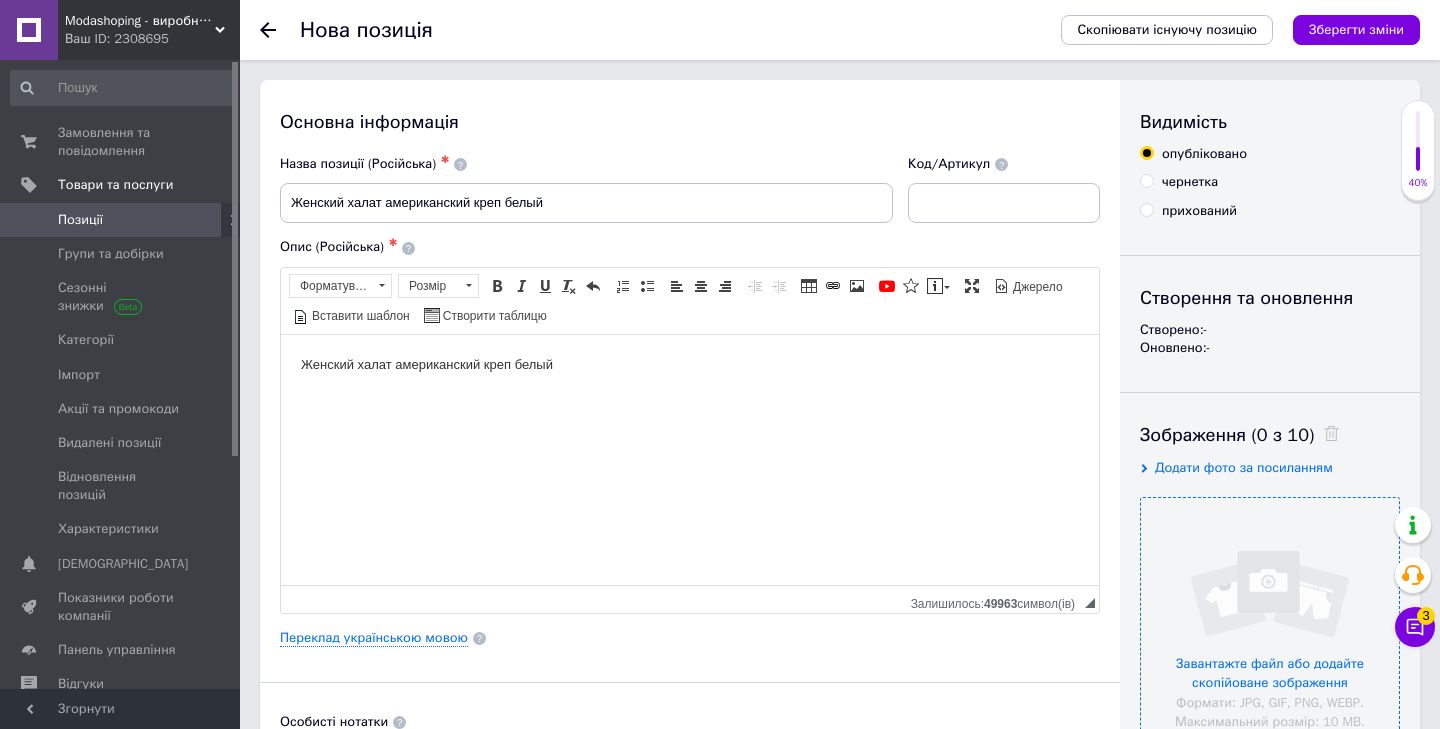 click at bounding box center [1270, 627] 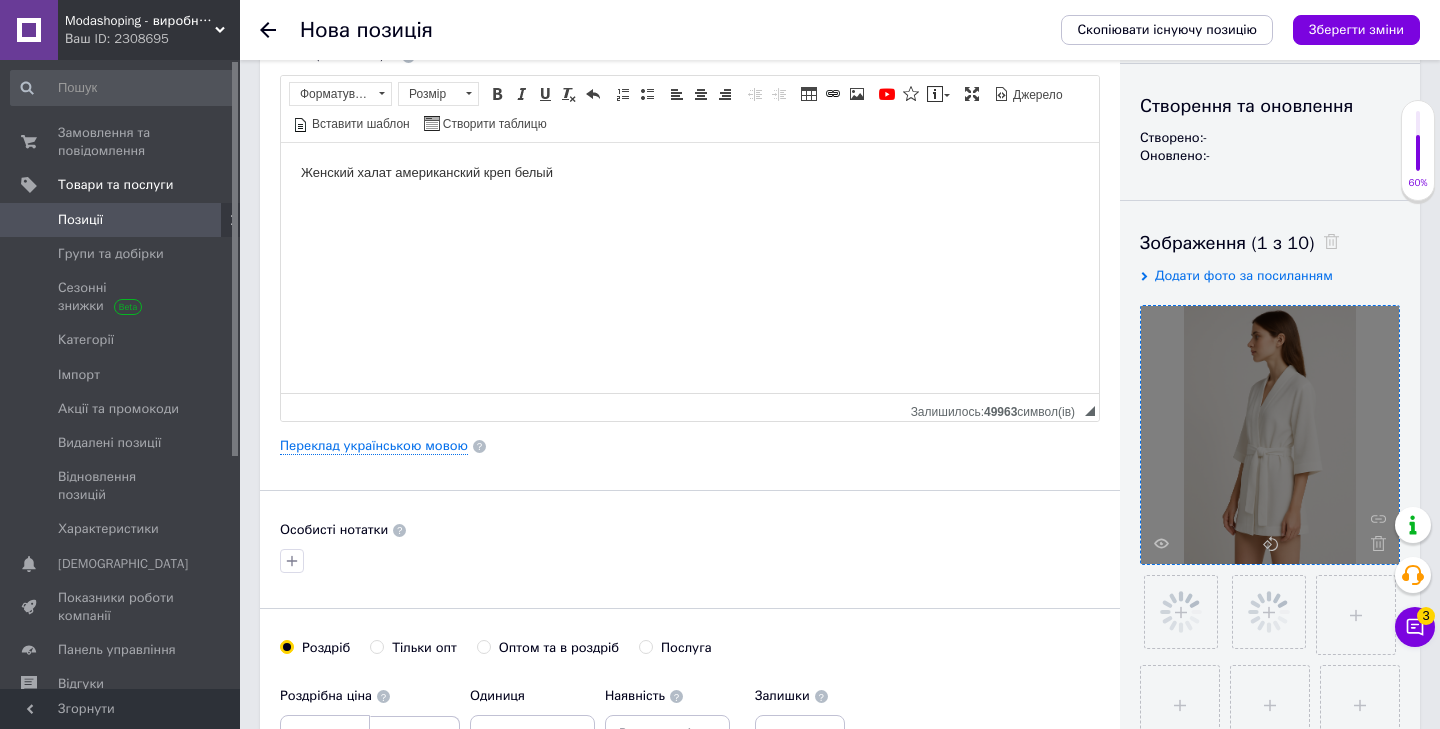 scroll, scrollTop: 213, scrollLeft: 0, axis: vertical 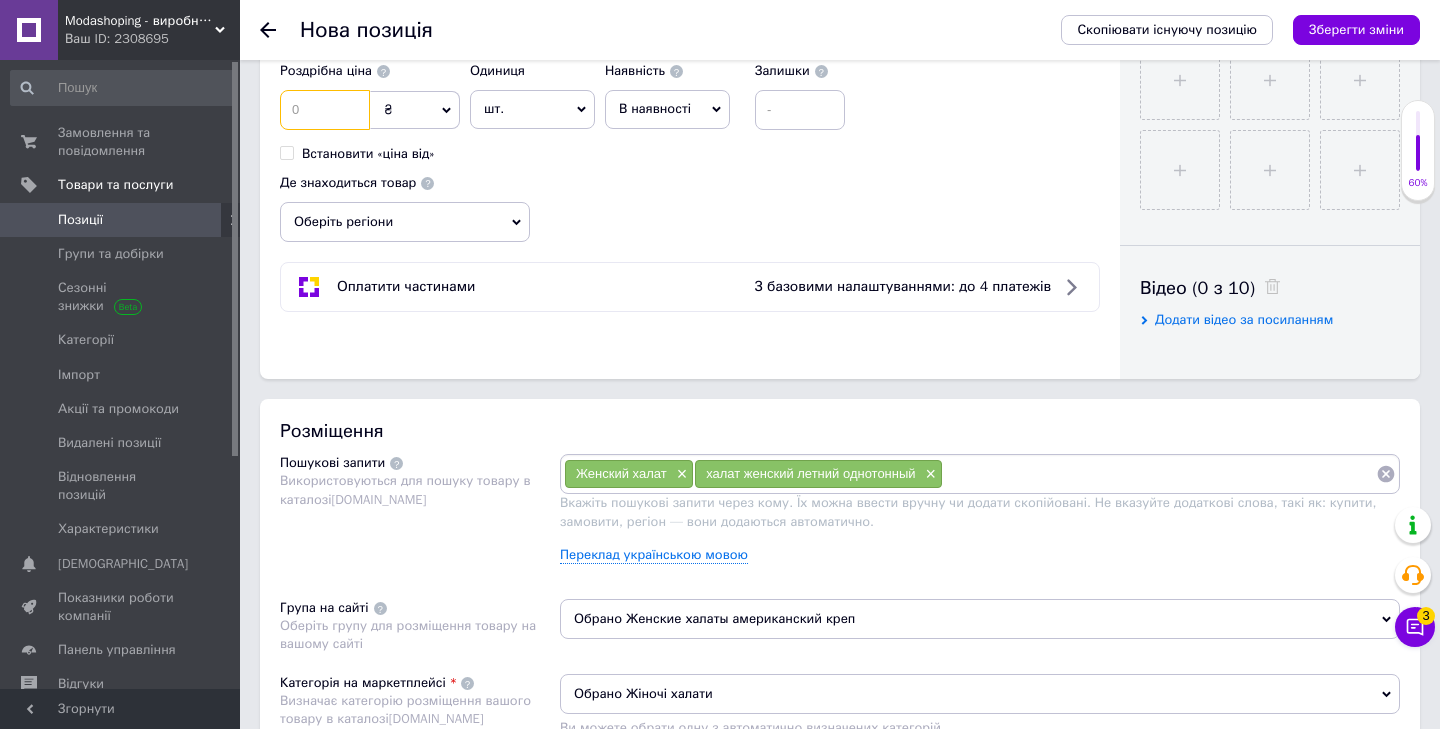 click at bounding box center (325, 110) 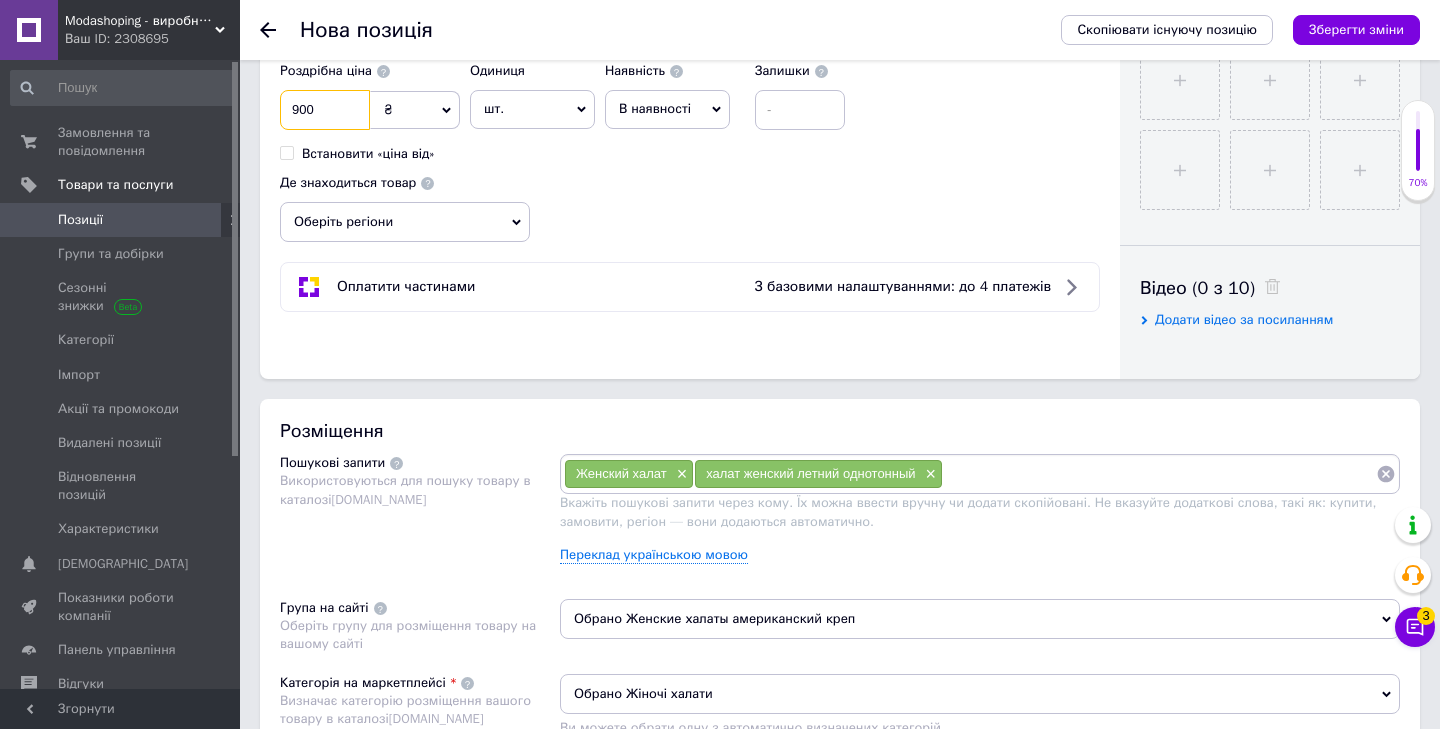 type on "900" 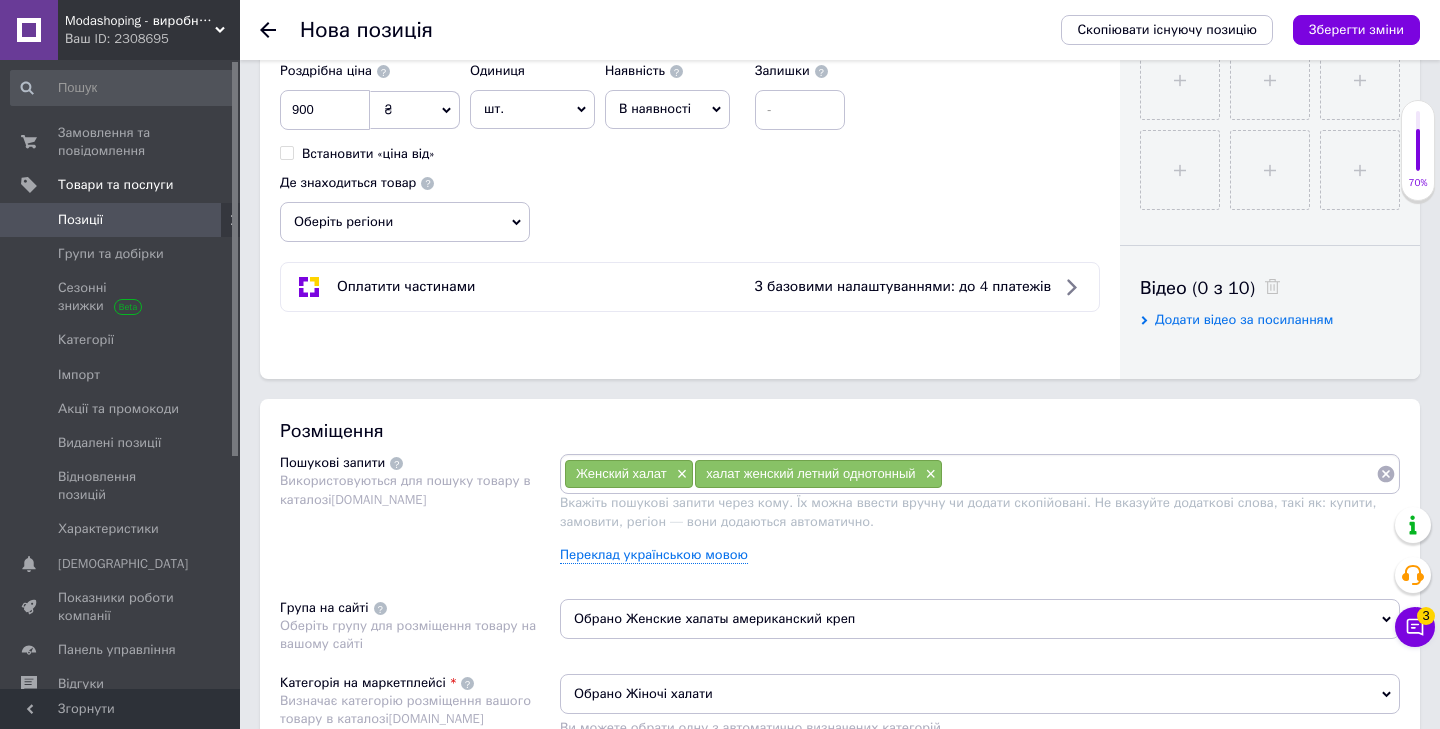 click on "В наявності" at bounding box center [655, 108] 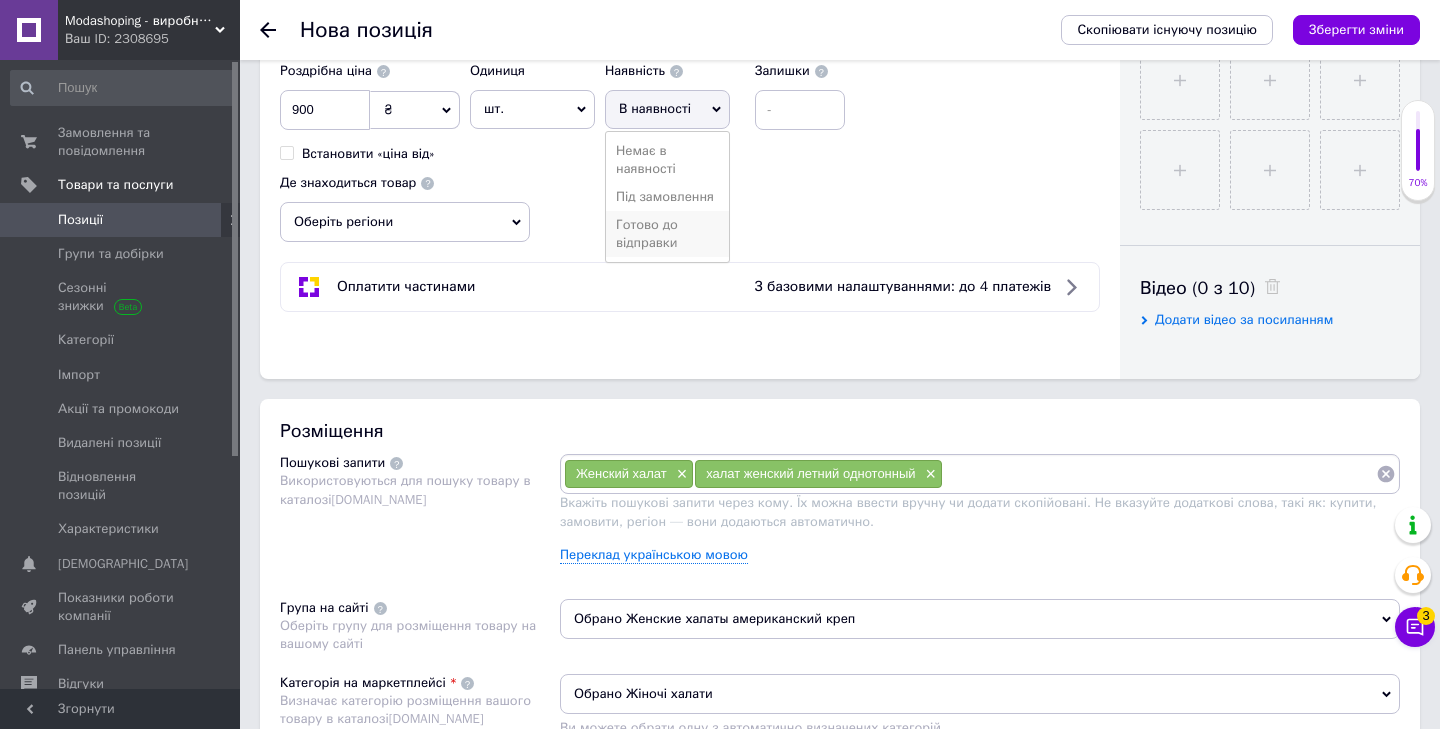 click on "Готово до відправки" at bounding box center [667, 234] 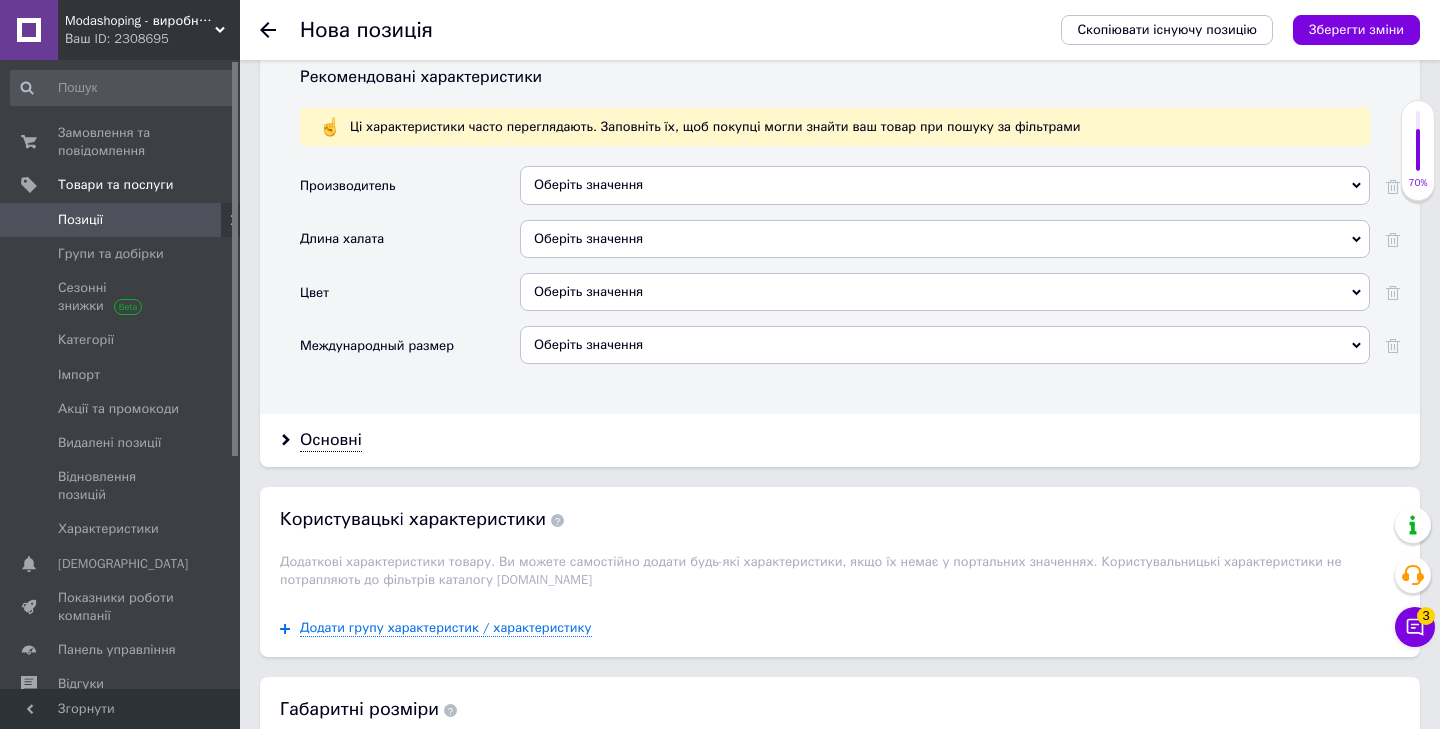scroll, scrollTop: 1699, scrollLeft: 0, axis: vertical 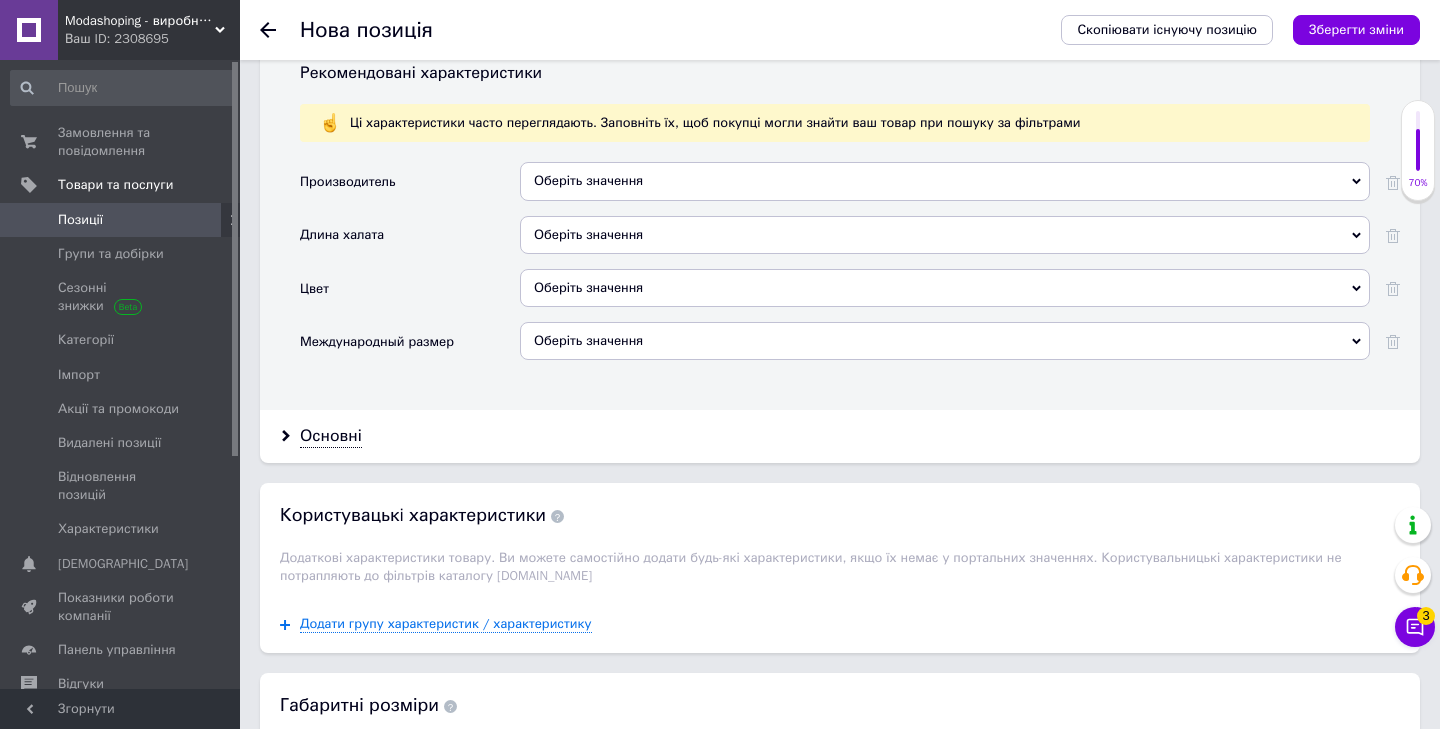 click on "Оберіть значення" at bounding box center (945, 181) 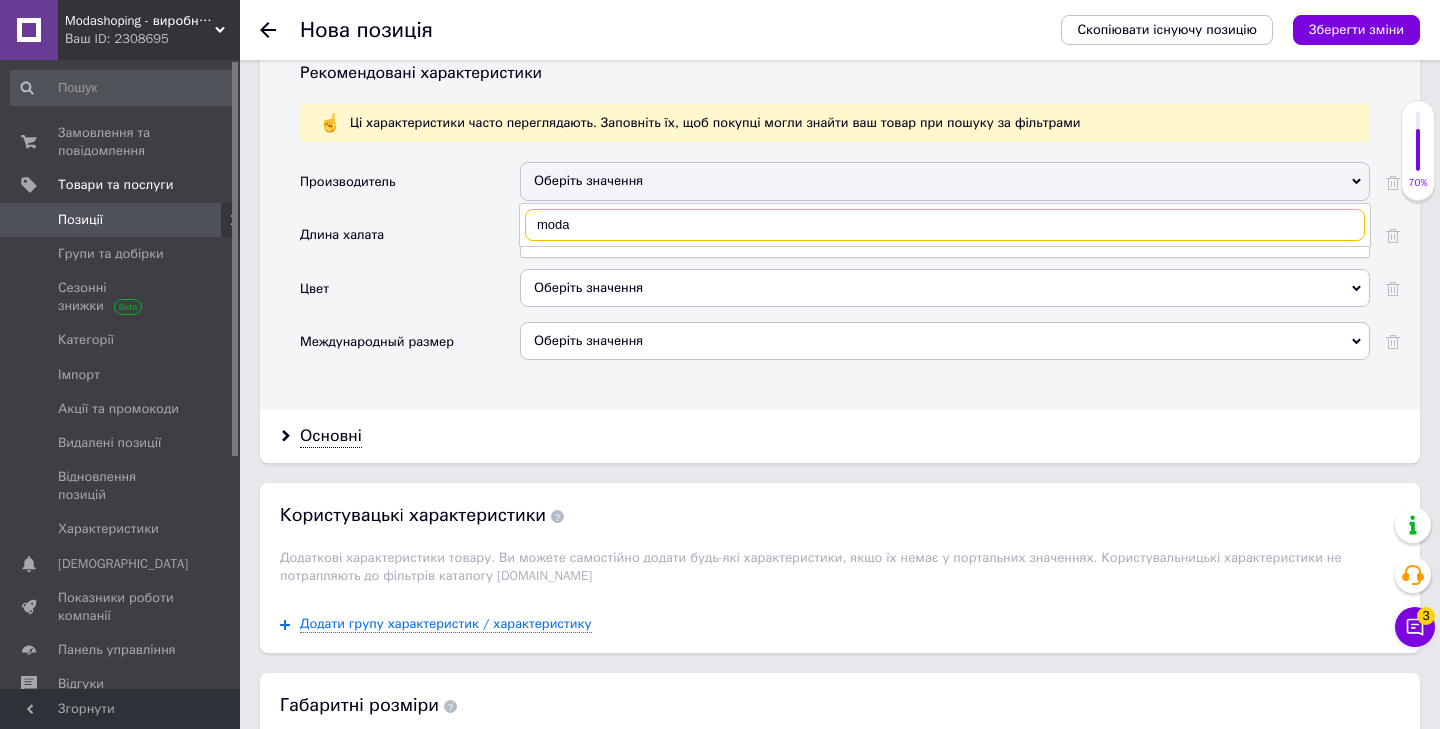 type on "modas" 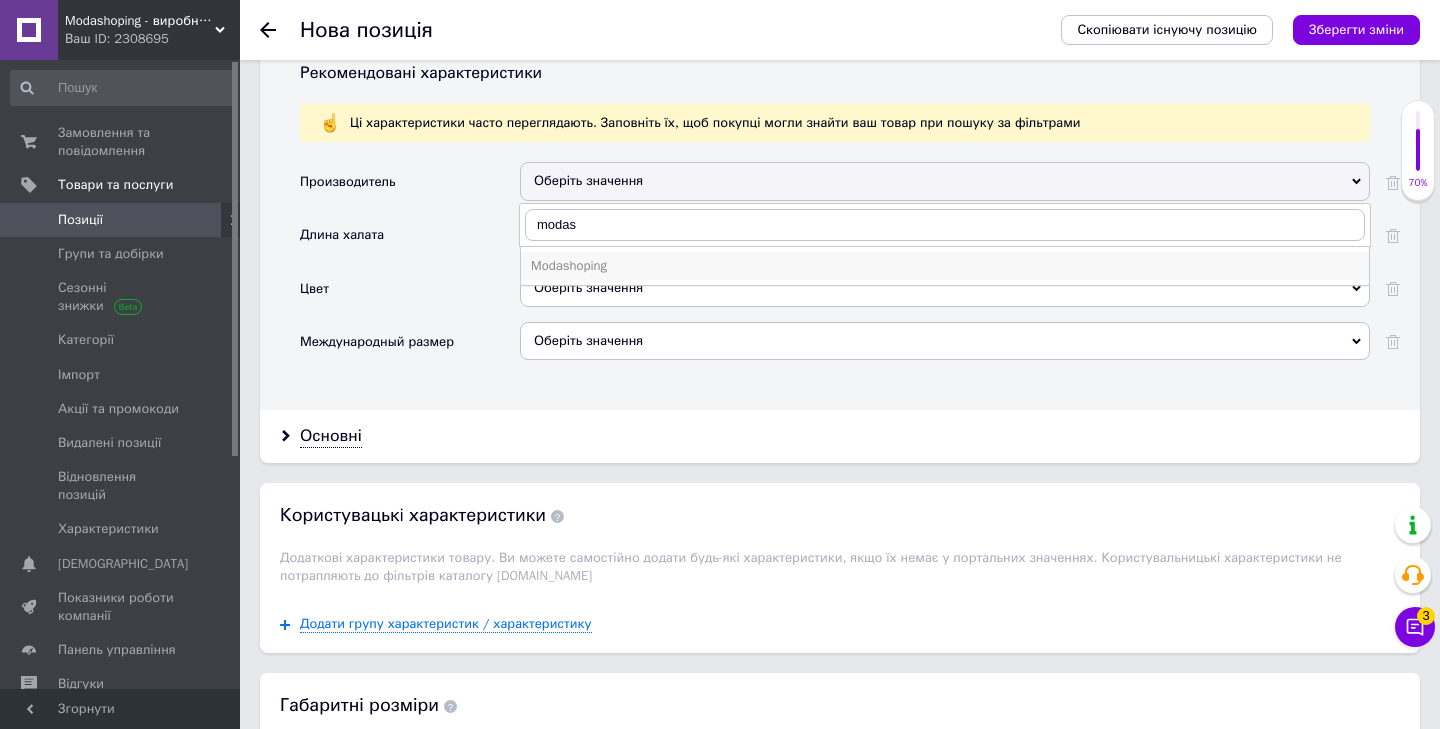 click on "Modashoping" at bounding box center [945, 266] 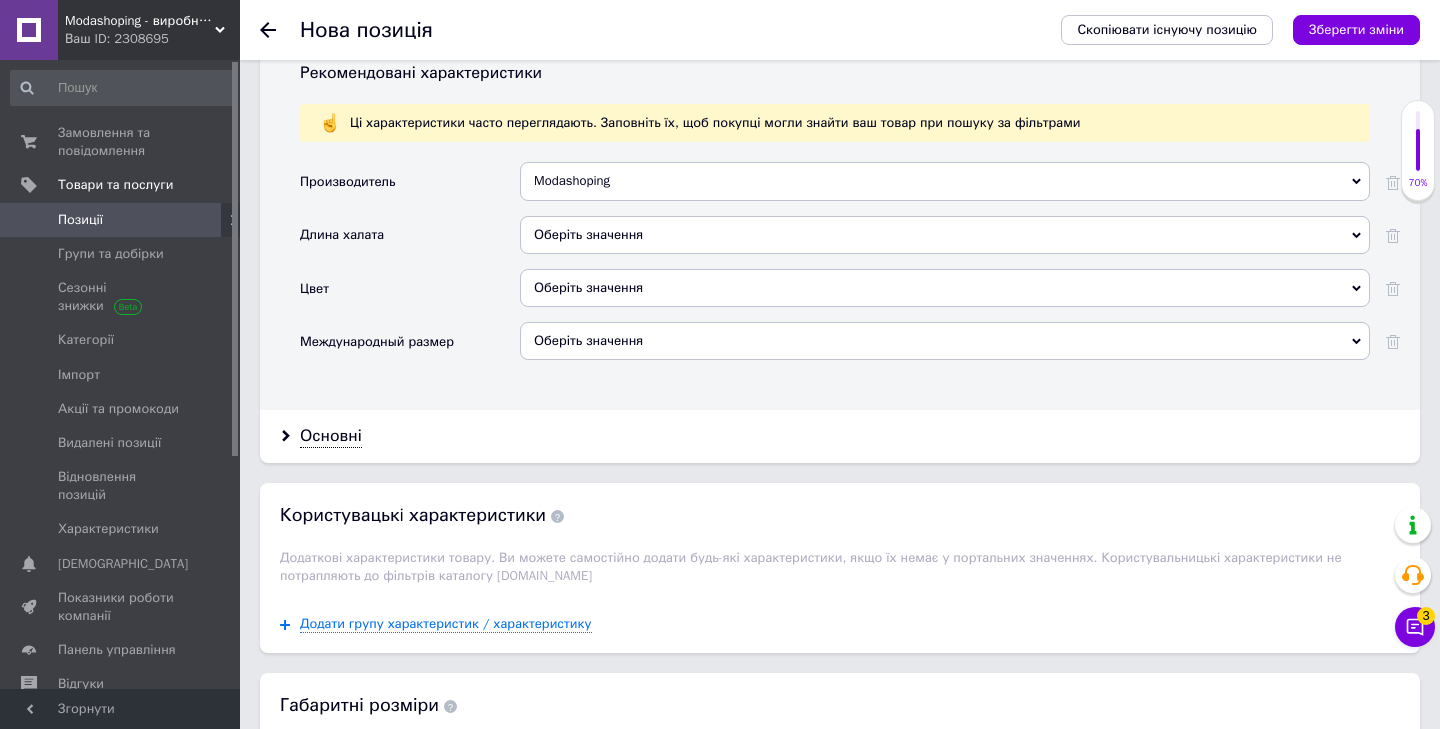 click on "Оберіть значення" at bounding box center [945, 235] 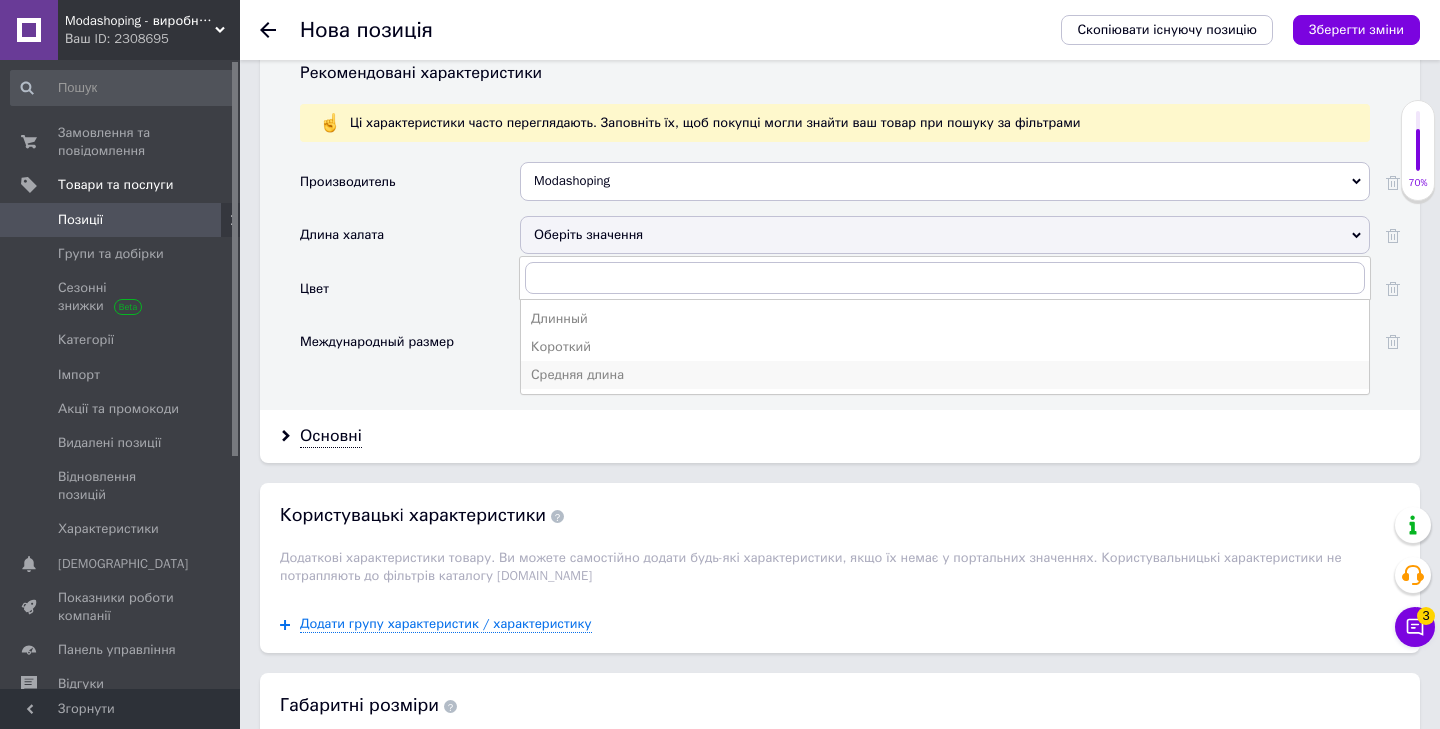 click on "Средняя длина" at bounding box center [945, 375] 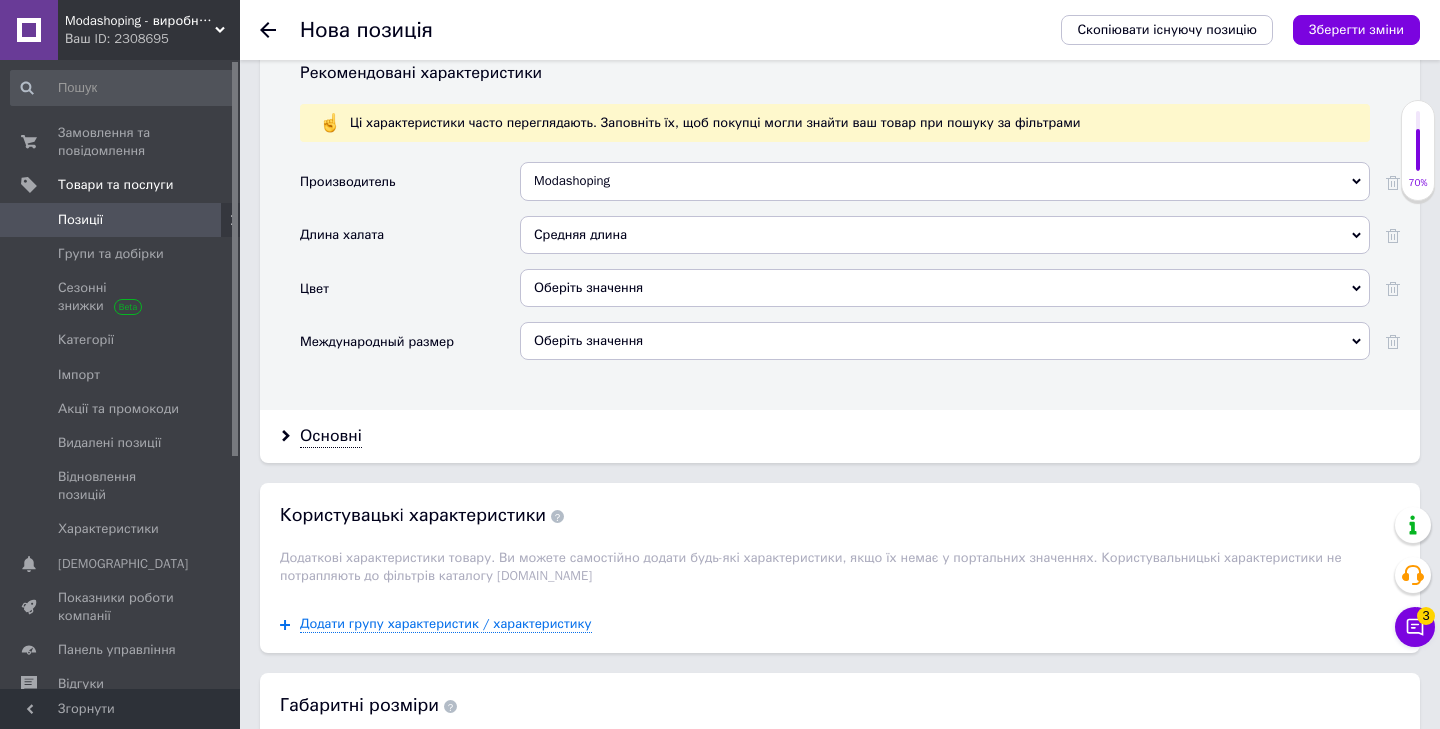 click on "Оберіть значення" at bounding box center [945, 288] 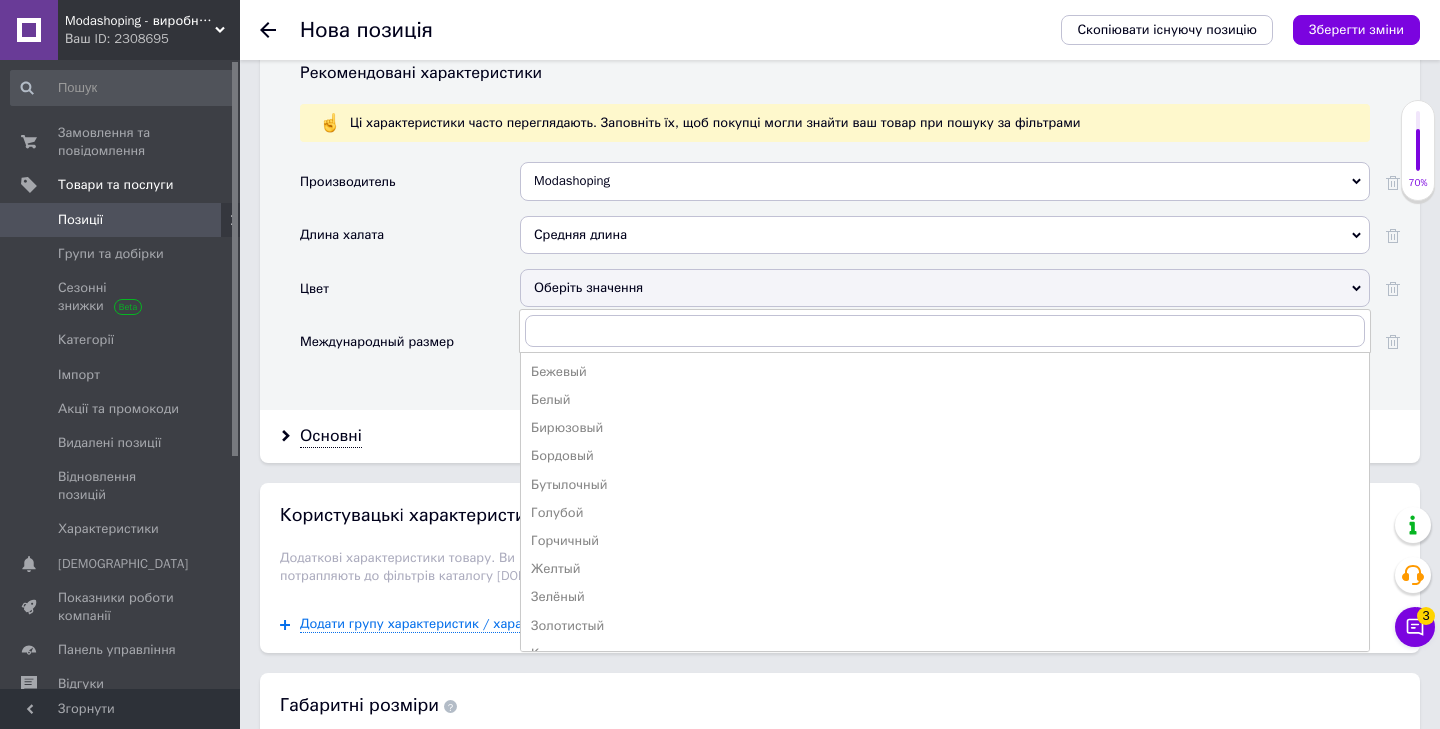 click on "Оберіть значення" at bounding box center [945, 288] 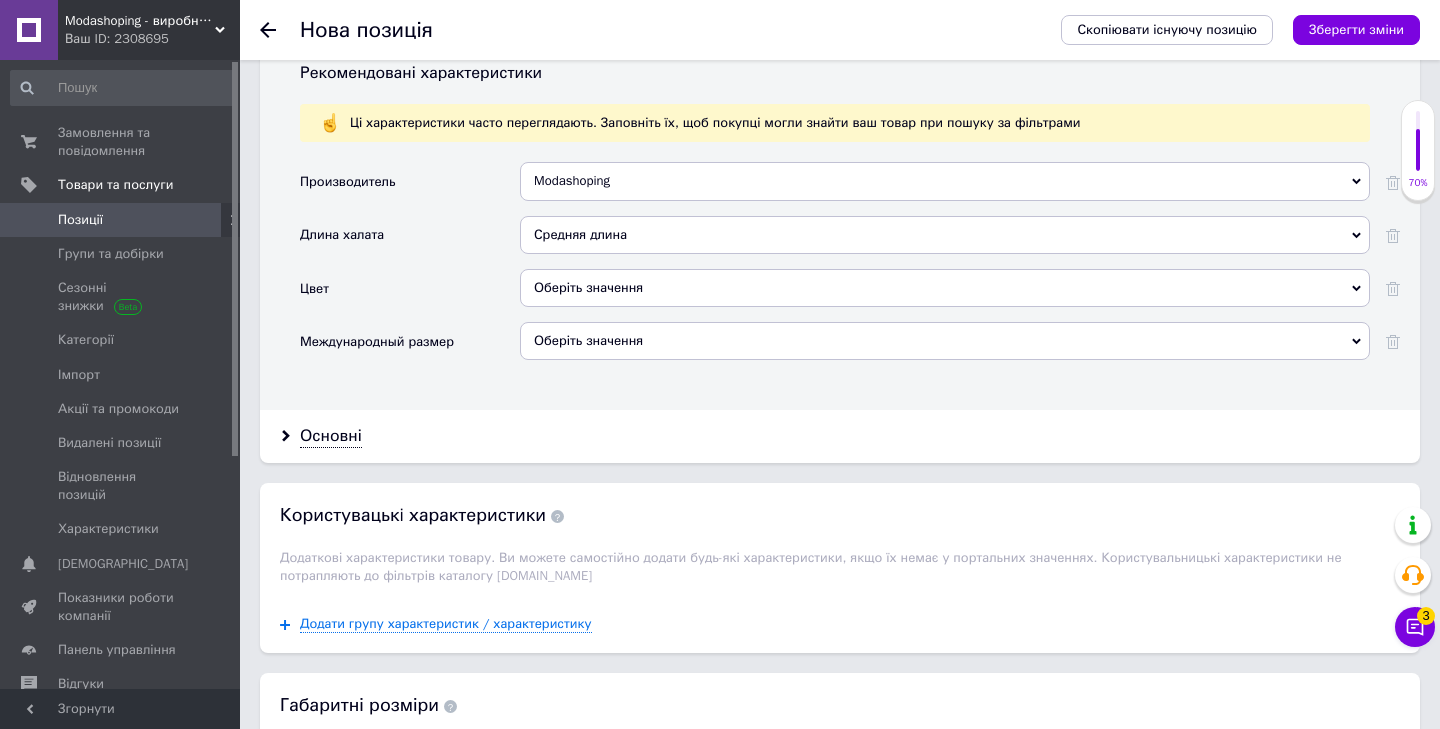 click on "Оберіть значення" at bounding box center (945, 341) 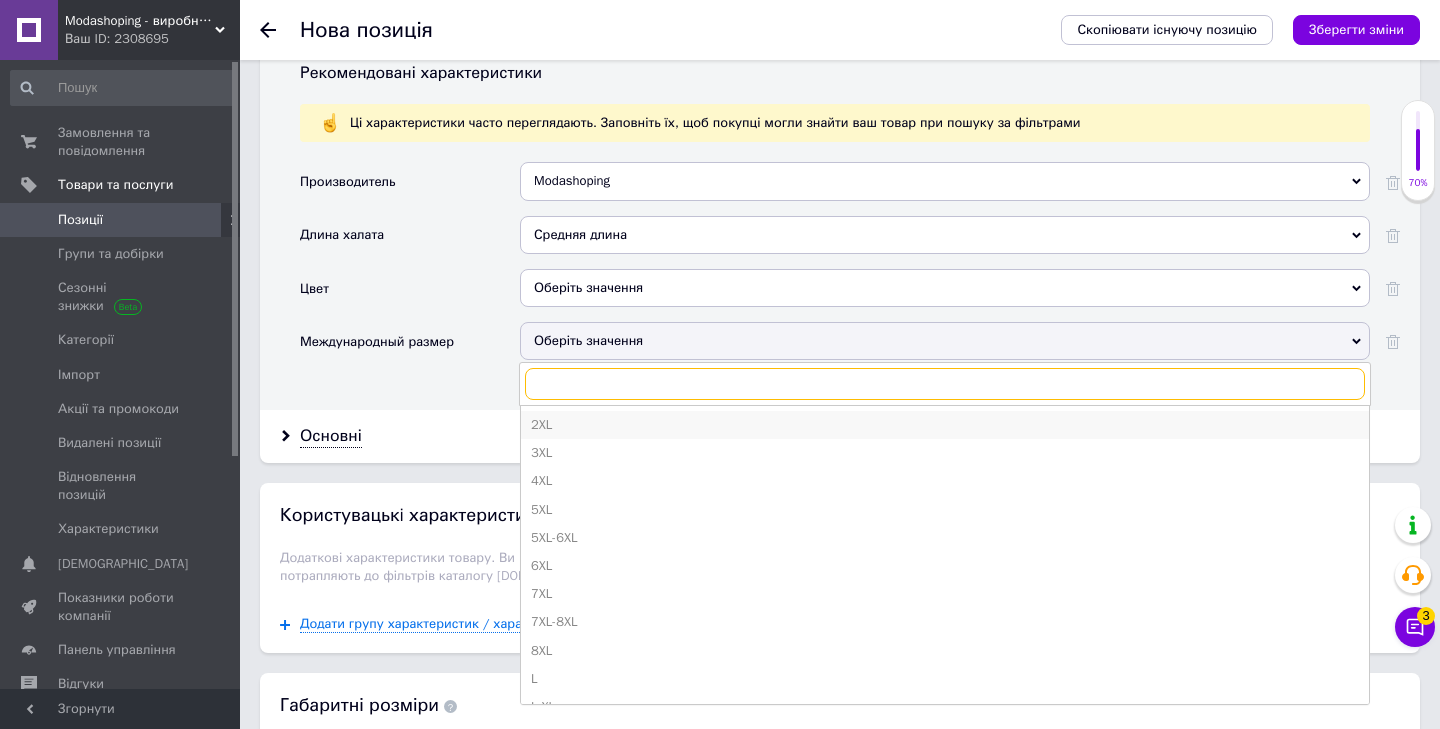 type on "s" 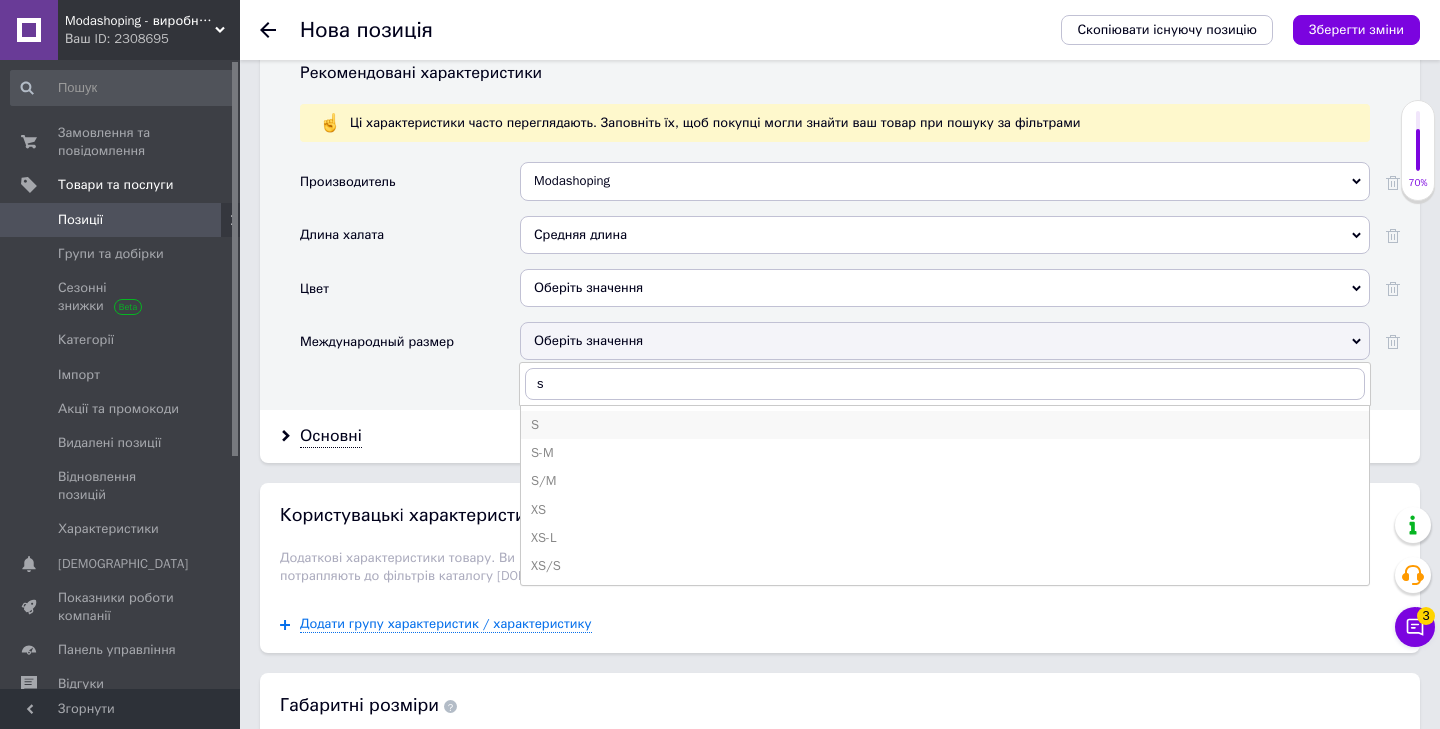 click on "S" at bounding box center [945, 425] 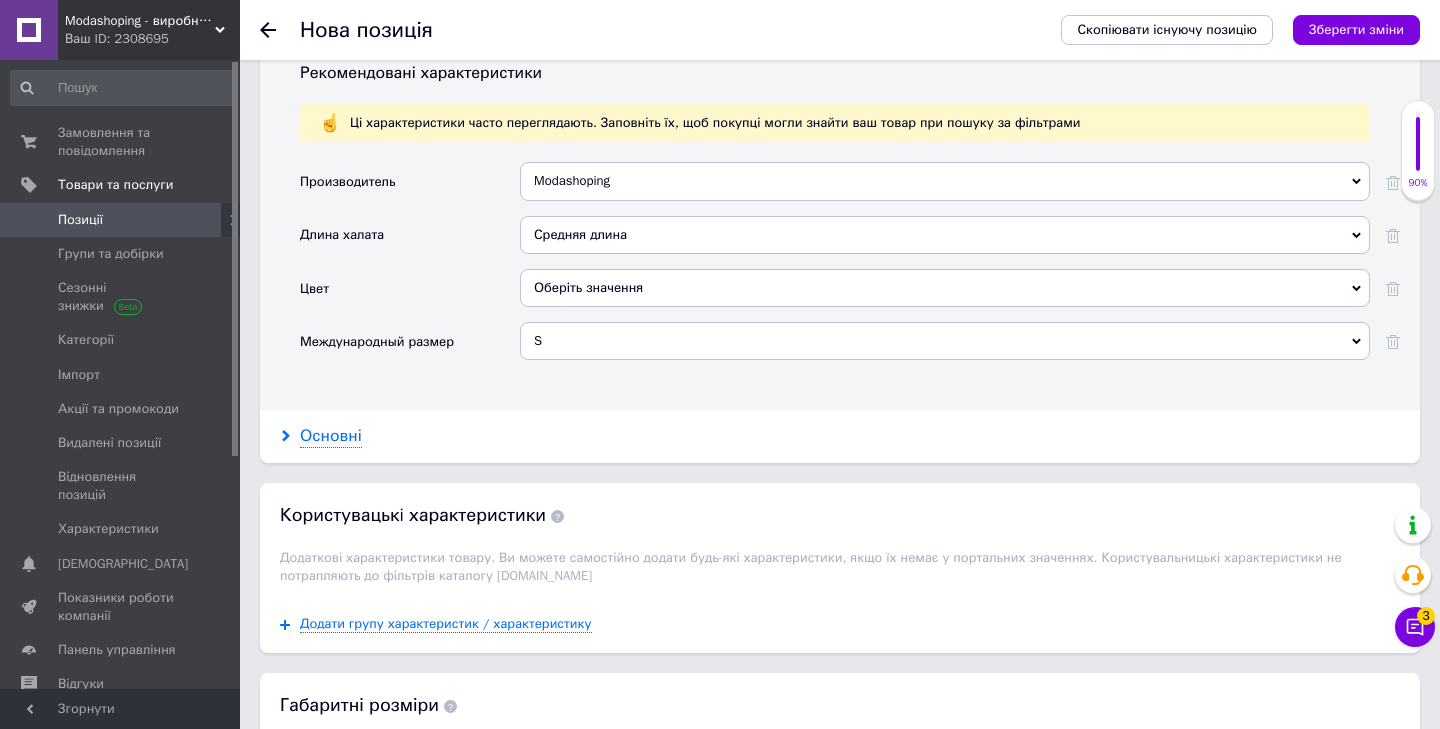 click on "Основні" at bounding box center [331, 436] 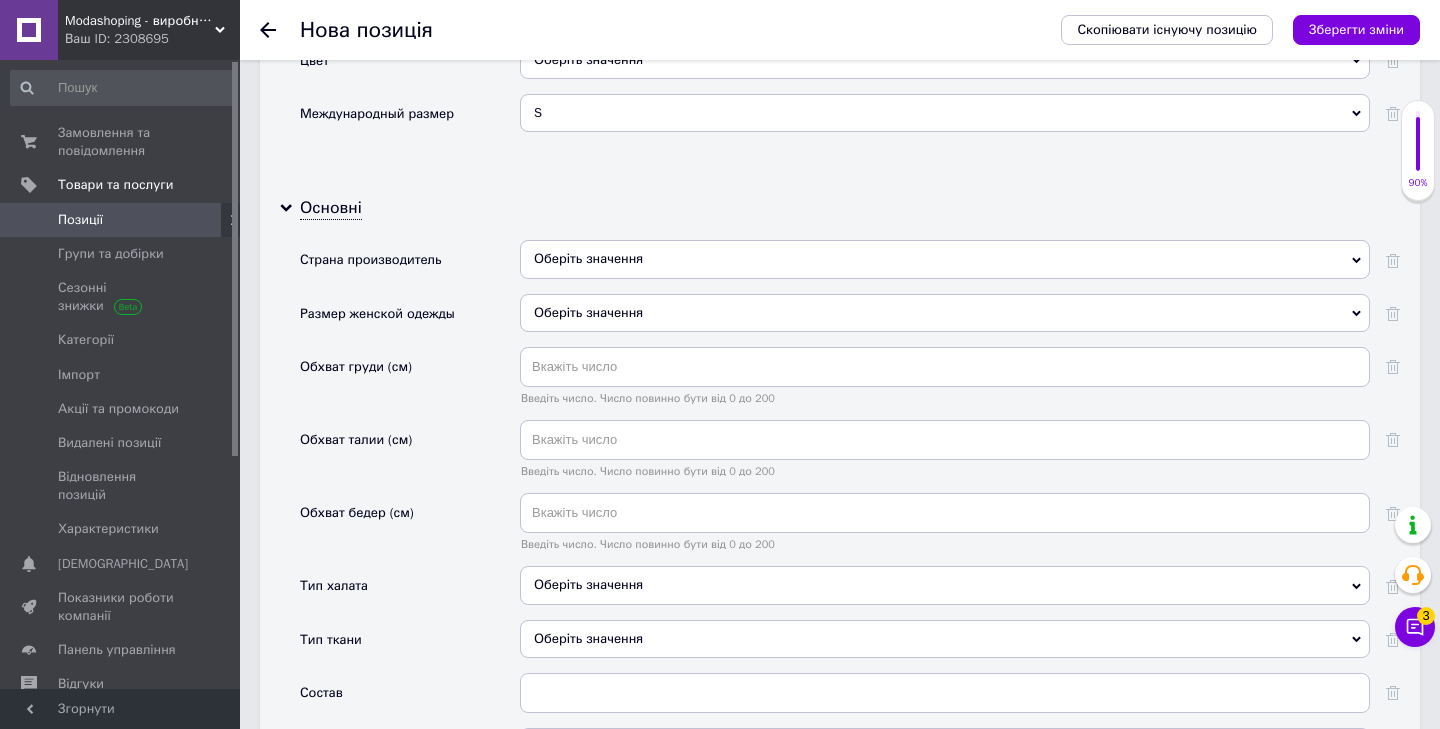scroll, scrollTop: 1959, scrollLeft: 0, axis: vertical 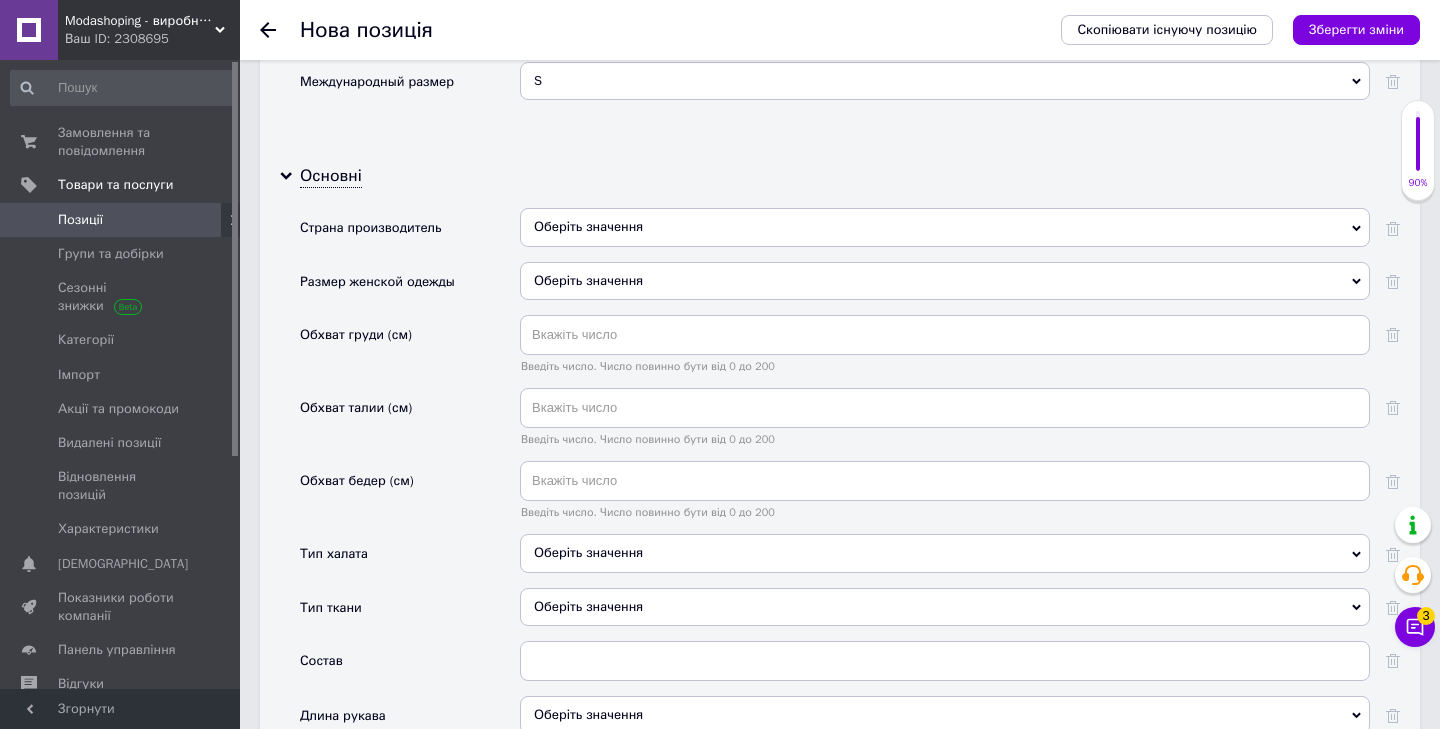 click on "Оберіть значення" at bounding box center (945, 227) 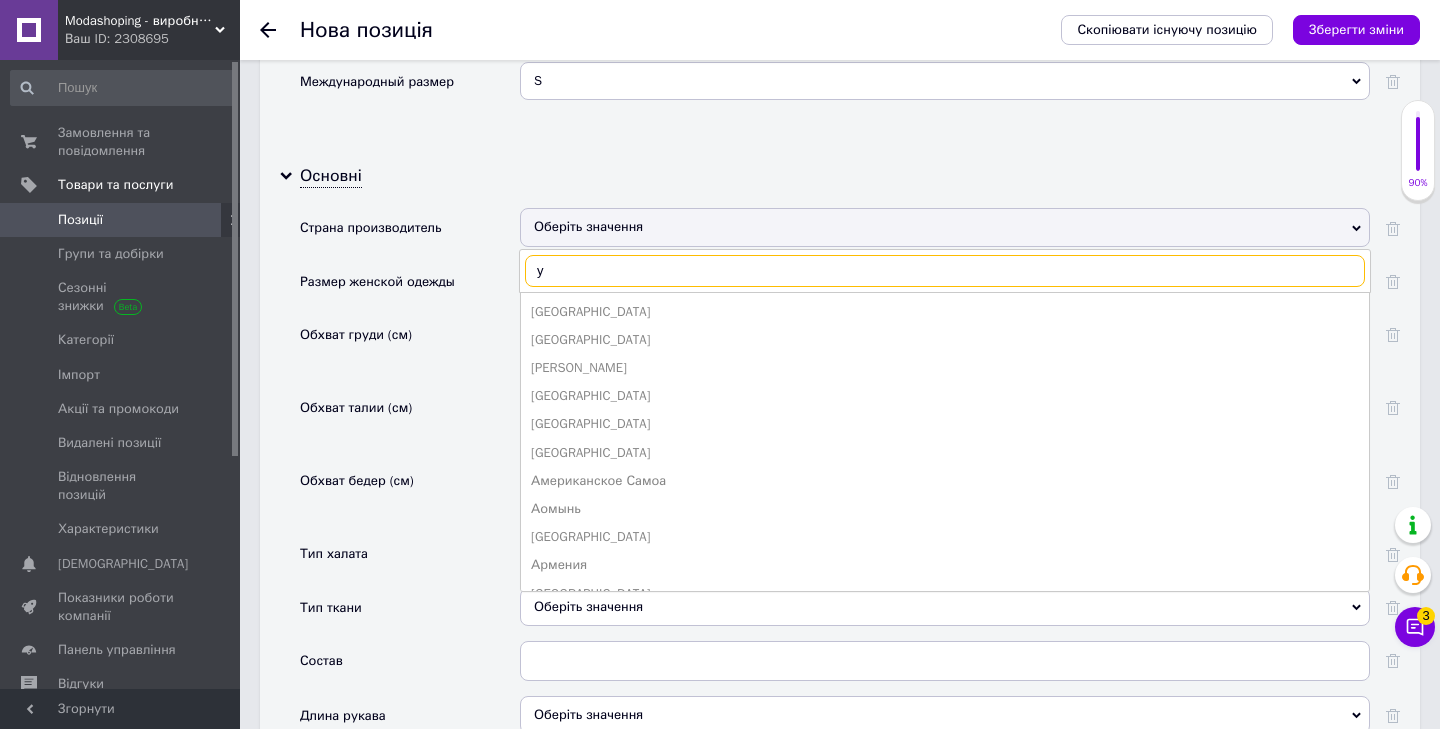 type on "ук" 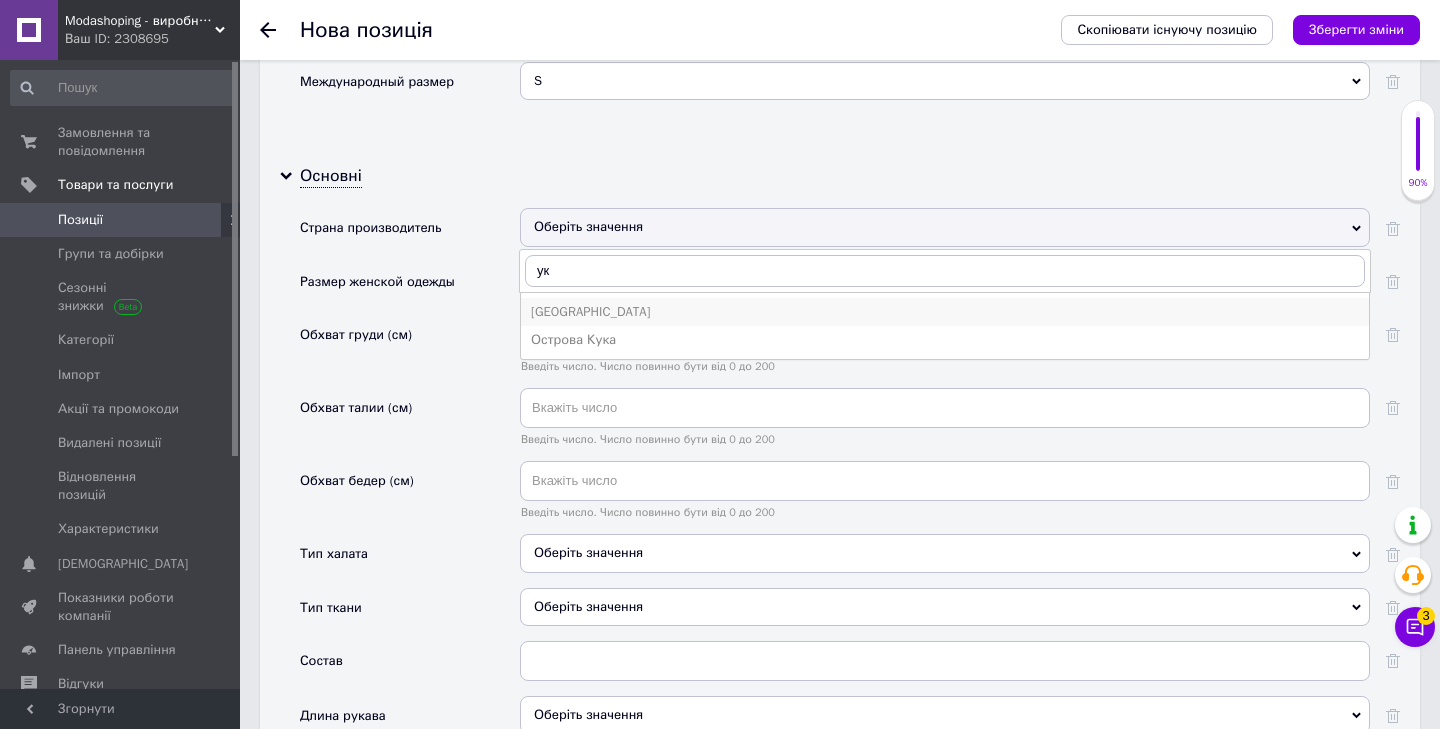 click on "[GEOGRAPHIC_DATA]" at bounding box center (945, 312) 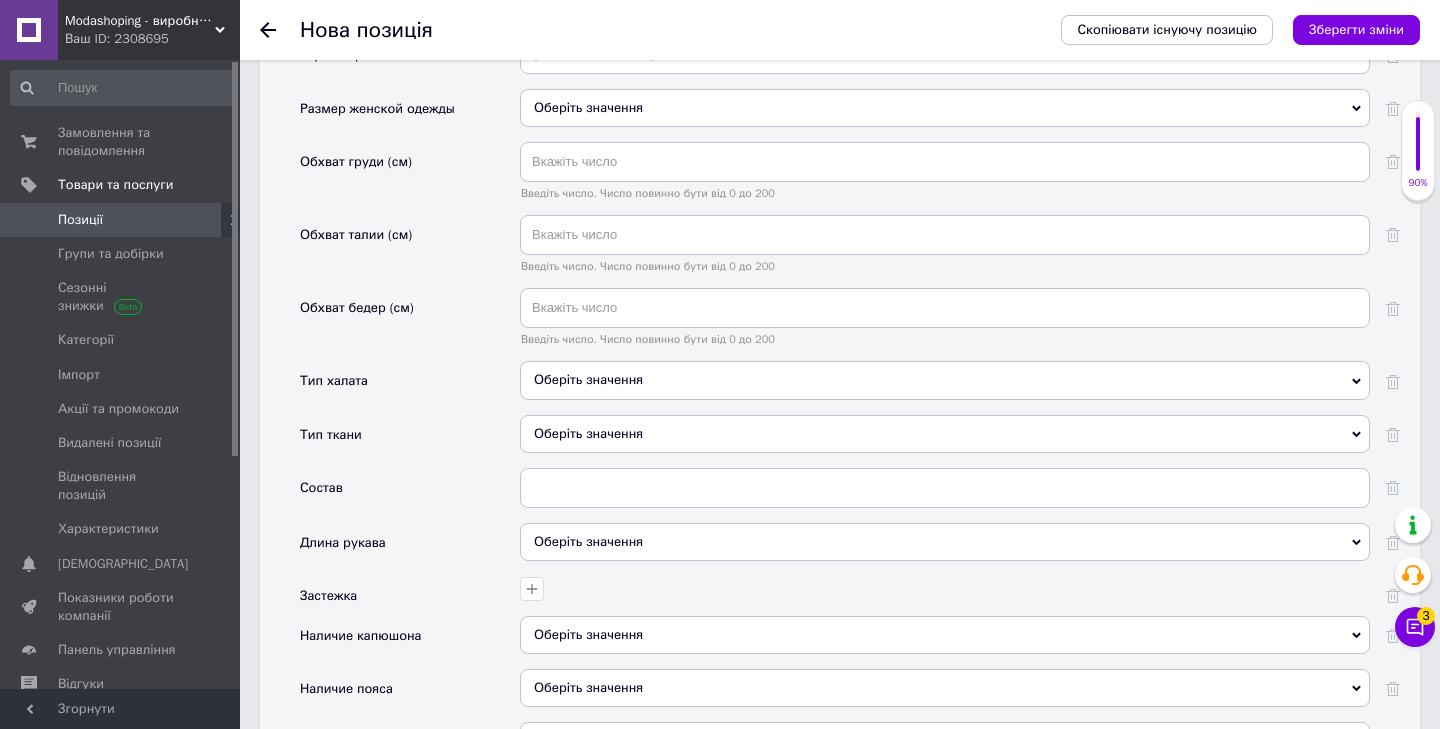 scroll, scrollTop: 2159, scrollLeft: 0, axis: vertical 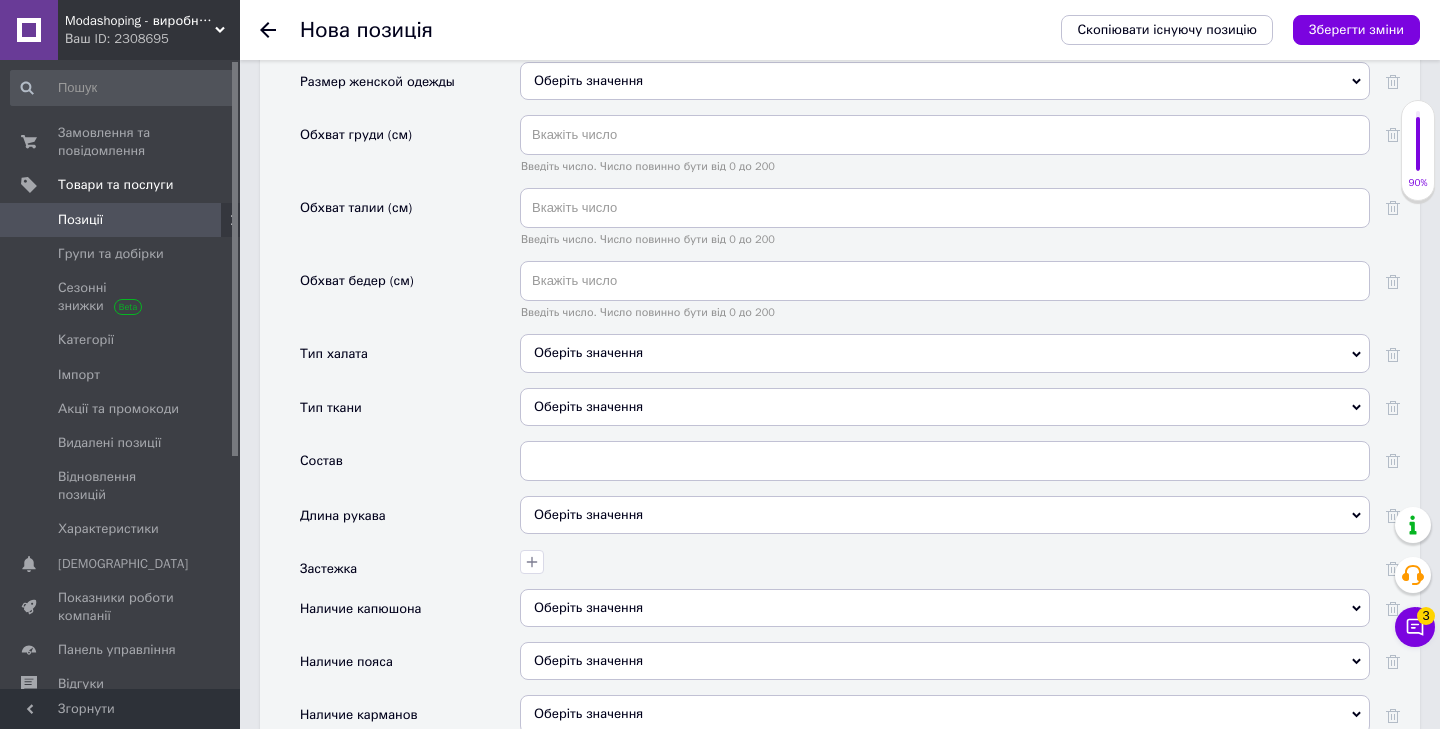 click on "Оберіть значення" at bounding box center (945, 353) 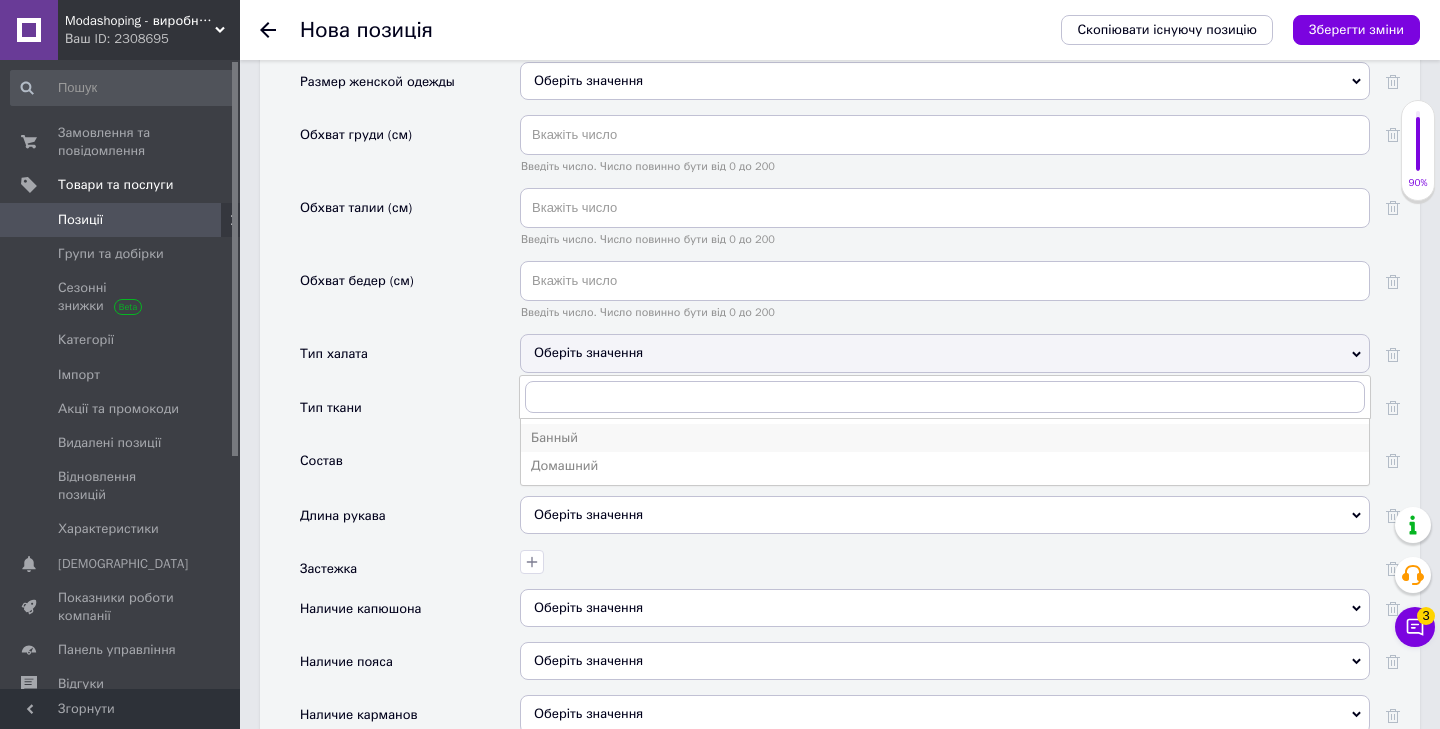 click on "Банный" at bounding box center (945, 438) 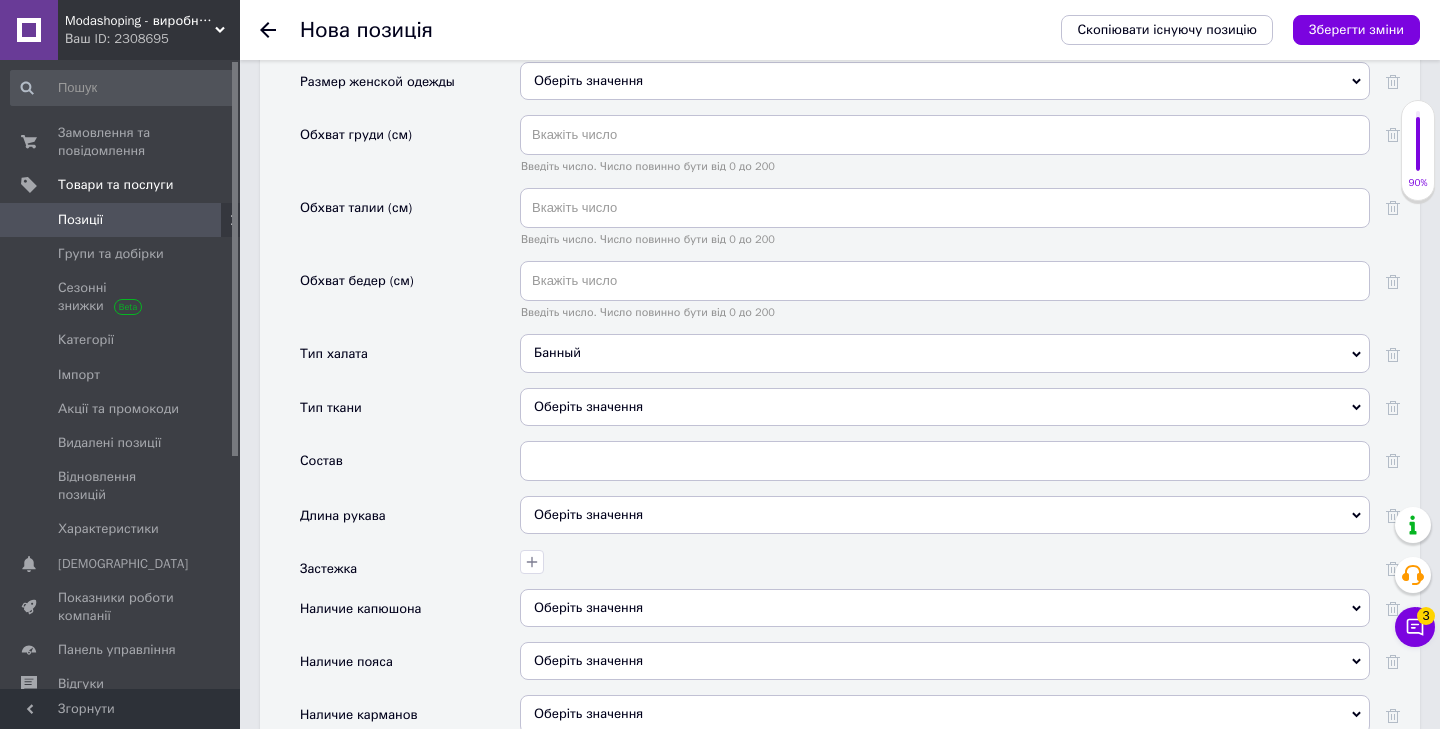 click on "Банный" at bounding box center [945, 353] 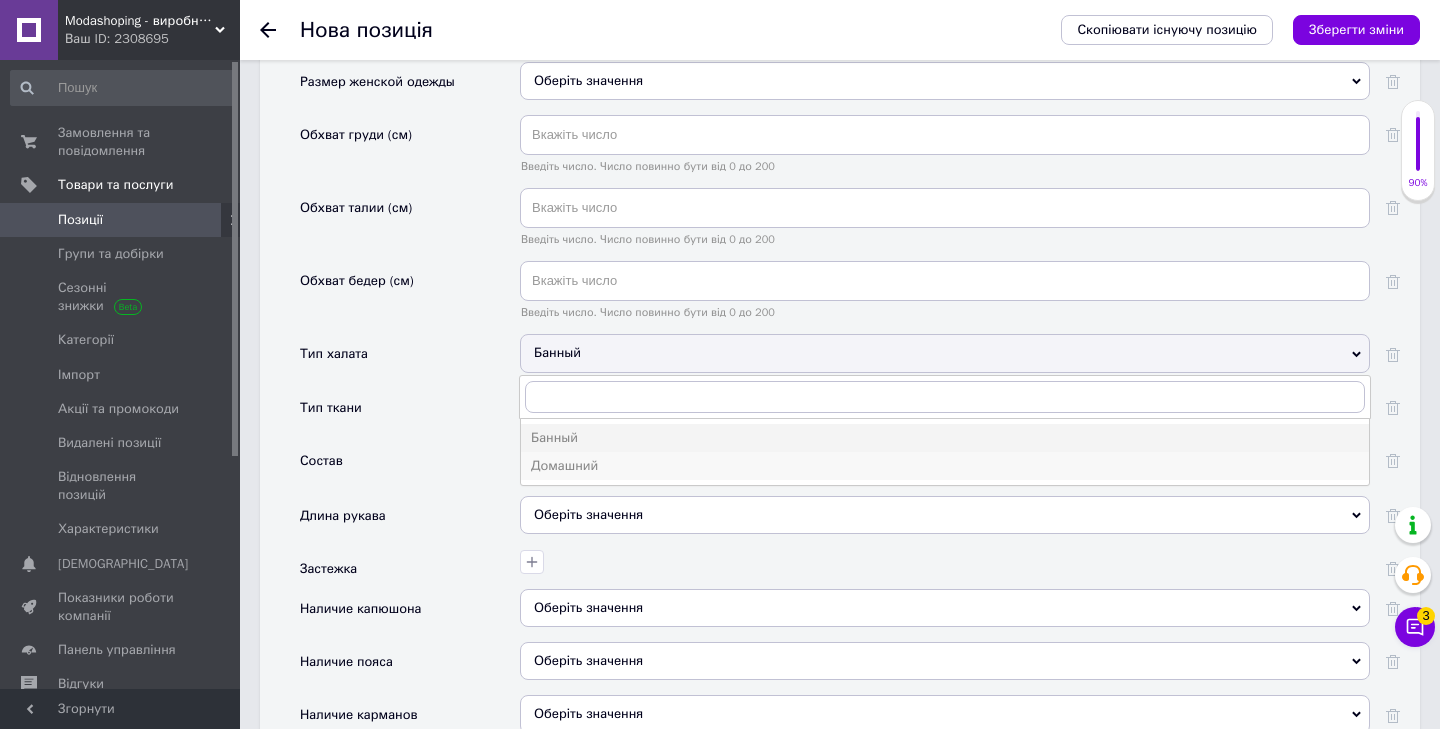 click on "Домашний" at bounding box center [945, 466] 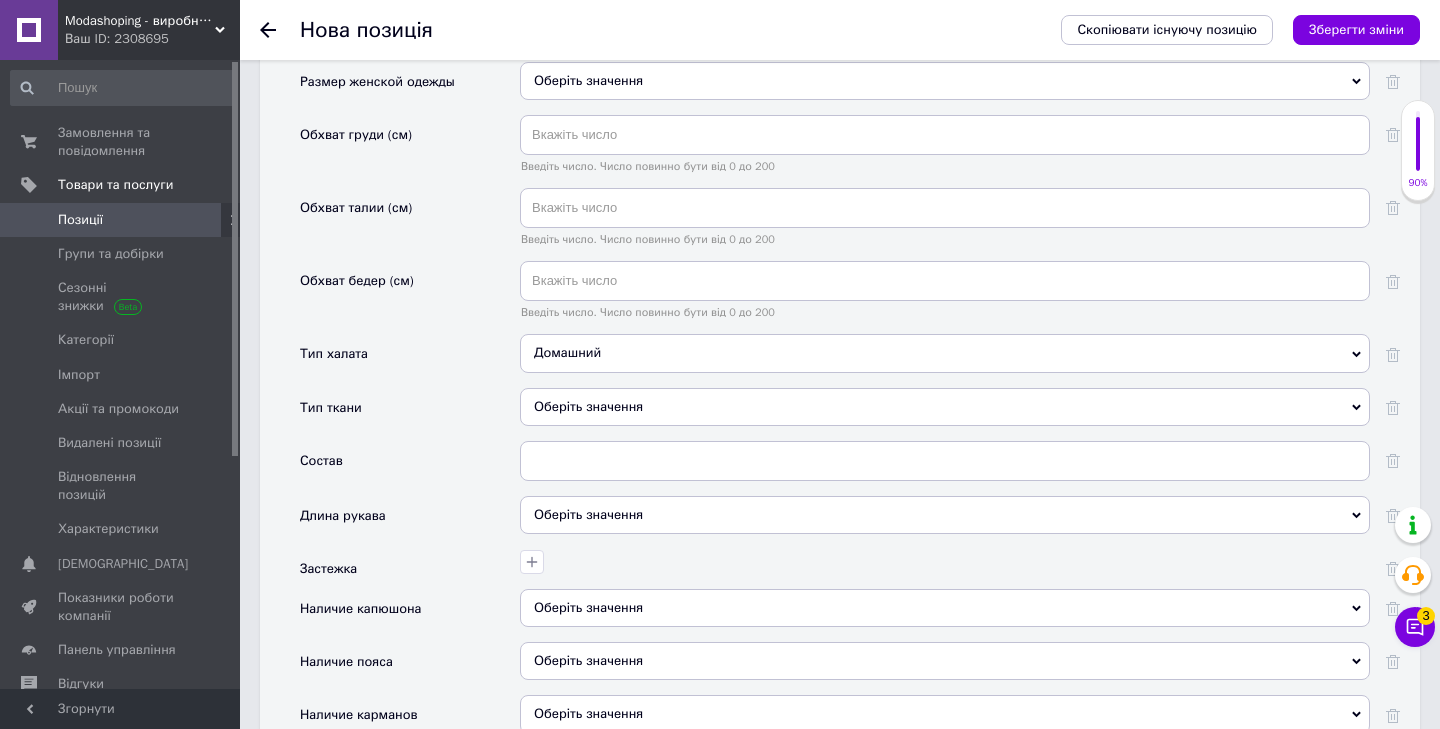 click on "Оберіть значення" at bounding box center (945, 407) 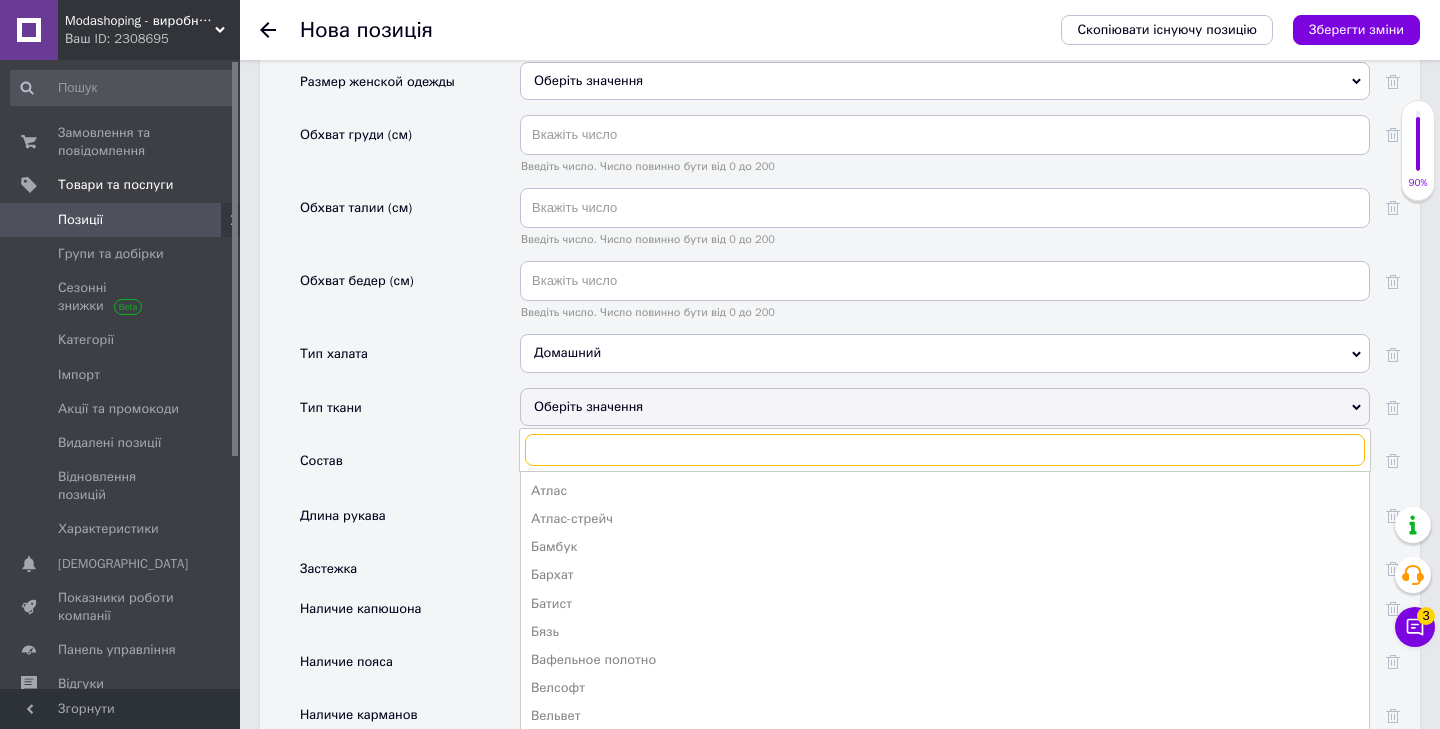 type on "е" 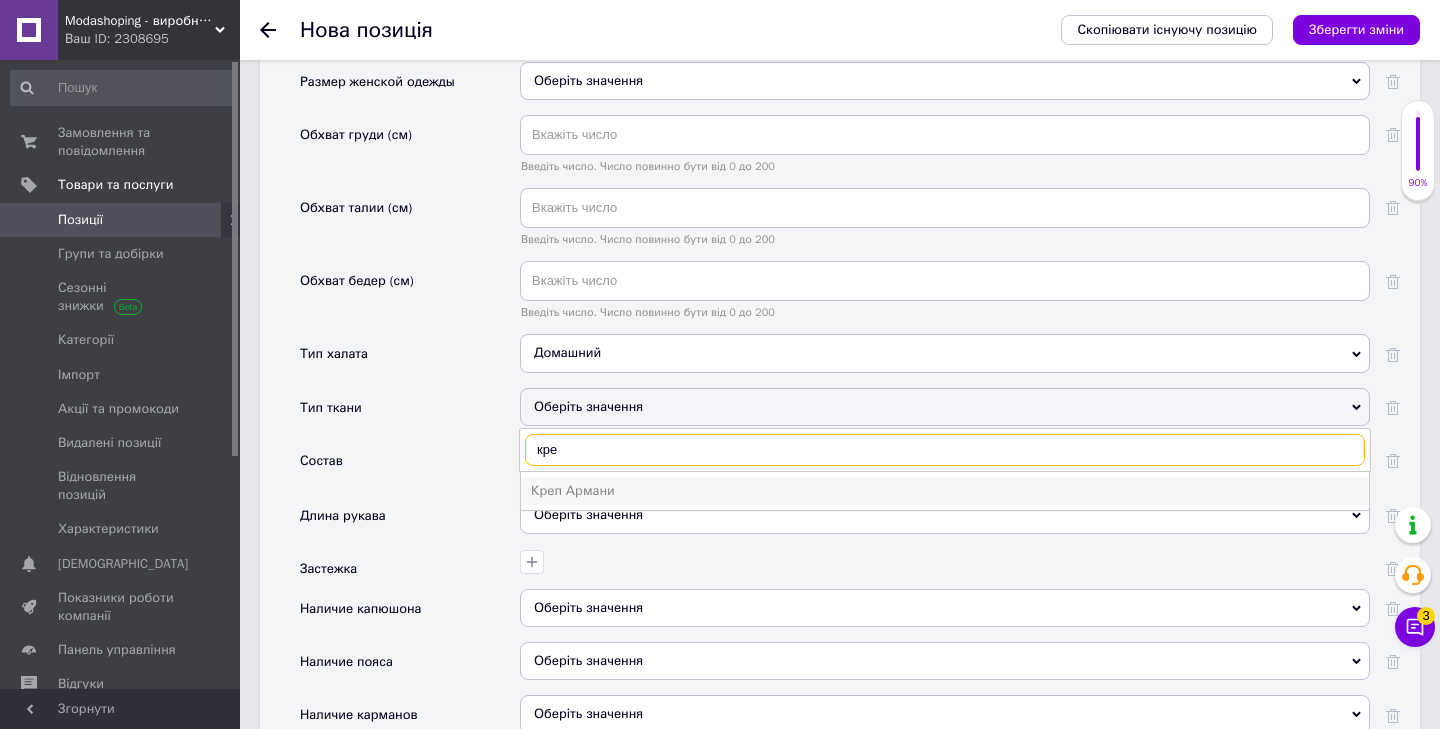type on "крем" 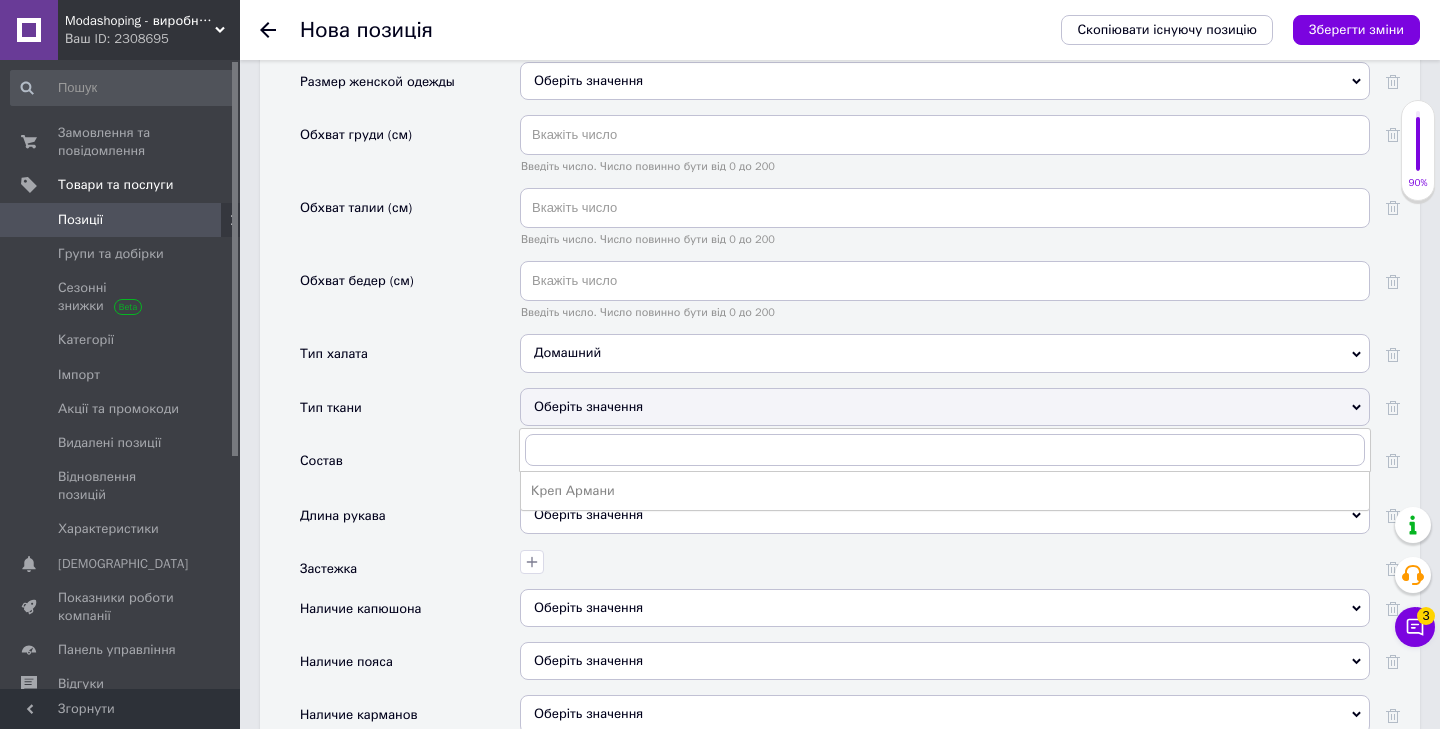 click at bounding box center (945, 468) 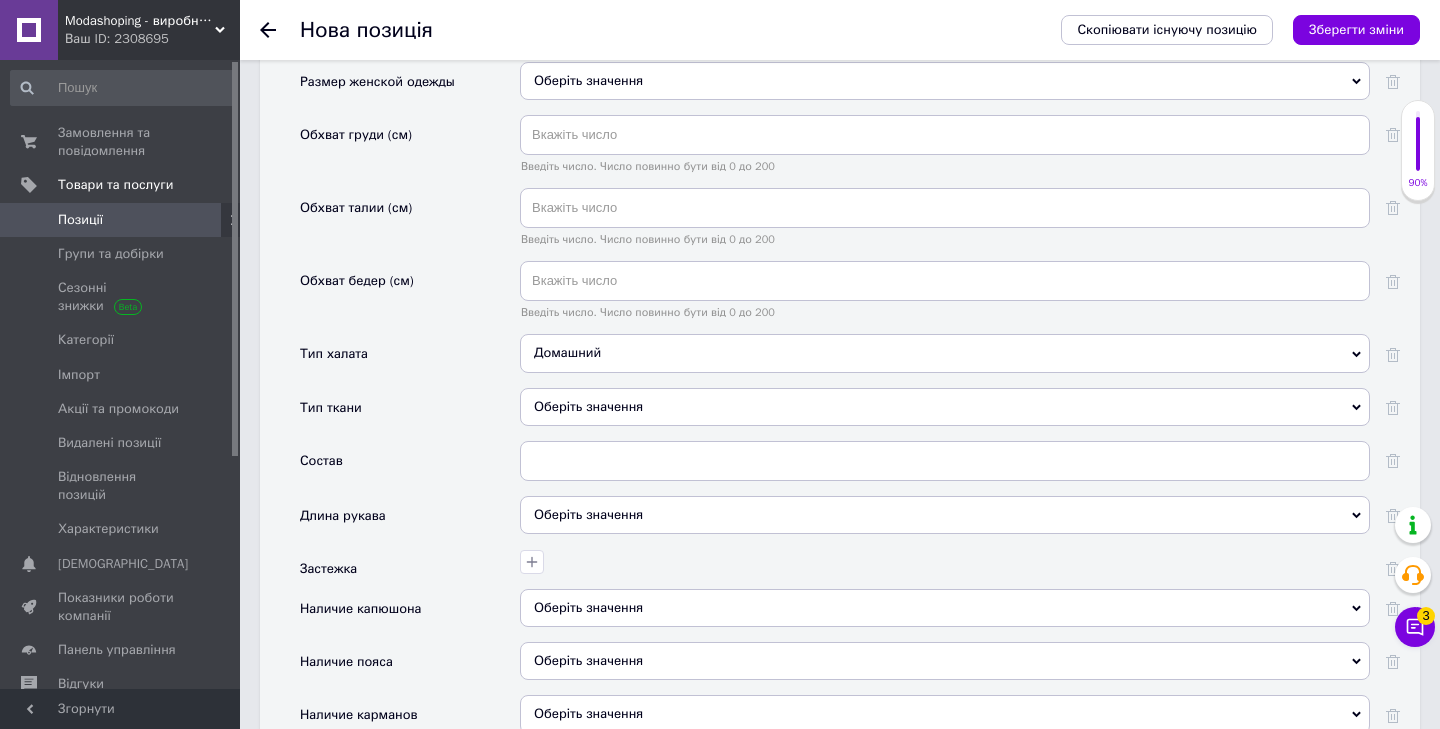 click on "Оберіть значення" at bounding box center (945, 407) 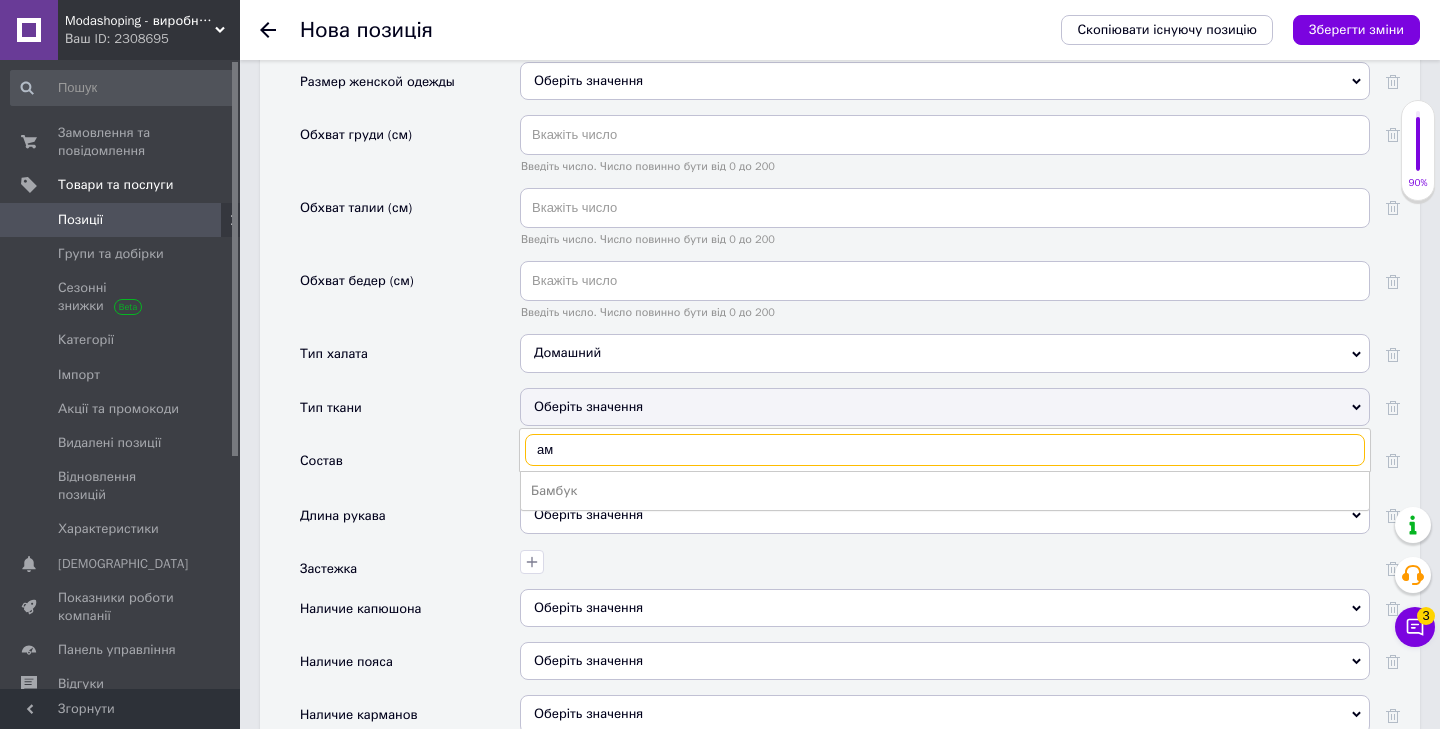 type on "а" 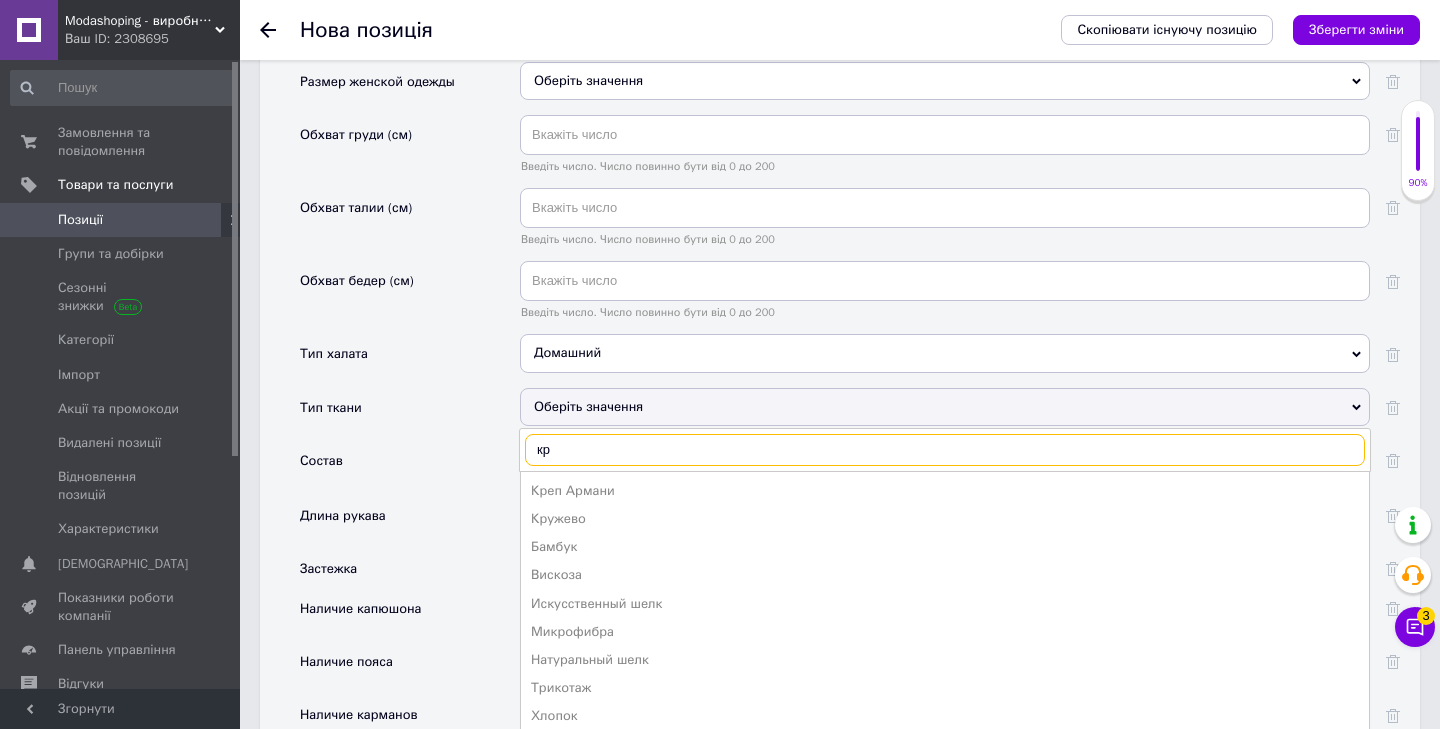 type on "кре" 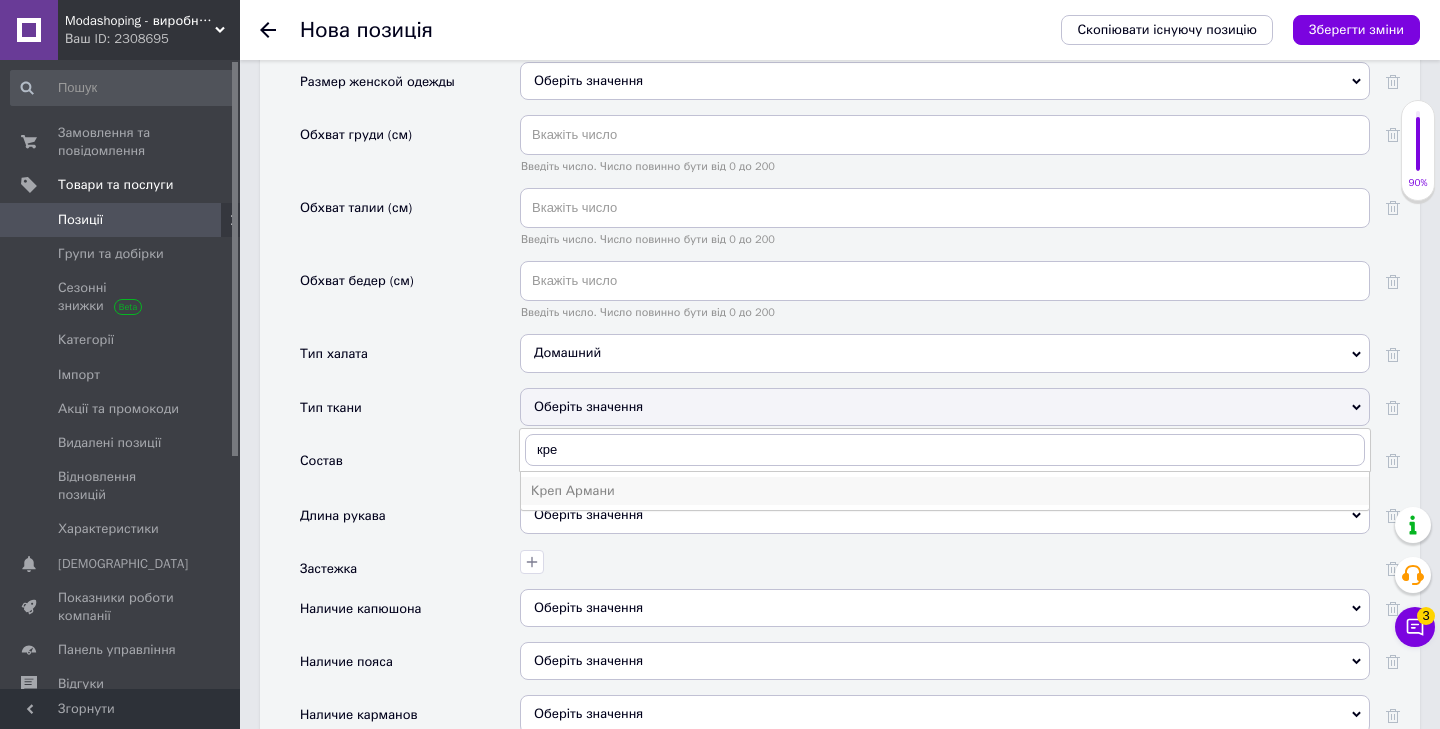 click on "Креп Армани" at bounding box center (945, 491) 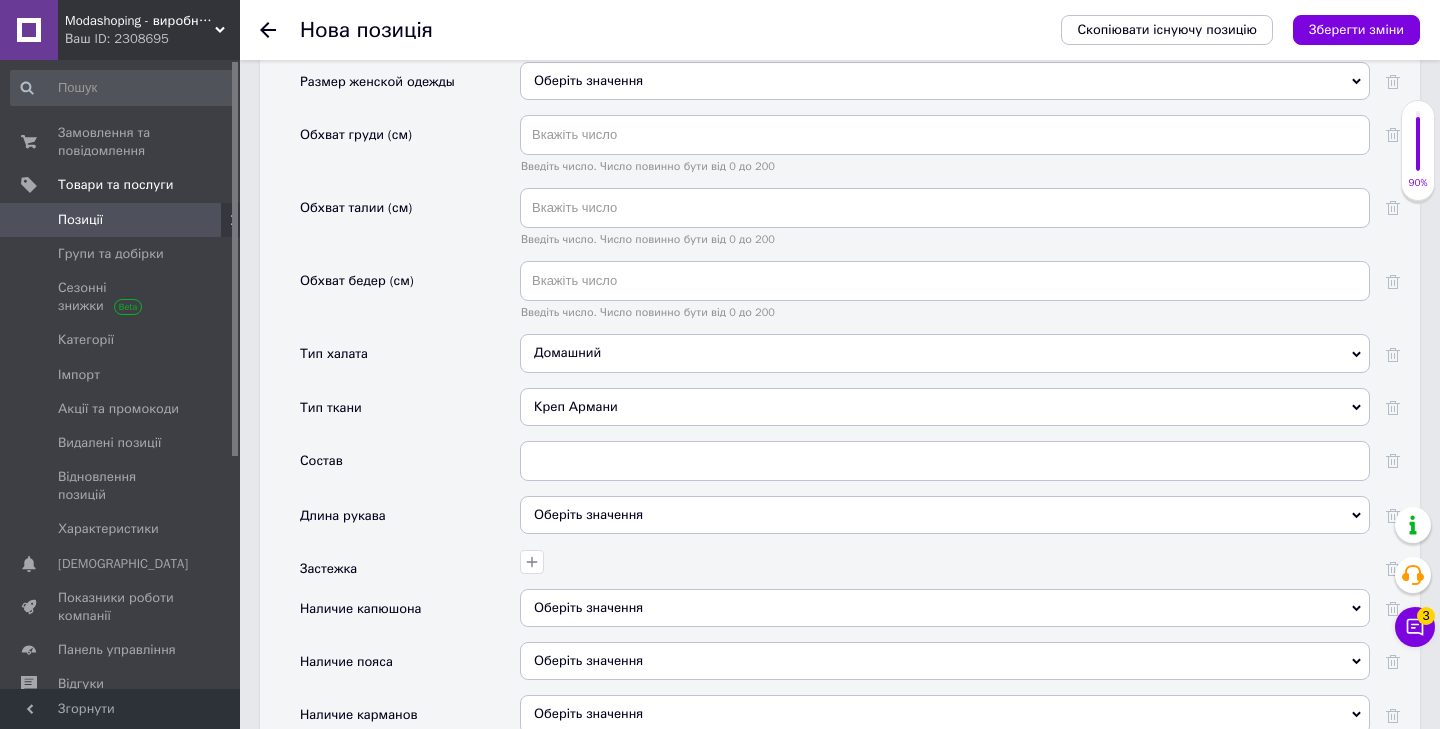 click on "Оберіть значення" at bounding box center (945, 515) 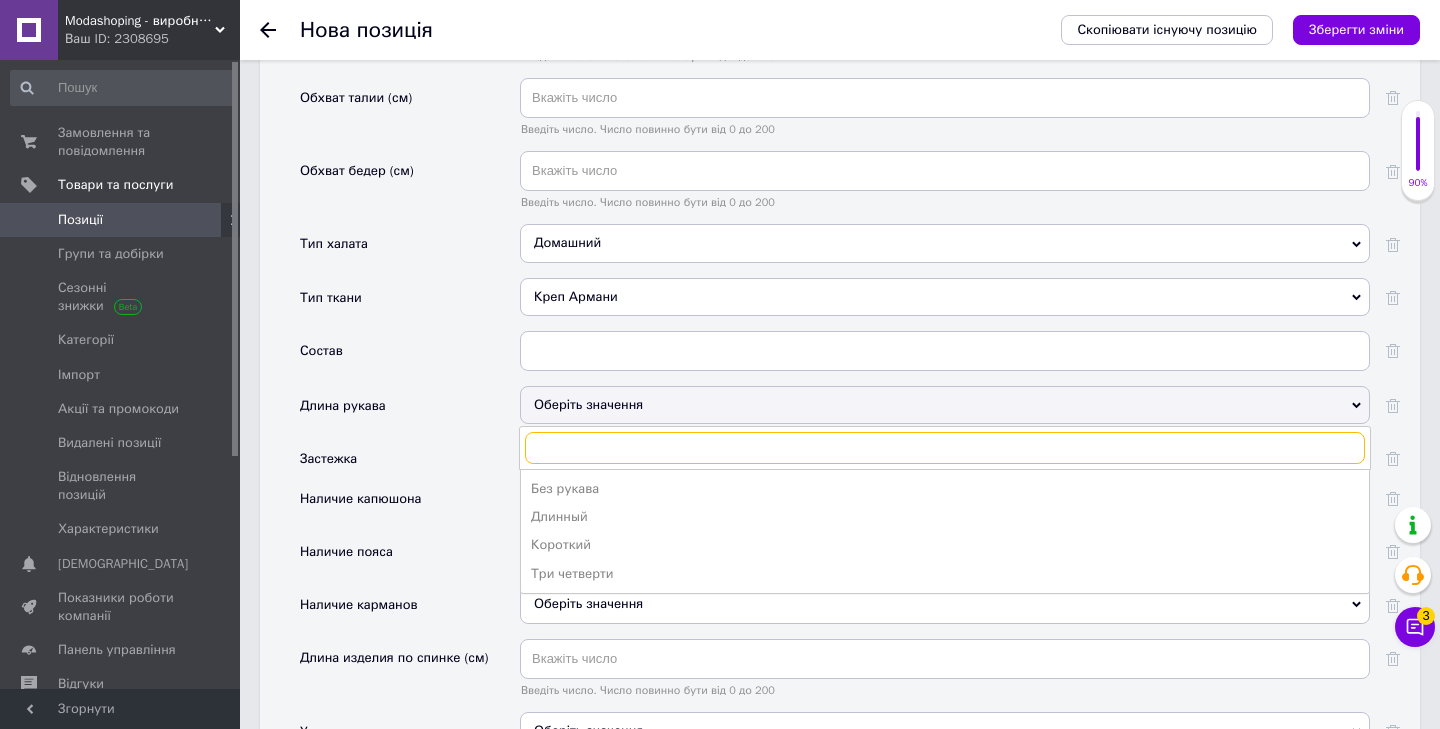 scroll, scrollTop: 2279, scrollLeft: 0, axis: vertical 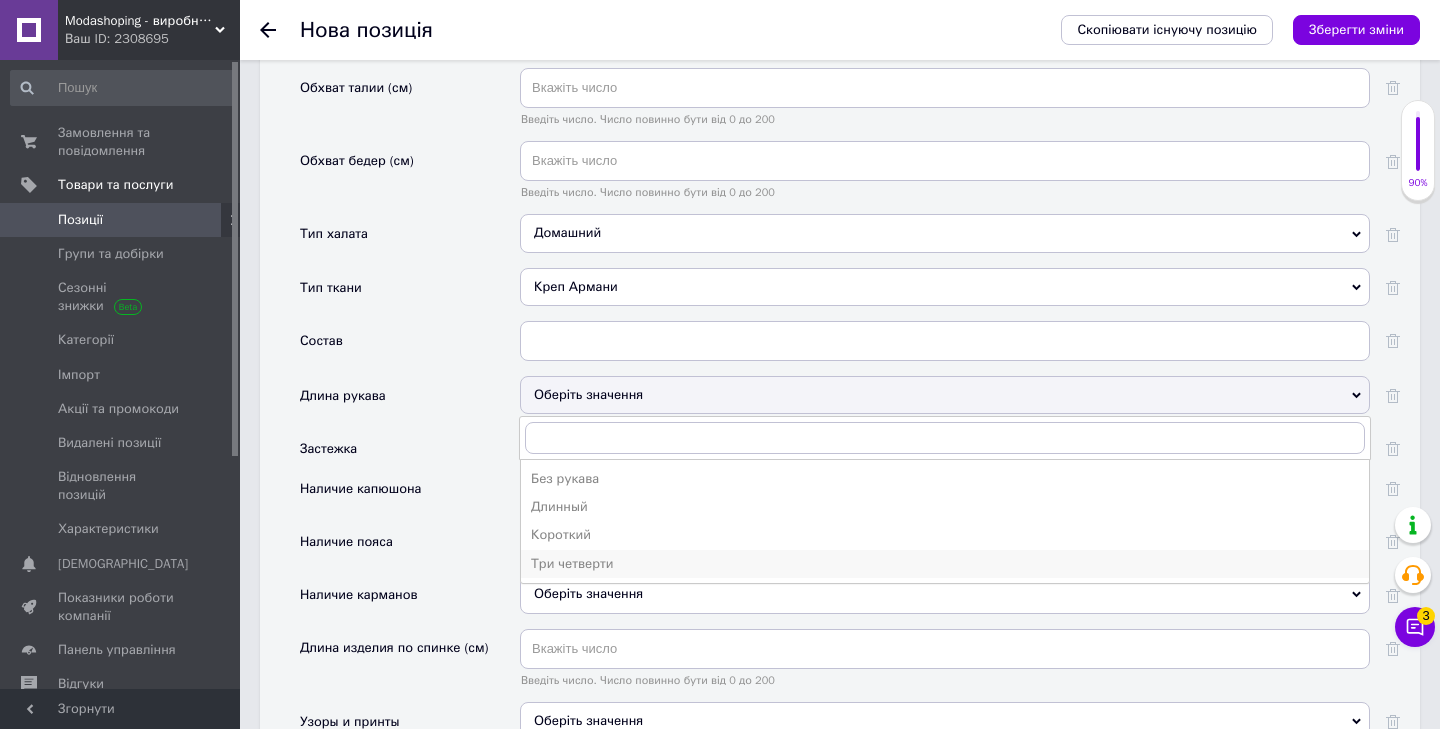 click on "Три четверти" at bounding box center [945, 564] 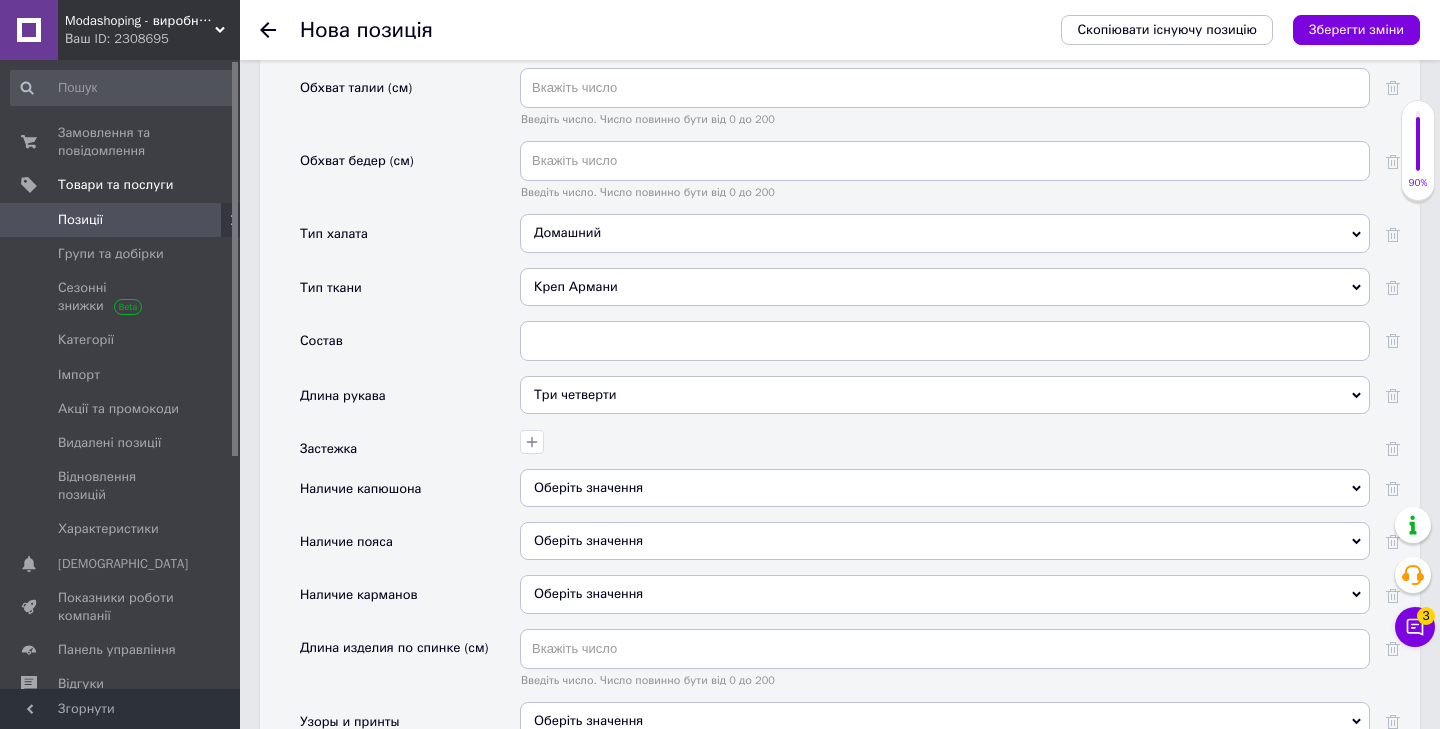 scroll, scrollTop: 2336, scrollLeft: 0, axis: vertical 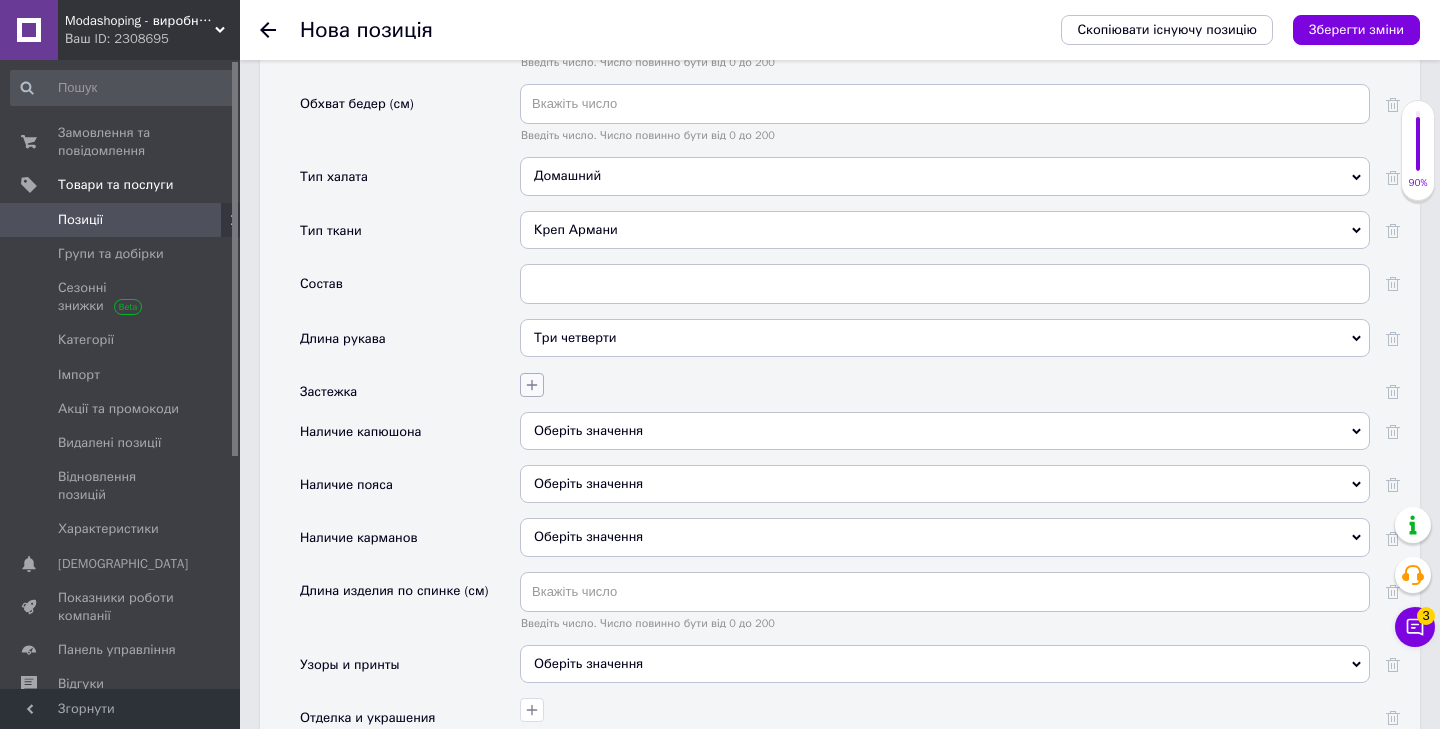 click 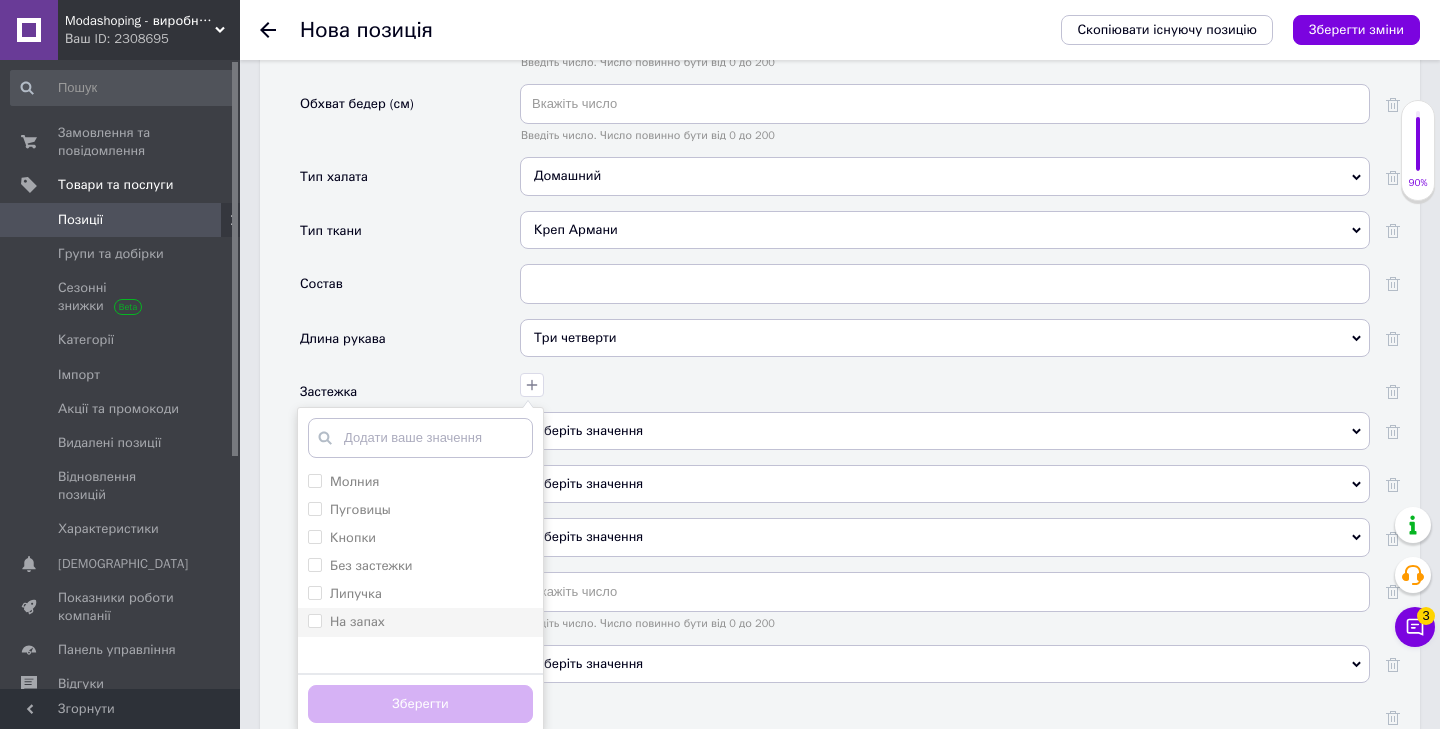 click on "На запах" at bounding box center (357, 621) 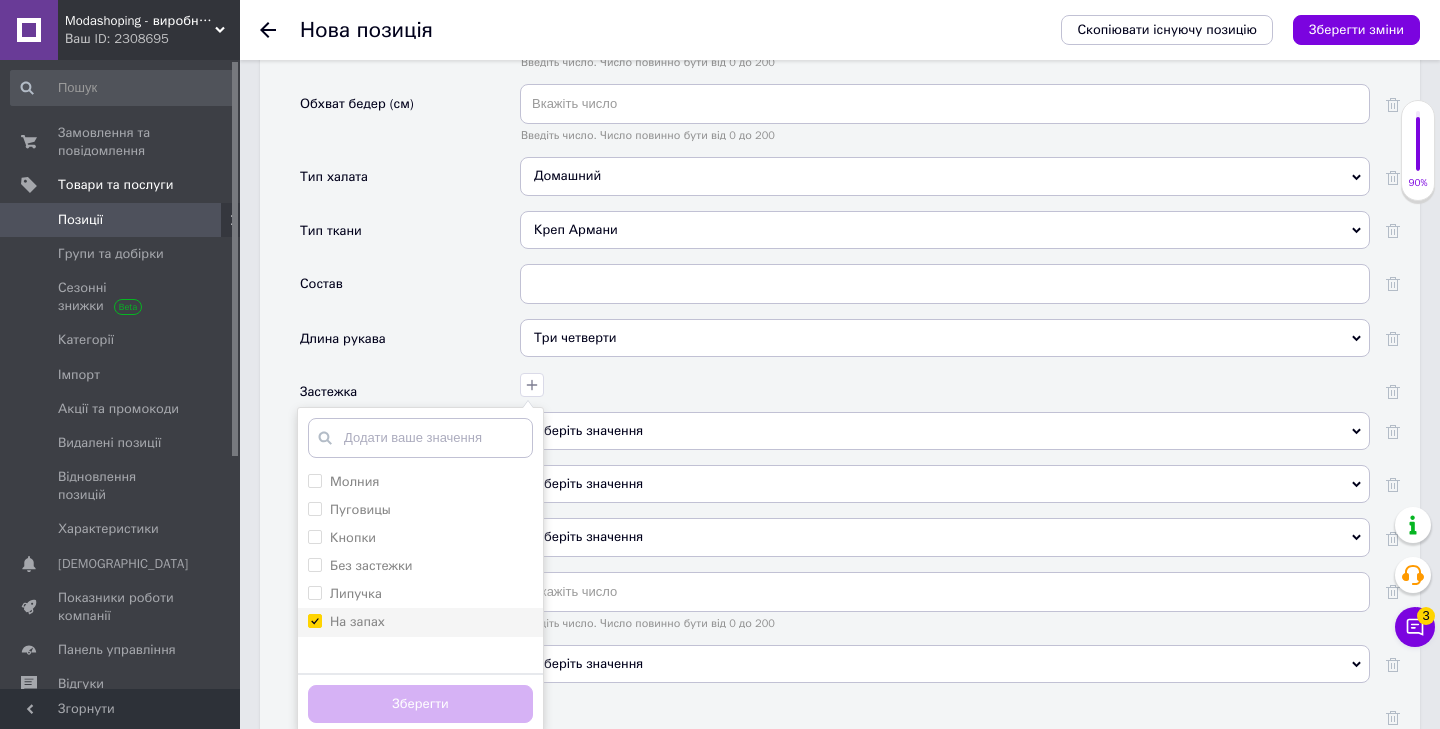 checkbox on "true" 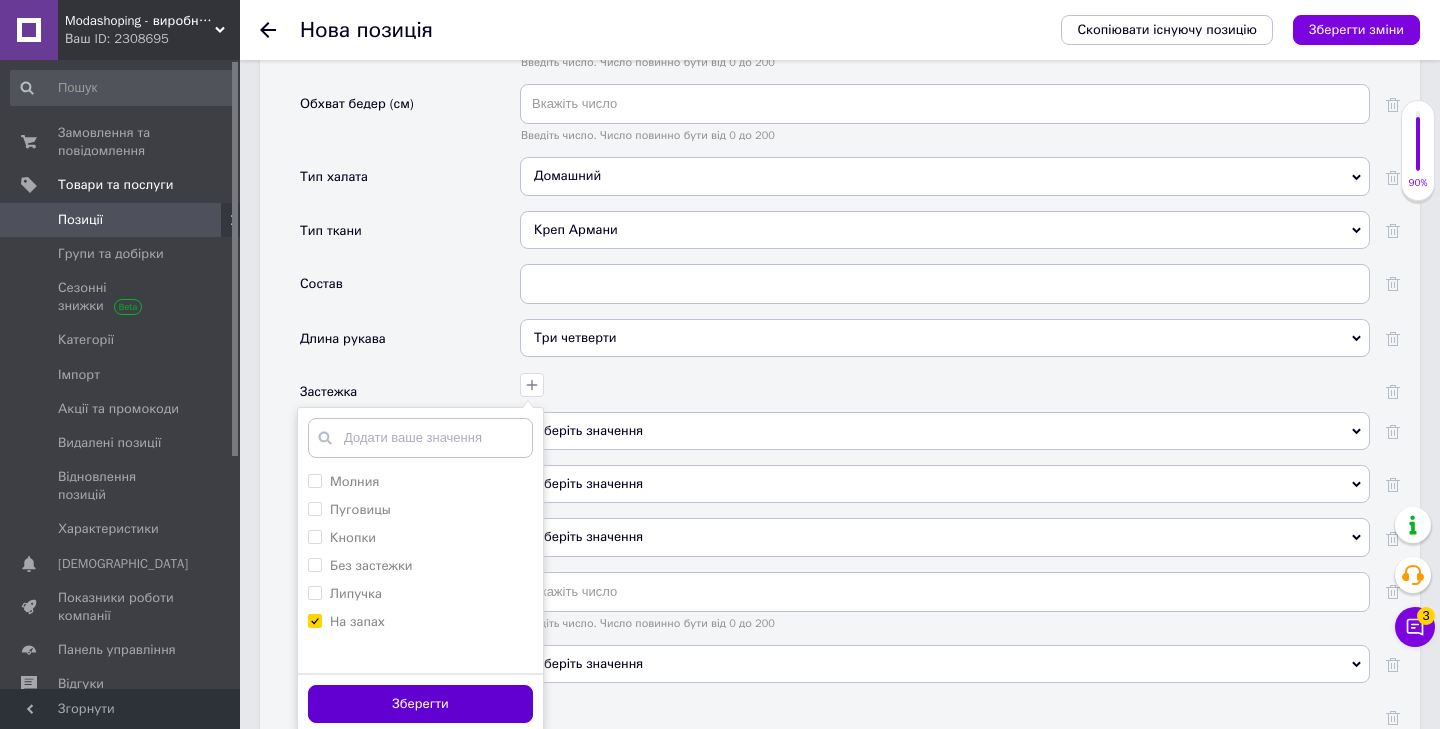 click on "Зберегти" at bounding box center [420, 704] 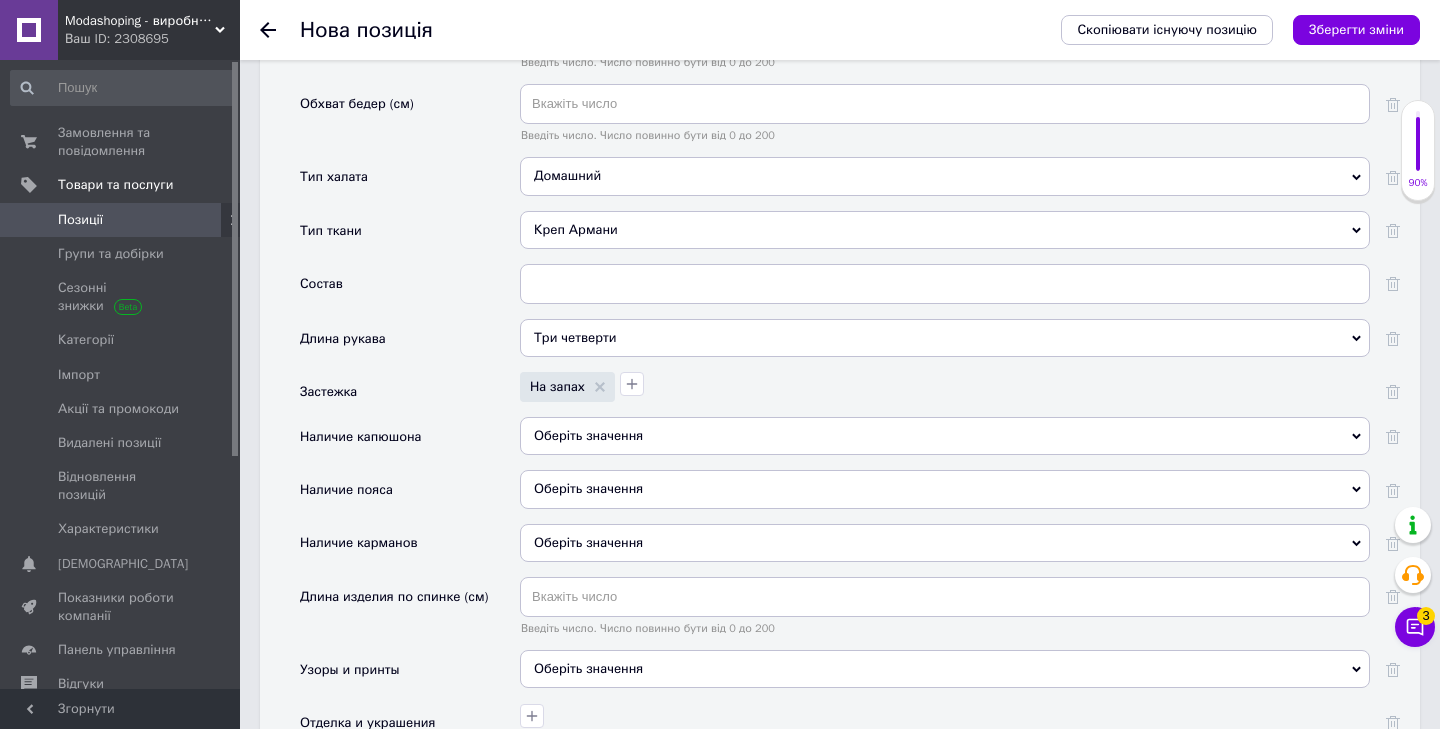 click on "Оберіть значення" at bounding box center [945, 436] 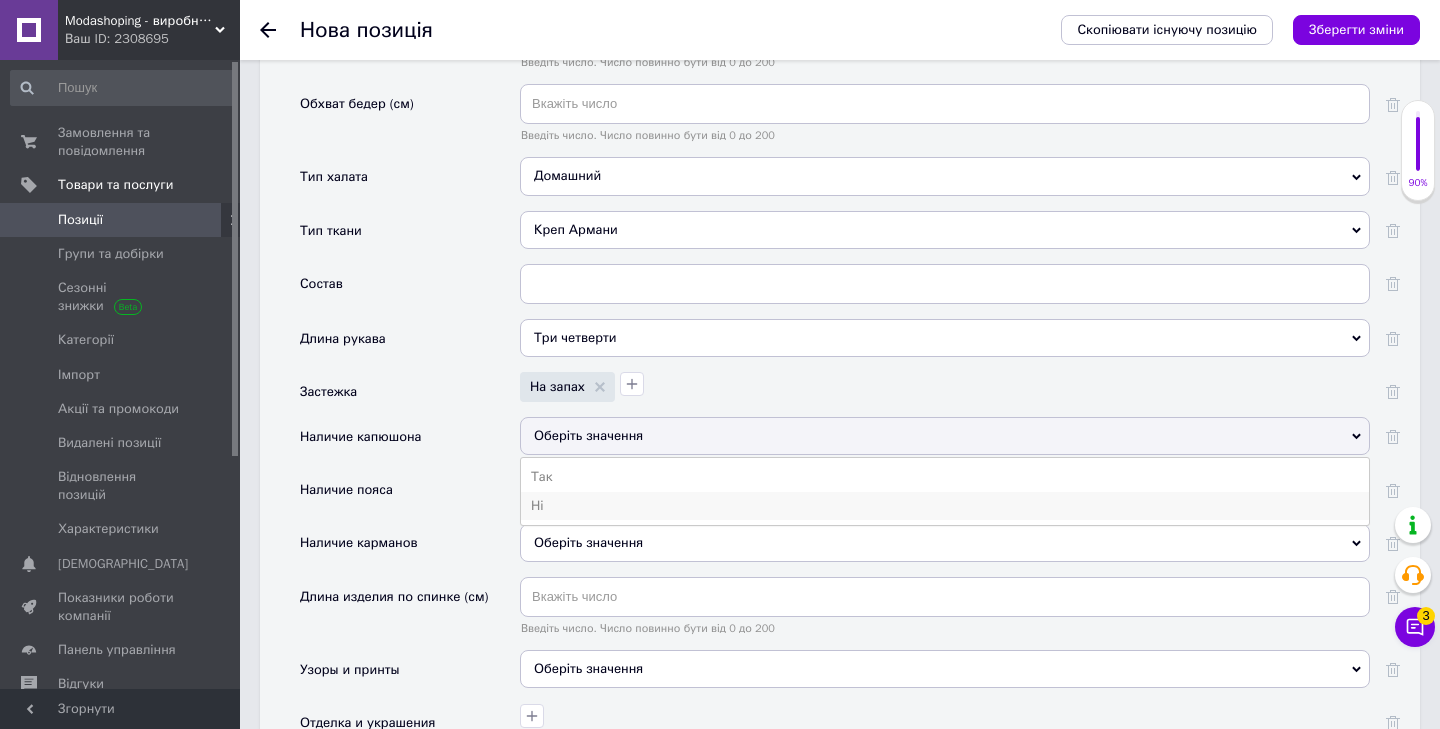 click on "Ні" at bounding box center (945, 506) 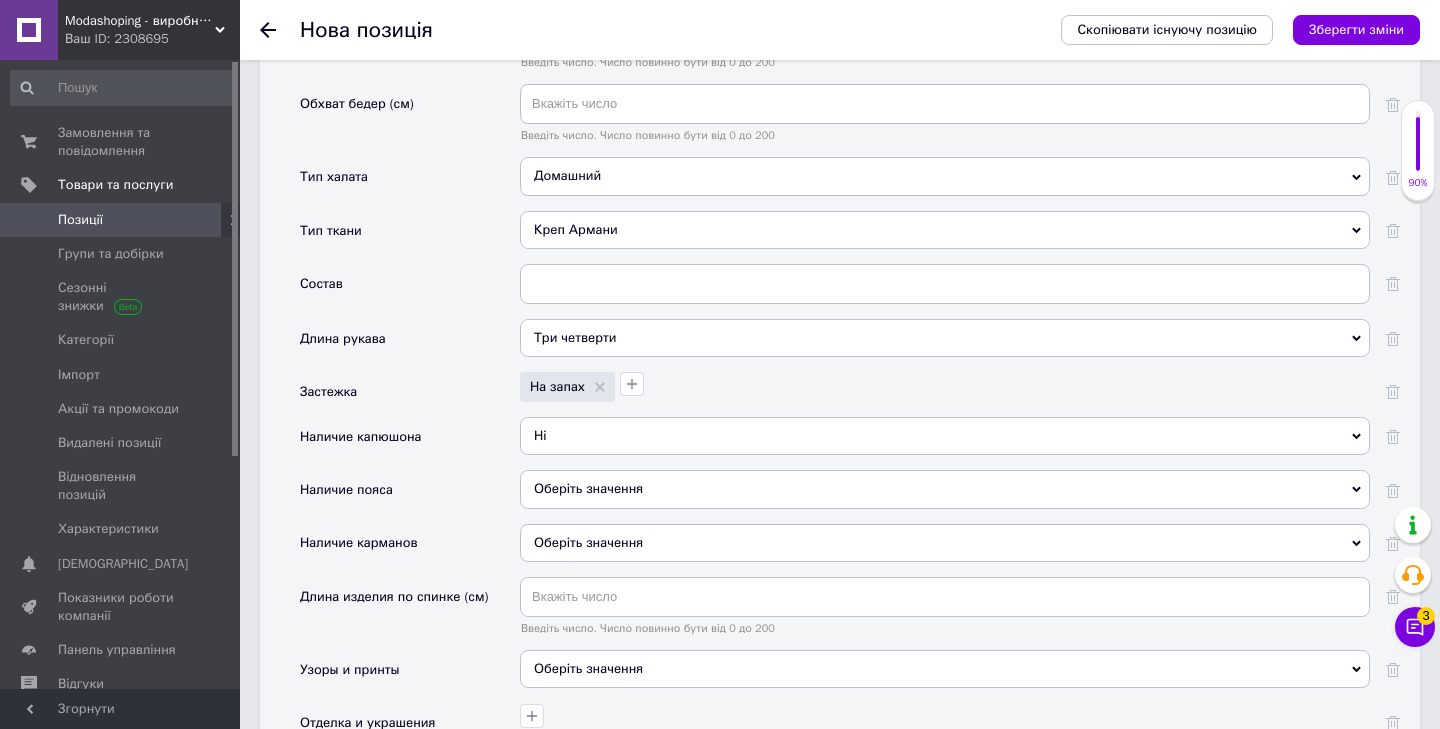 click on "Оберіть значення" at bounding box center [945, 489] 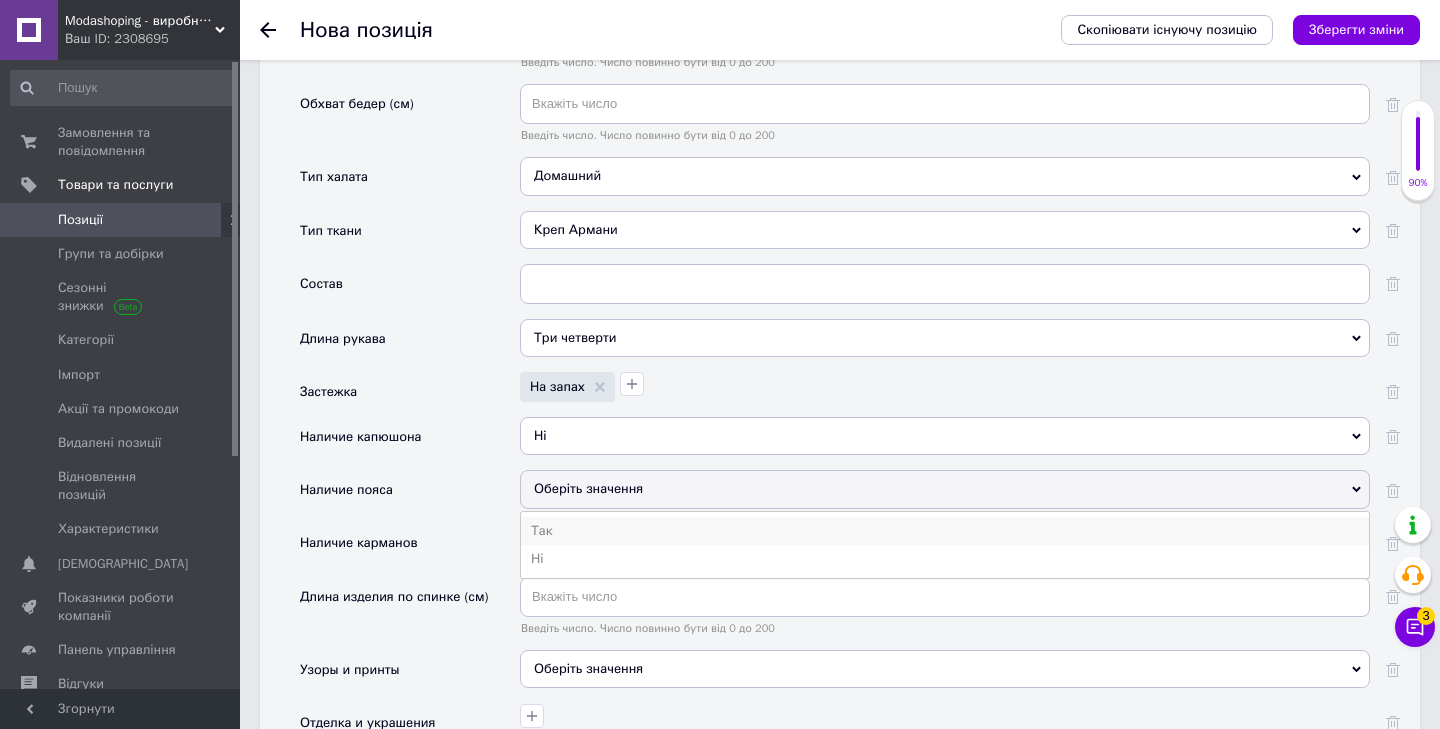 click on "Так" at bounding box center [945, 531] 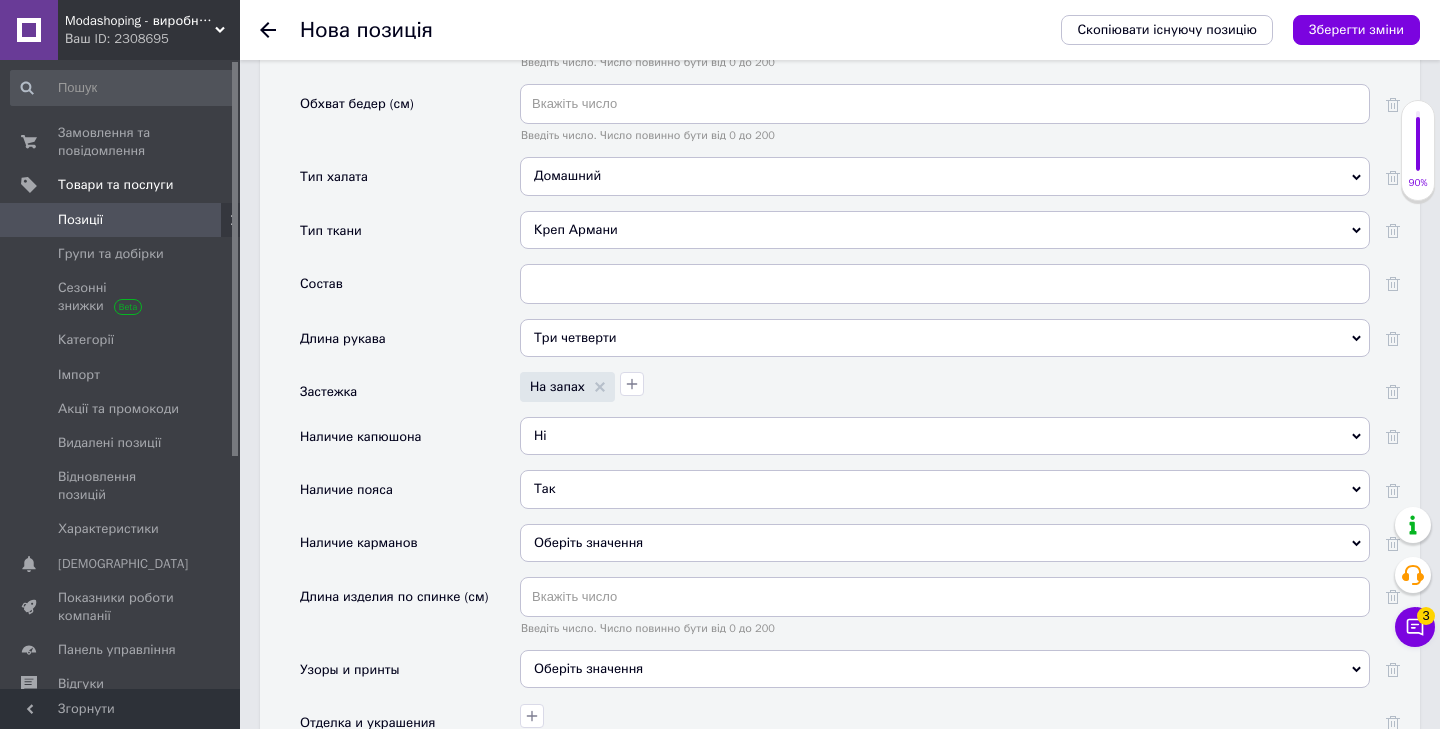 click on "Оберіть значення" at bounding box center [588, 542] 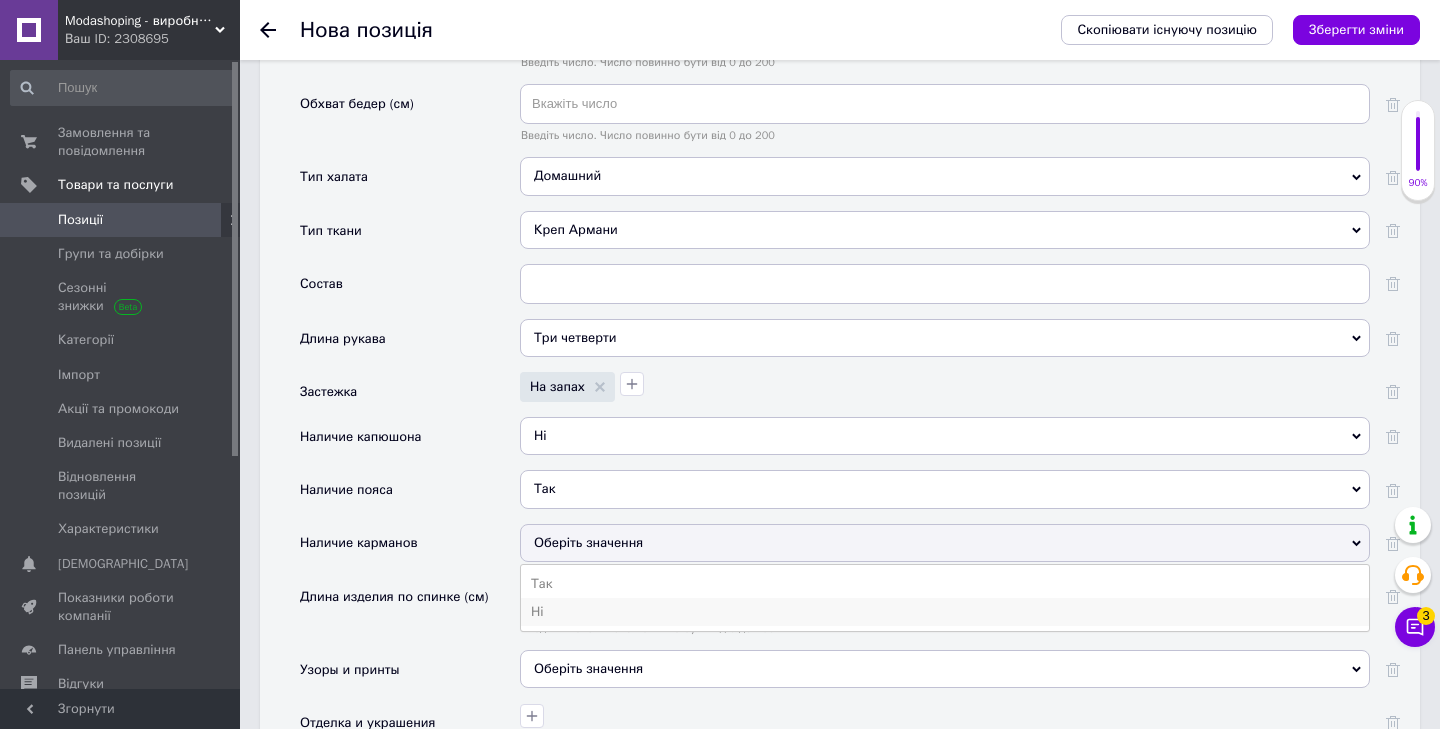 click on "Ні" at bounding box center [945, 612] 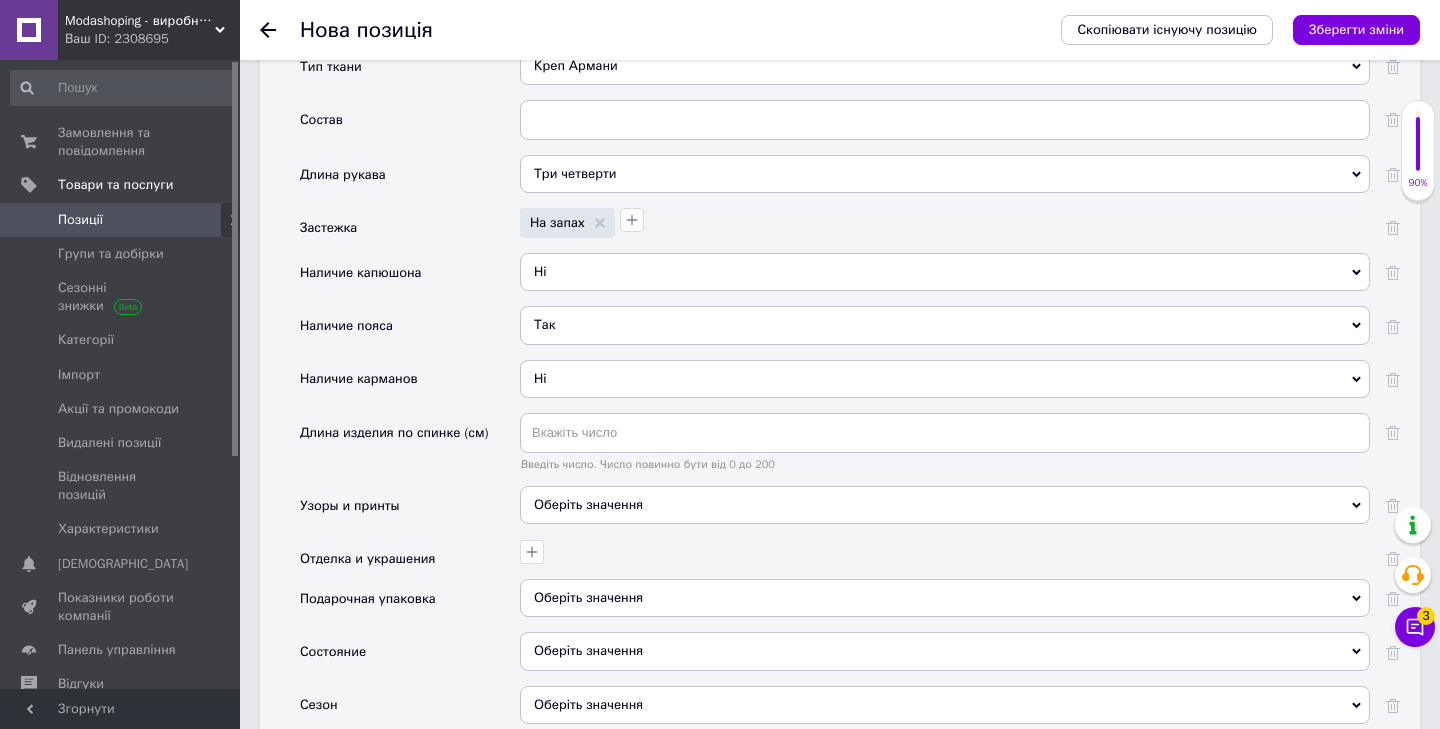 scroll, scrollTop: 2507, scrollLeft: 0, axis: vertical 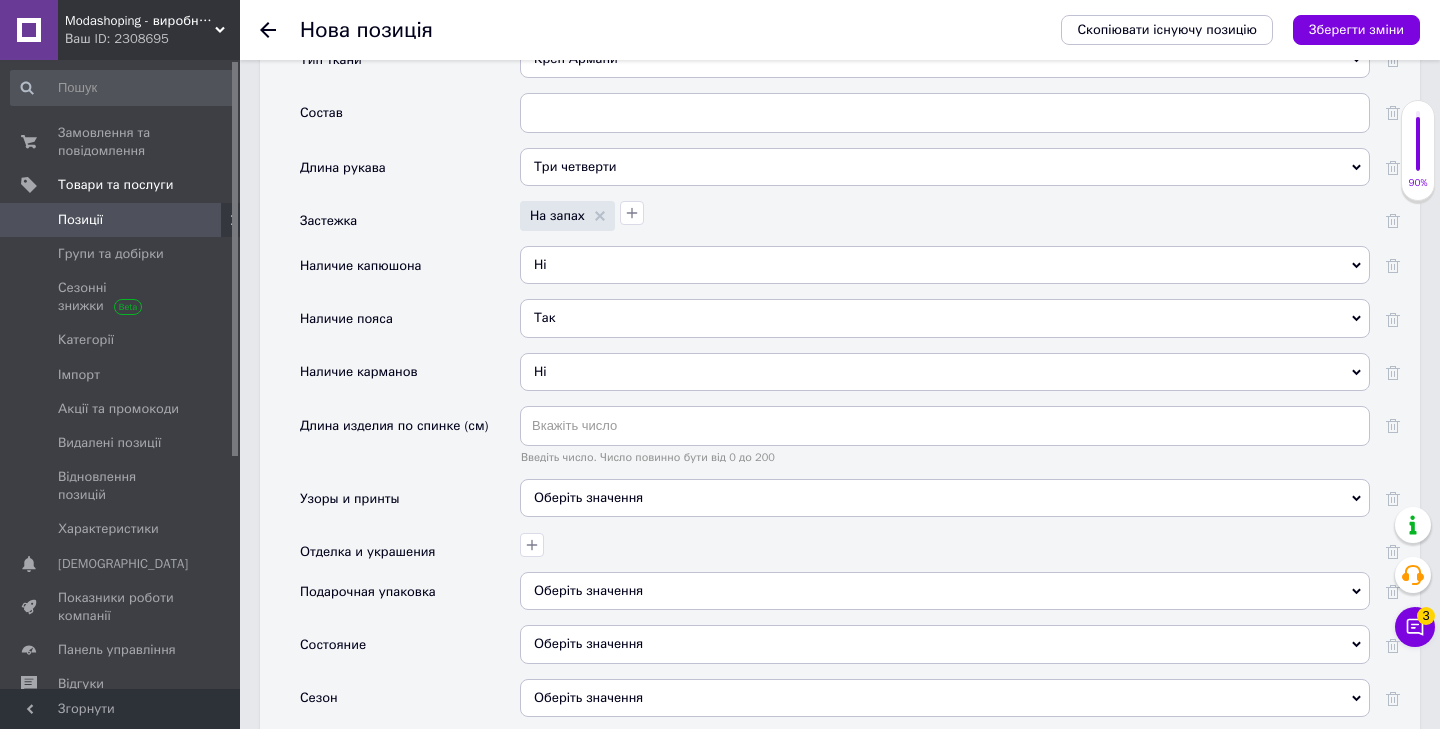 click on "Оберіть значення" at bounding box center [945, 498] 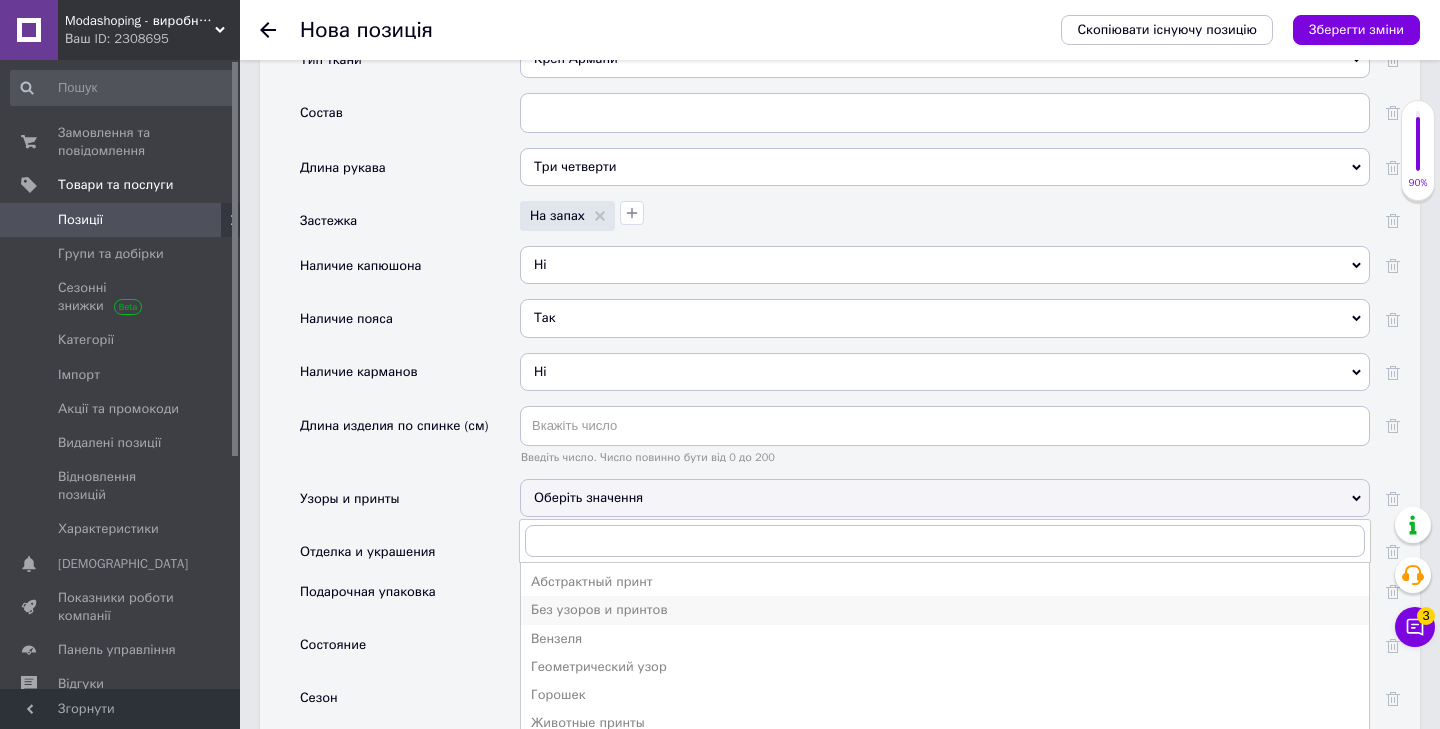 click on "Без узоров и принтов" at bounding box center (945, 610) 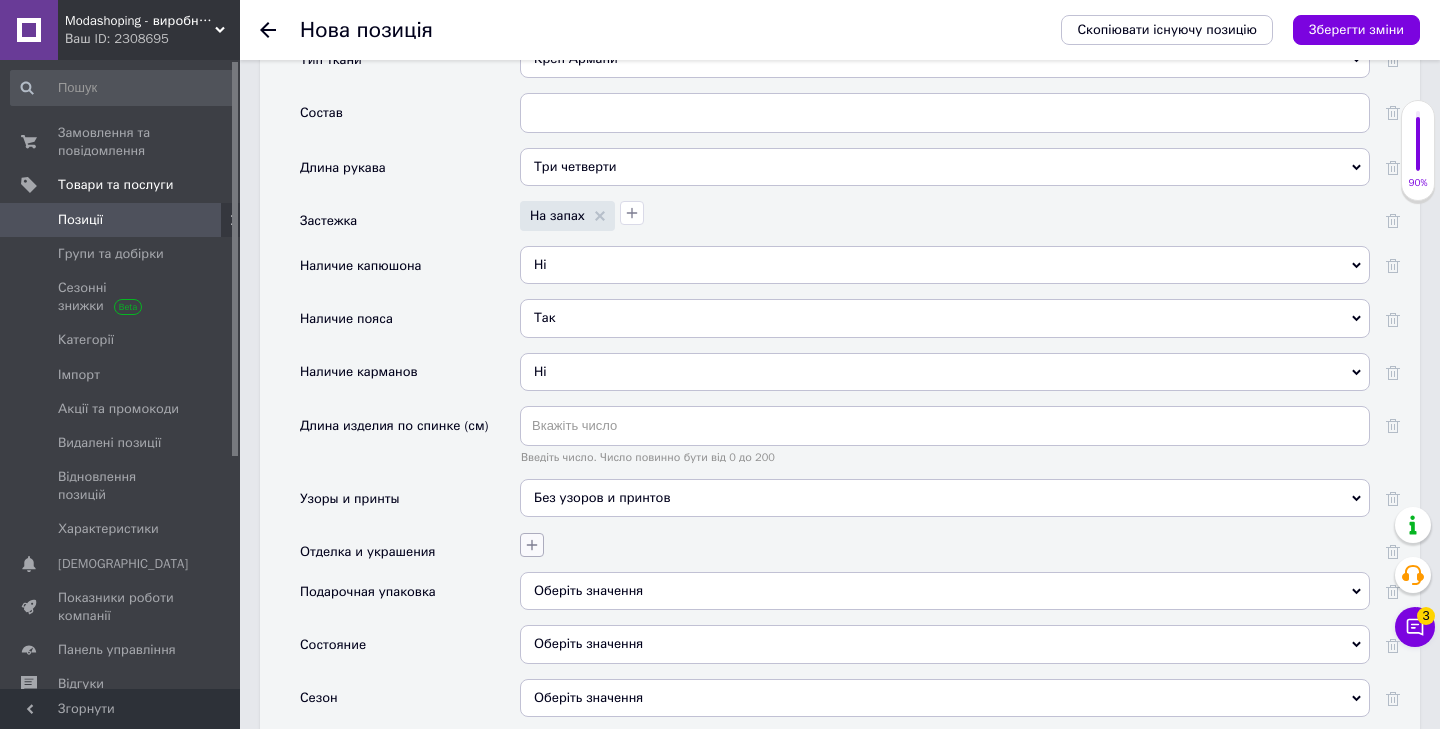 click 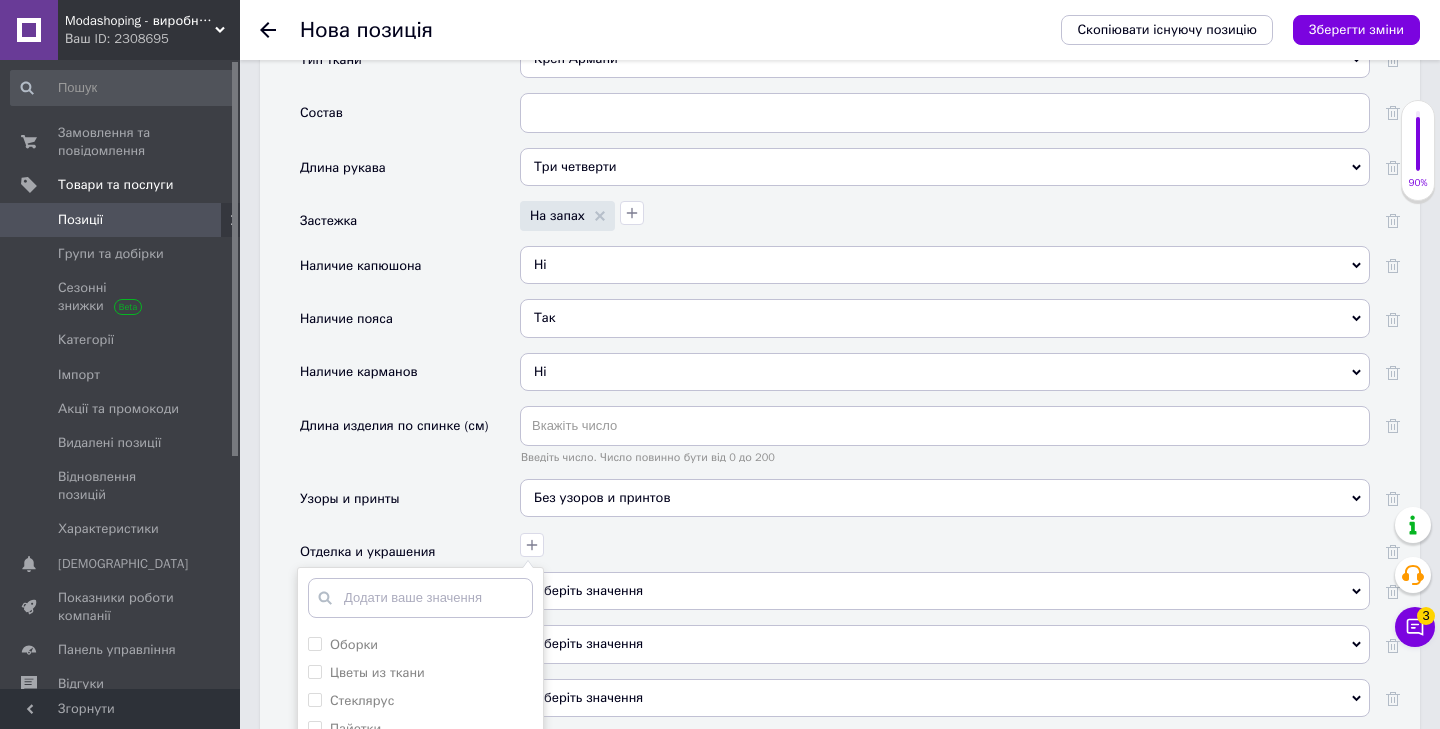 scroll, scrollTop: 178, scrollLeft: 0, axis: vertical 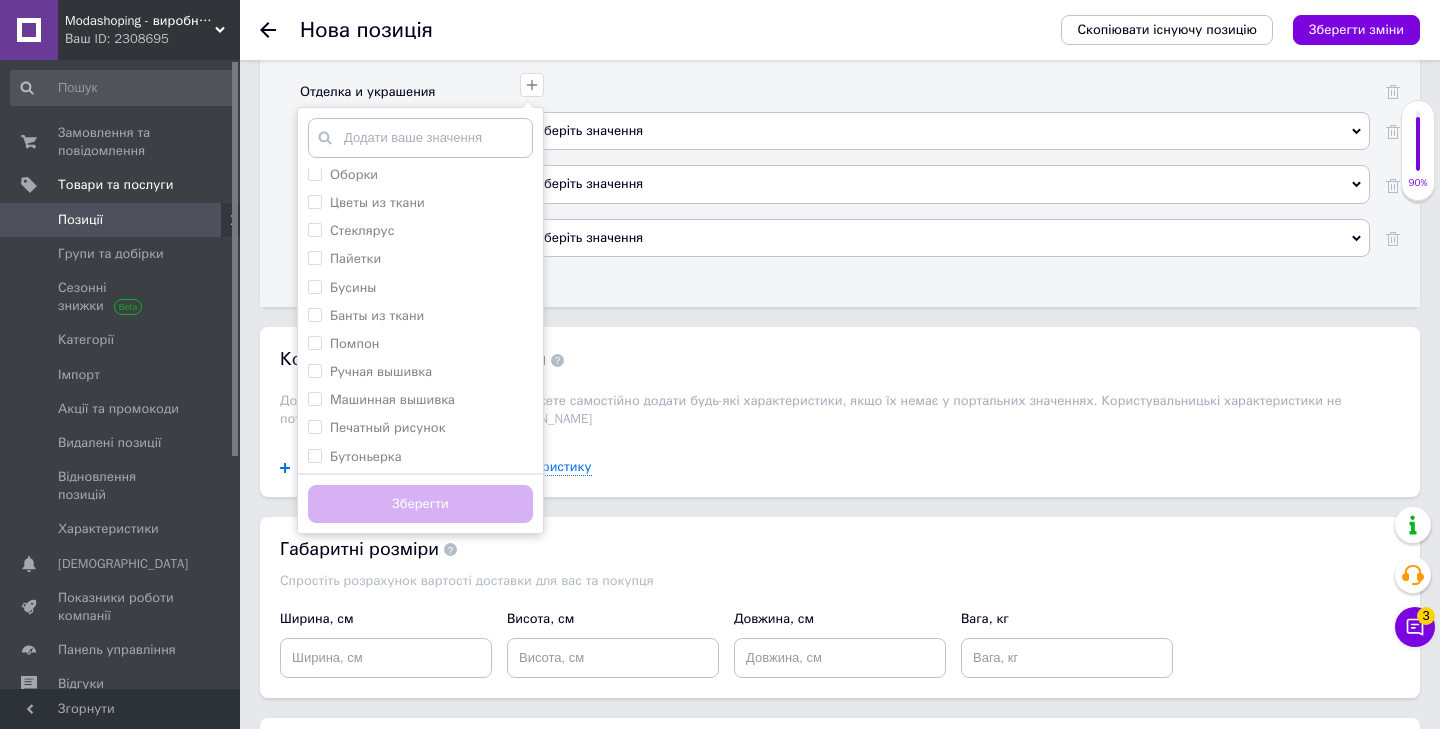 click on "Користувацькi характеристики Додаткові характеристики товару.
Ви можете самостійно додати будь-які характеристики, якщо їх немає
у портальних значеннях. Користувальницькі
характеристики не потрапляють до фільтрів каталогу [DOMAIN_NAME]" at bounding box center (840, 383) 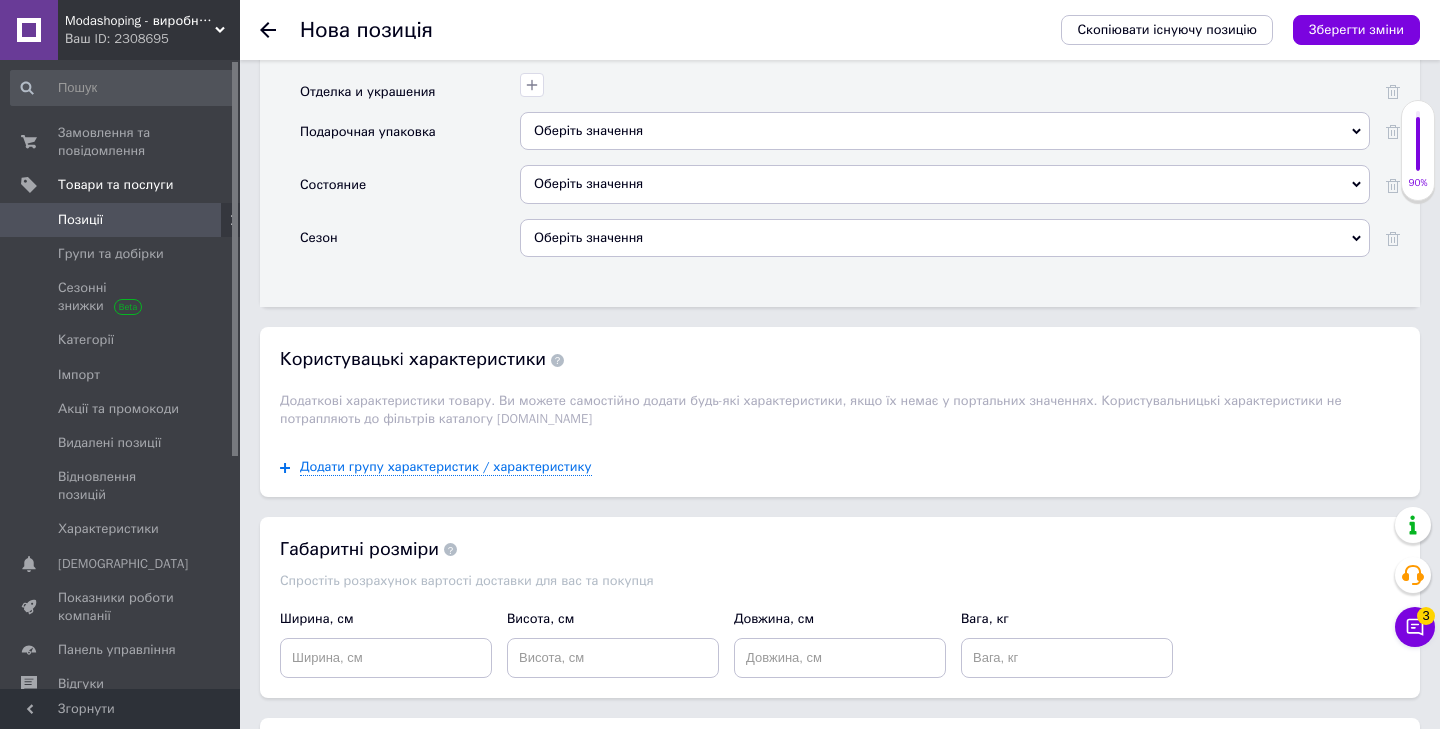 click on "Оберіть значення" at bounding box center (945, 131) 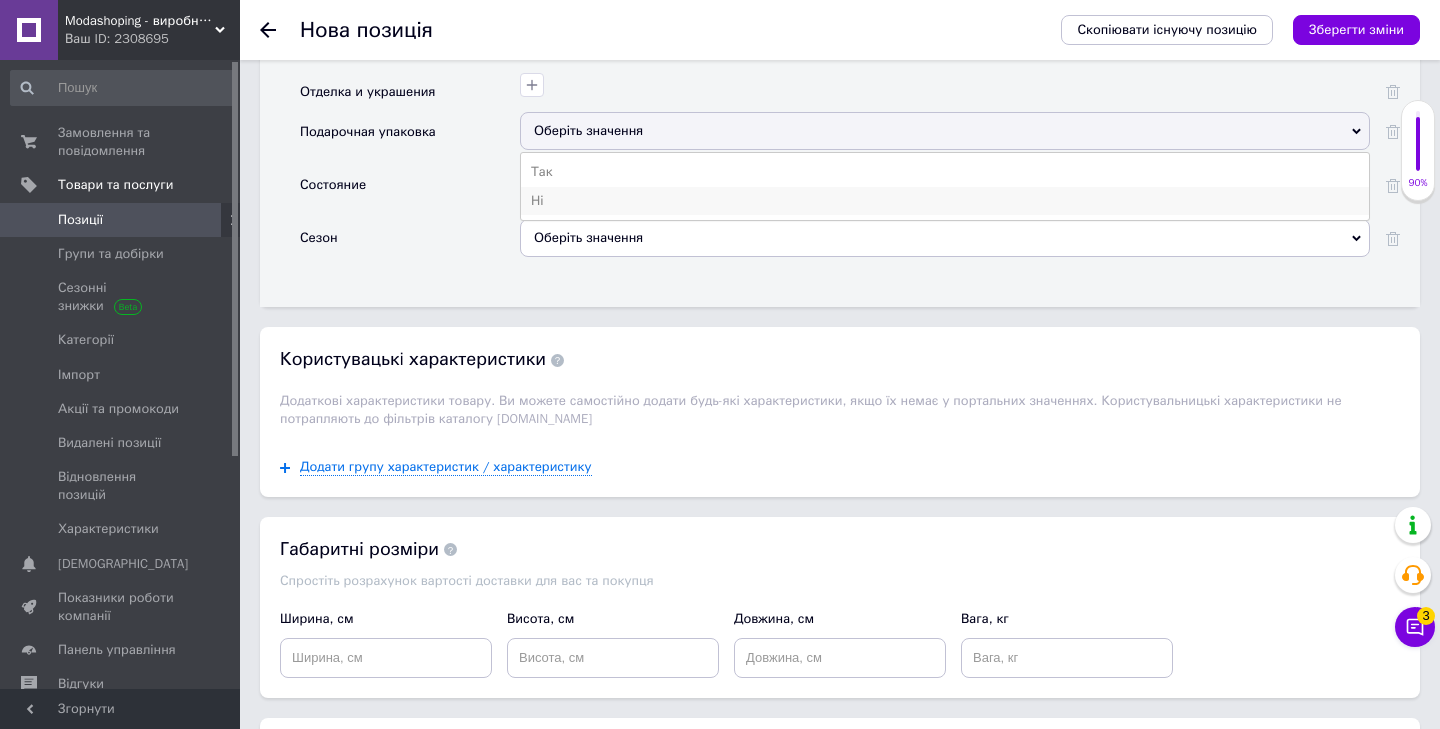 click on "Ні" at bounding box center [945, 201] 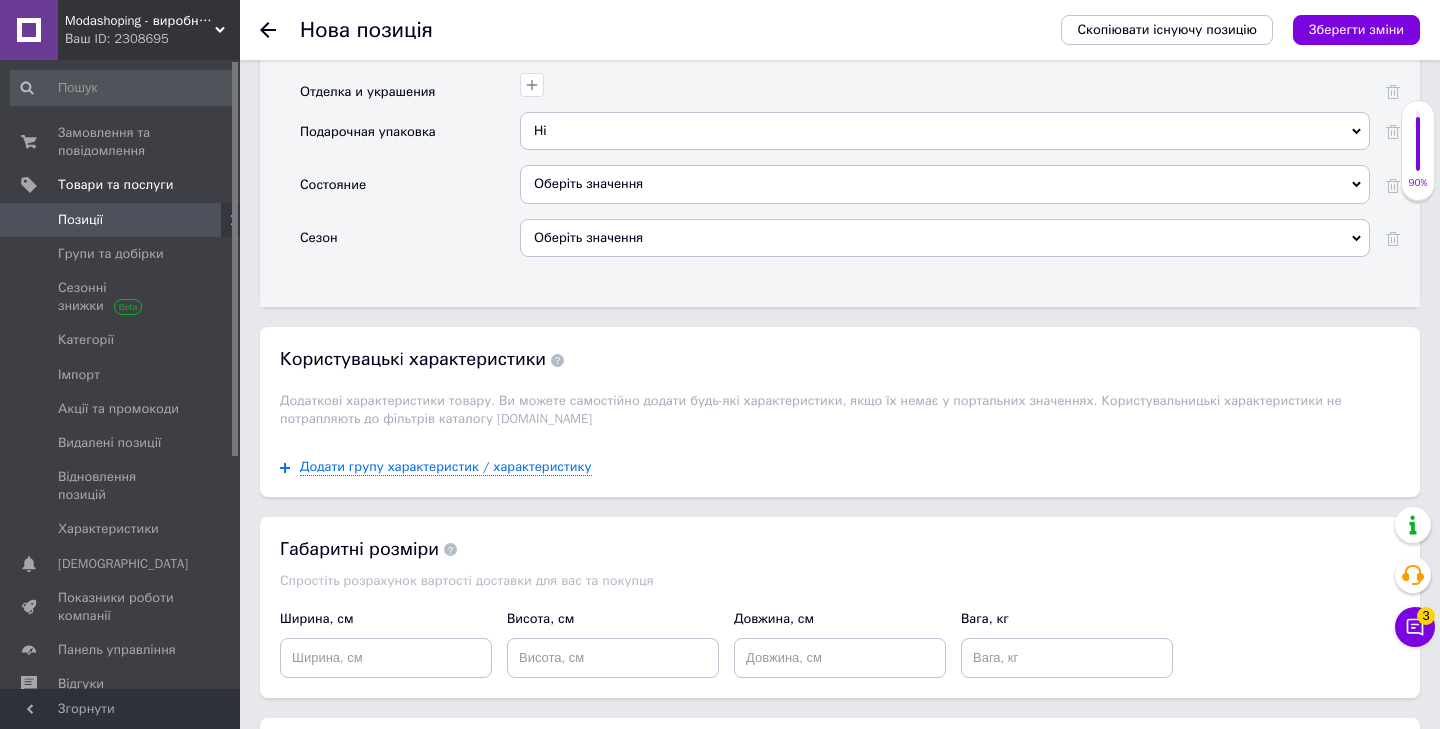 click on "Оберіть значення" at bounding box center [945, 184] 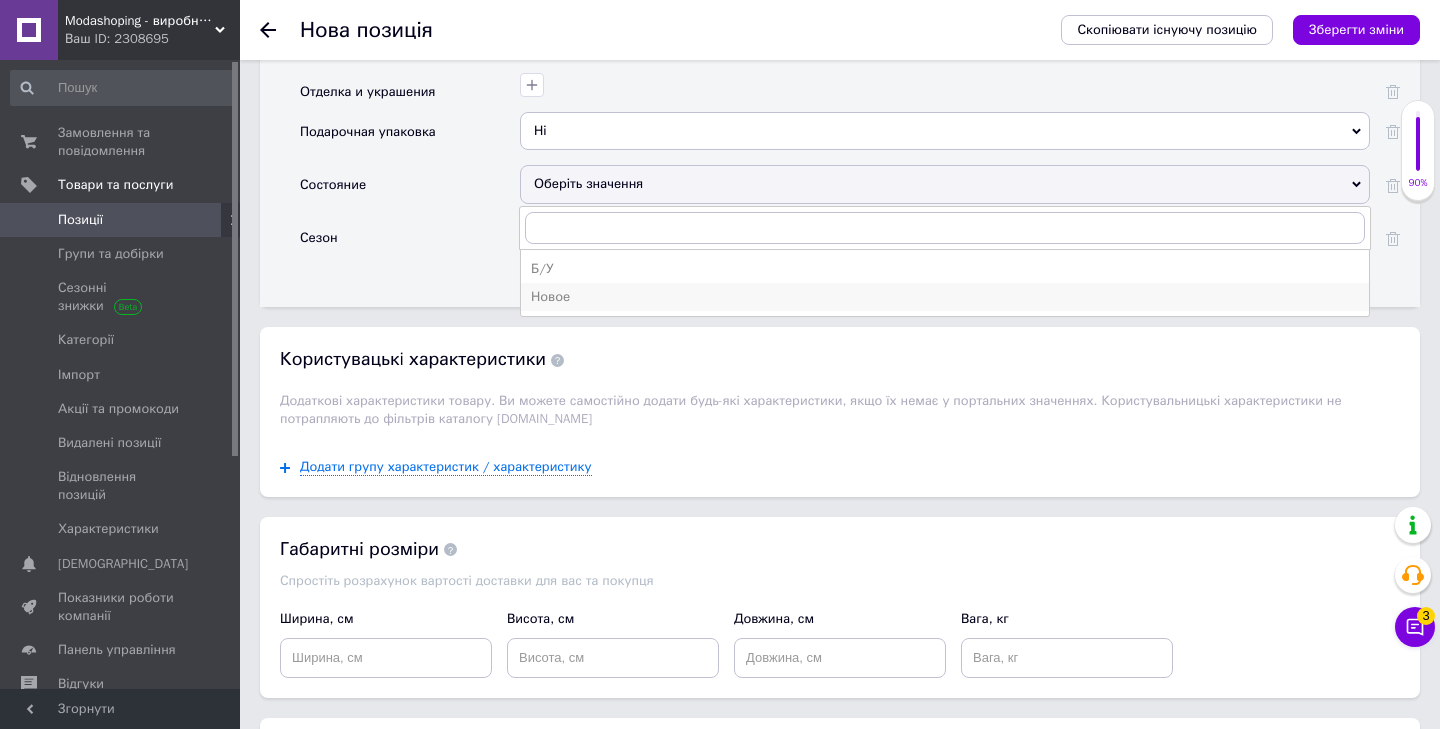 click on "Новое" at bounding box center [945, 297] 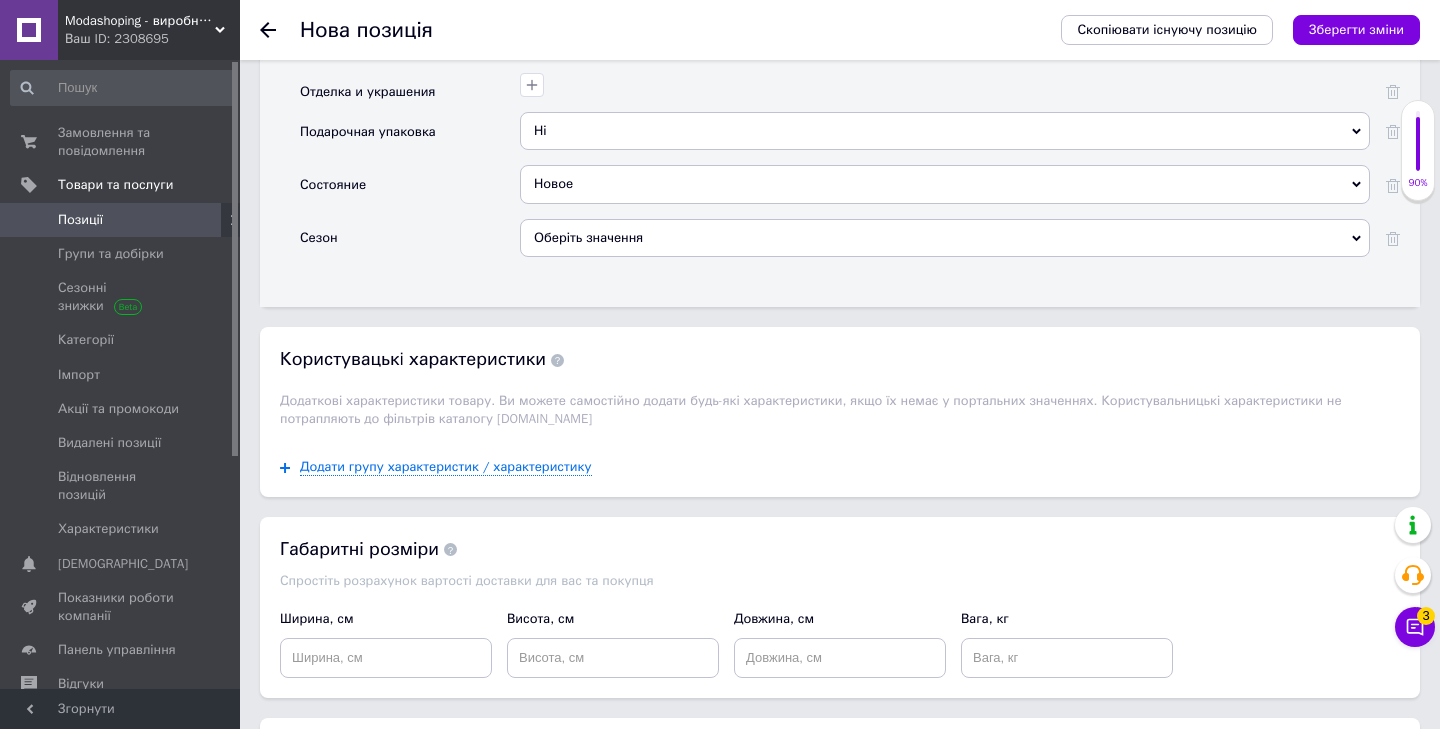 click on "Оберіть значення" at bounding box center [945, 238] 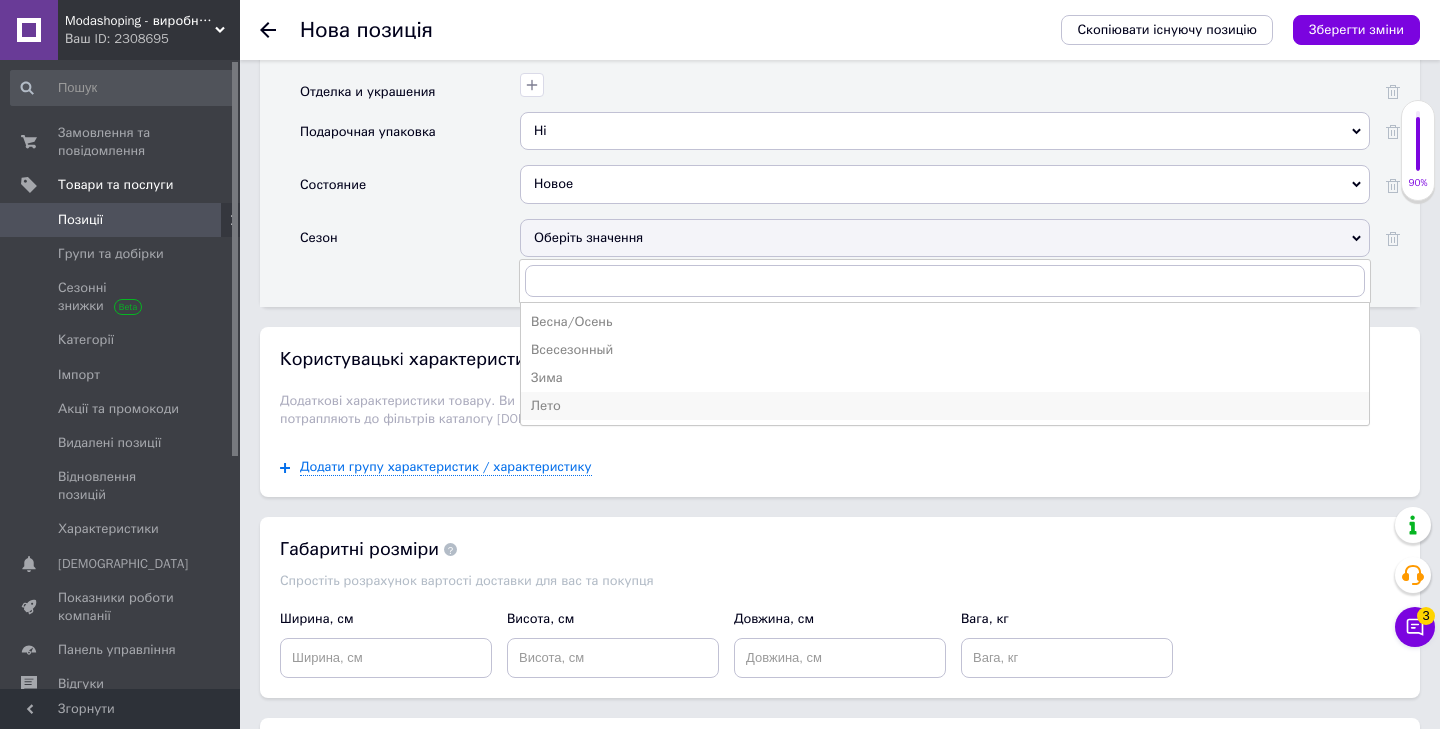 click on "Лето" at bounding box center [945, 406] 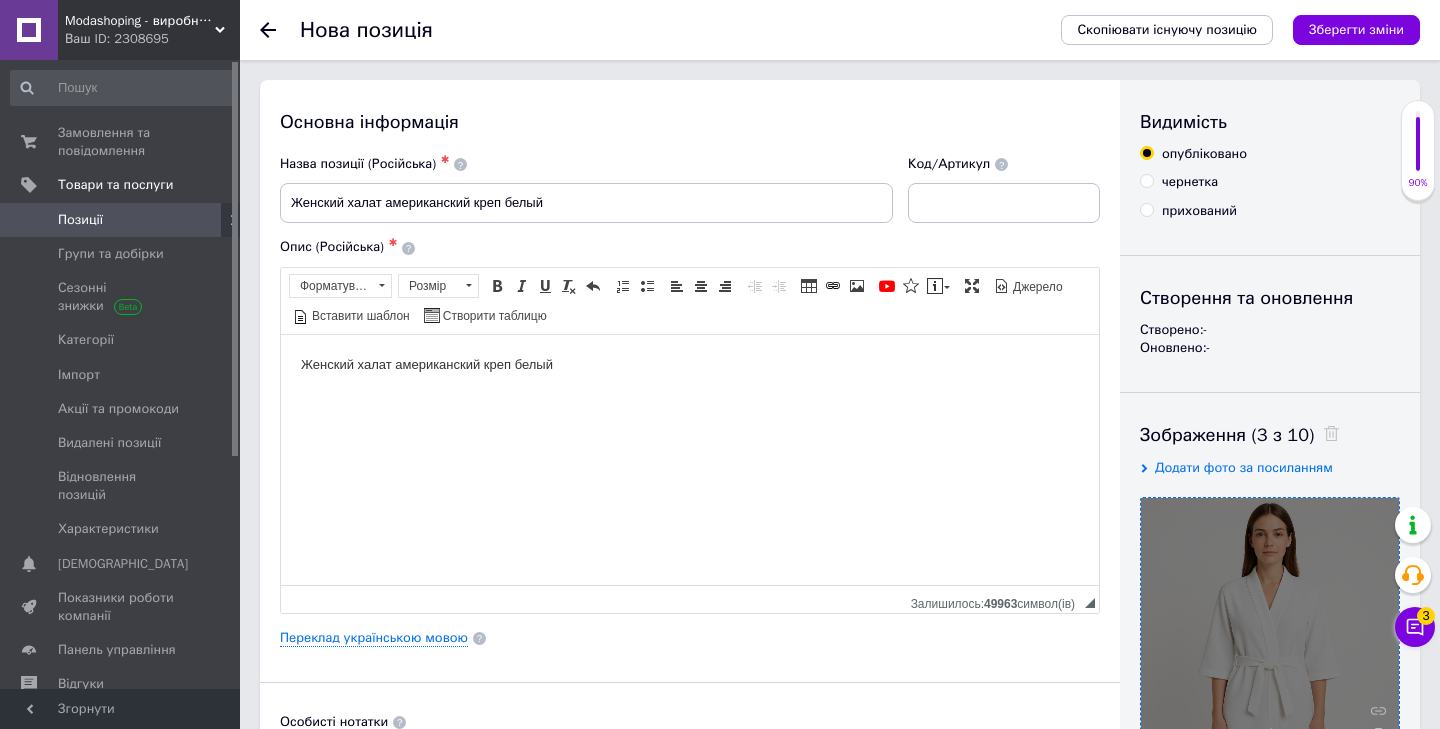 scroll, scrollTop: 109, scrollLeft: 0, axis: vertical 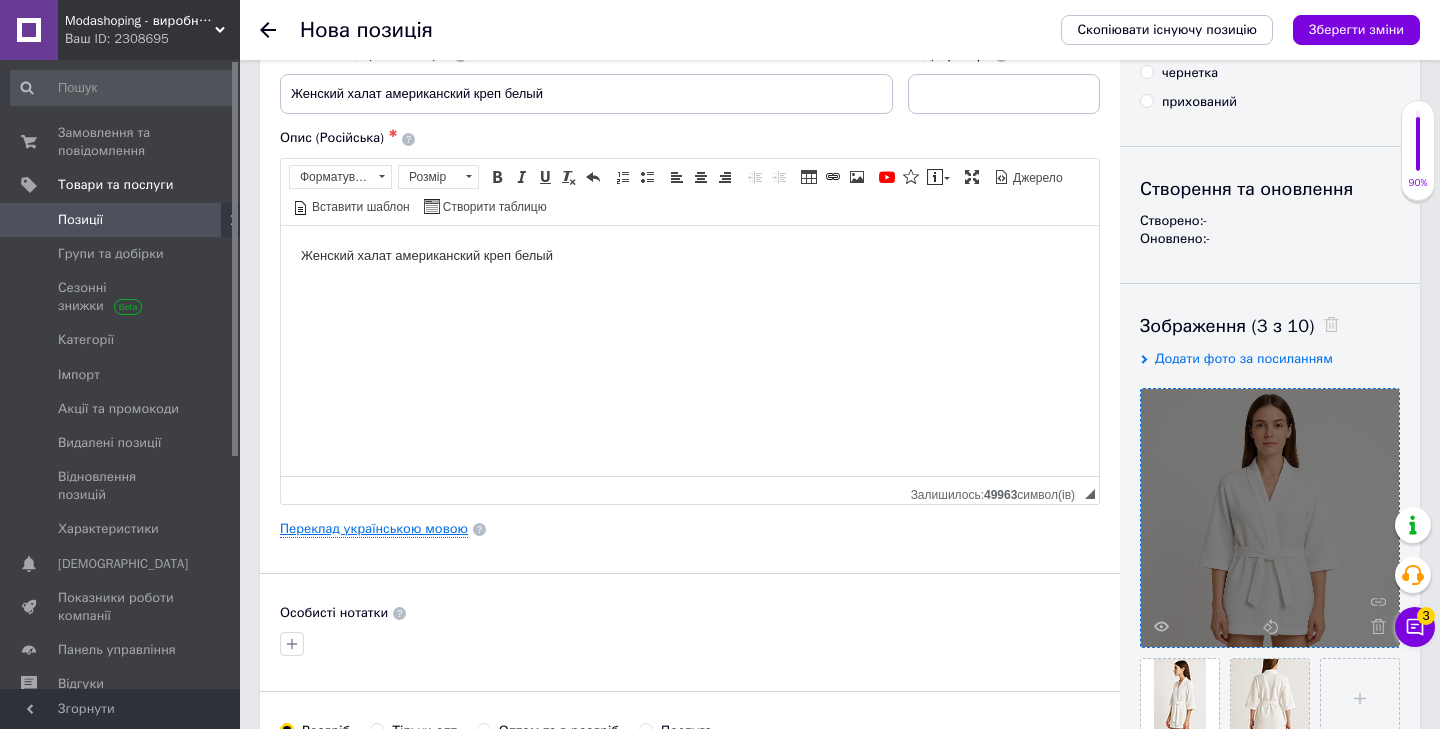 click on "Переклад українською мовою" at bounding box center [374, 529] 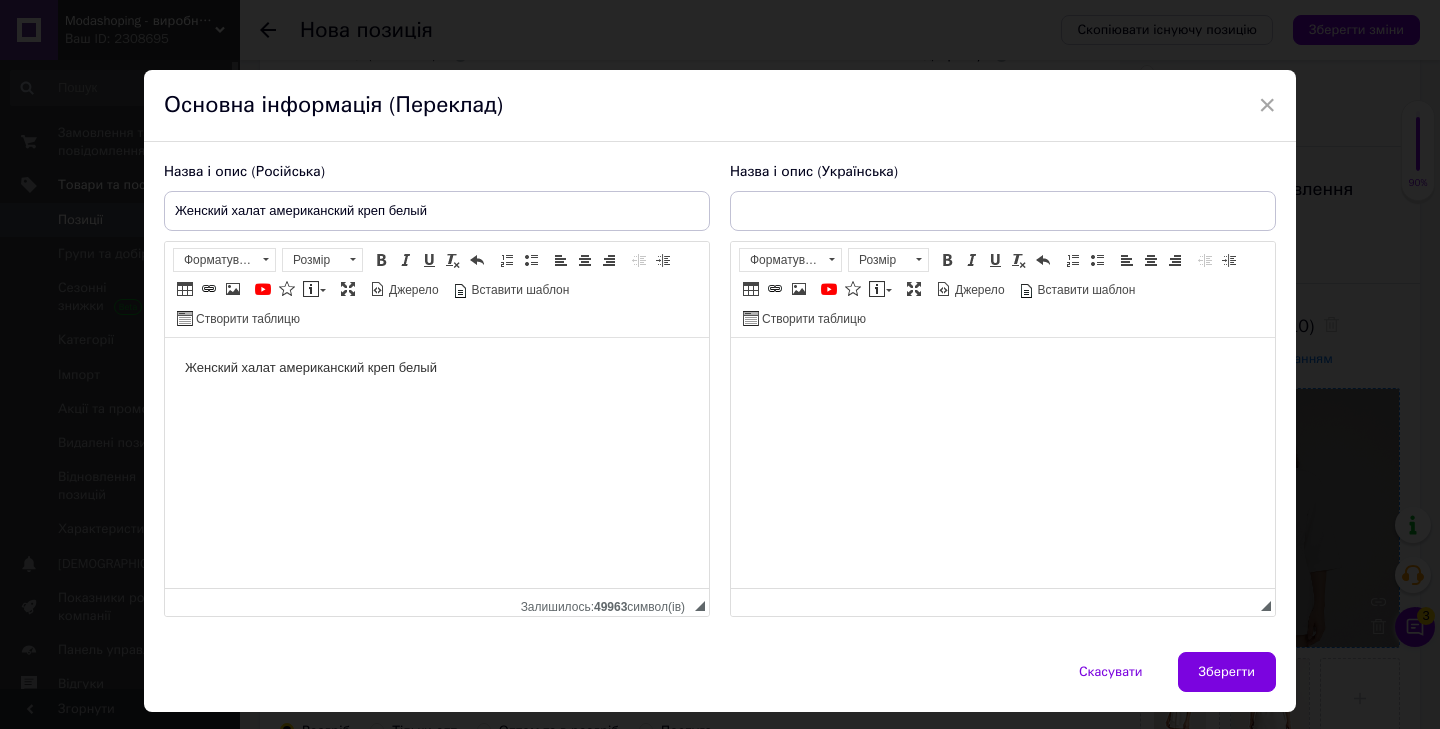 scroll, scrollTop: 0, scrollLeft: 0, axis: both 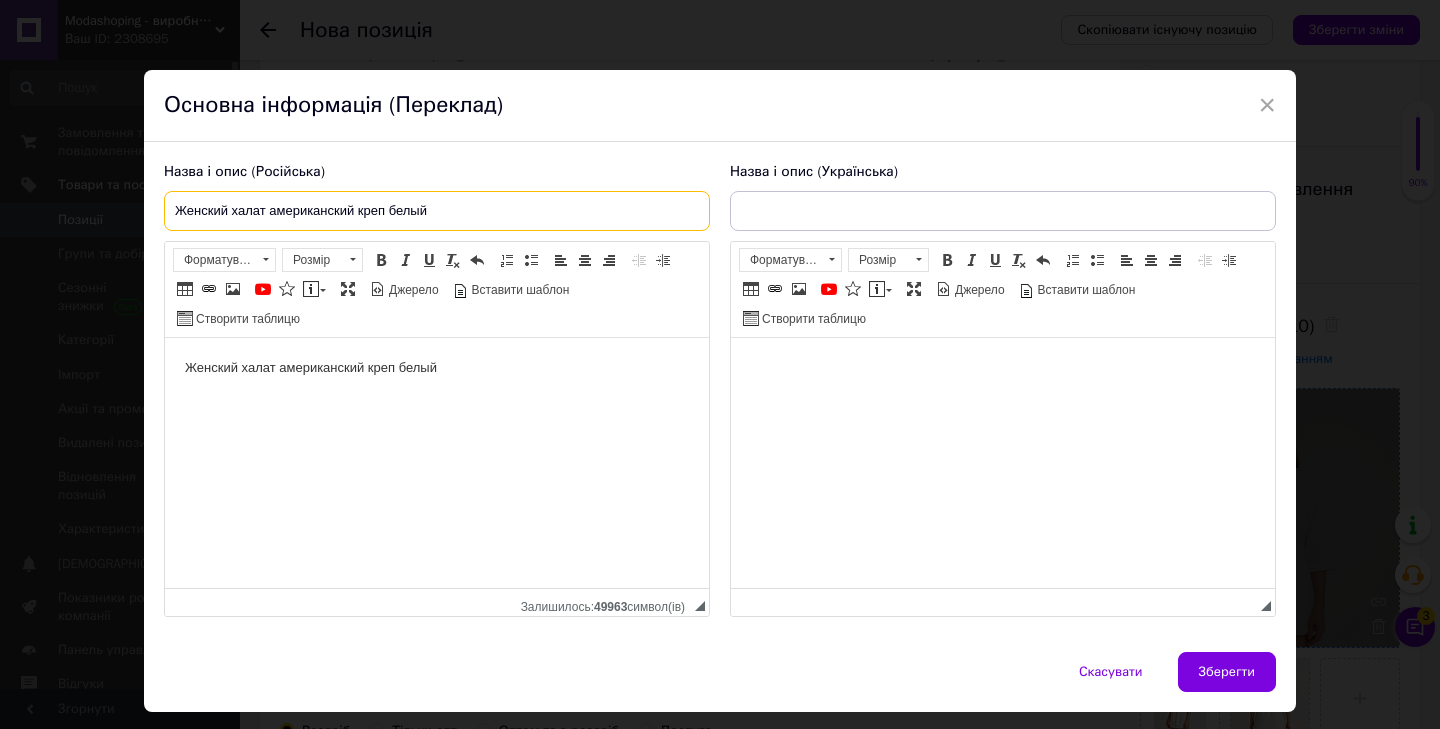 click on "Женский халат американский креп белый" at bounding box center (437, 211) 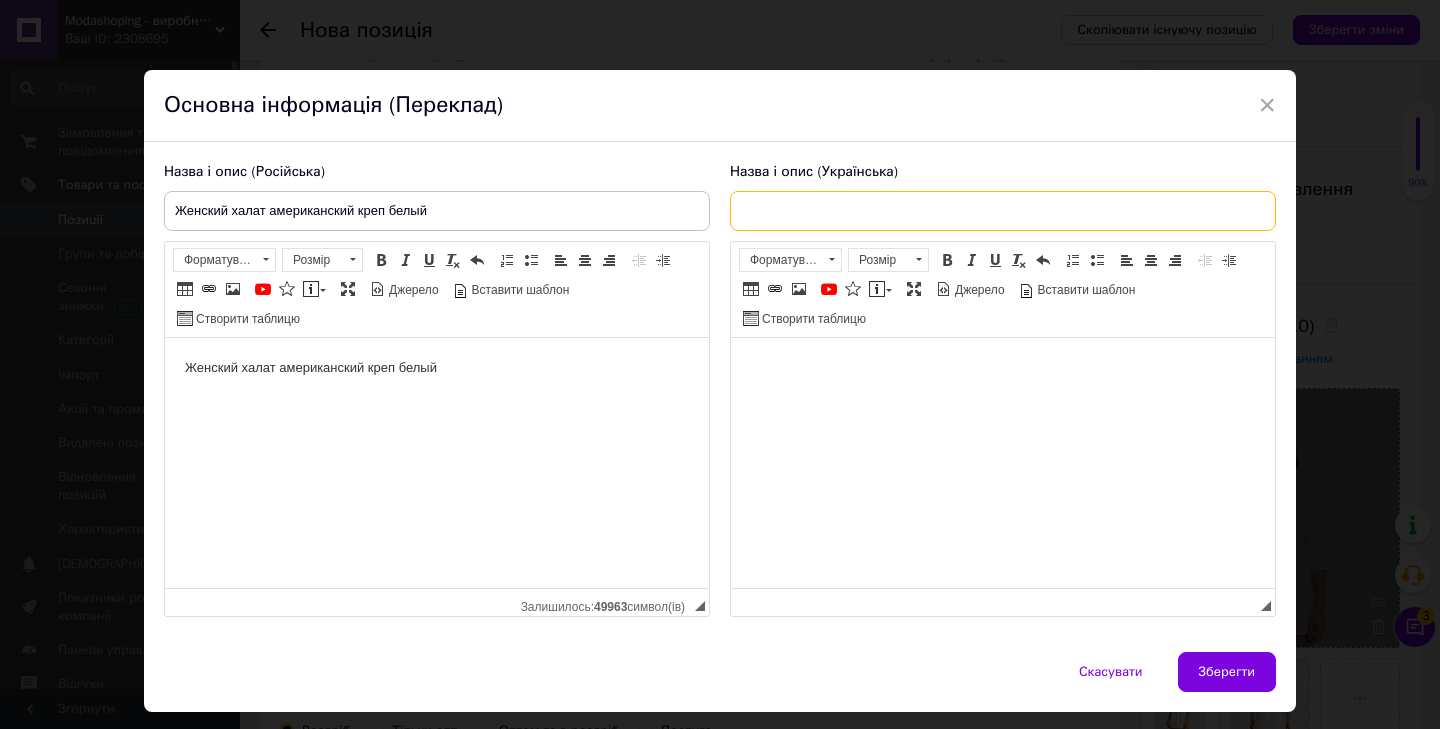 click at bounding box center (1003, 211) 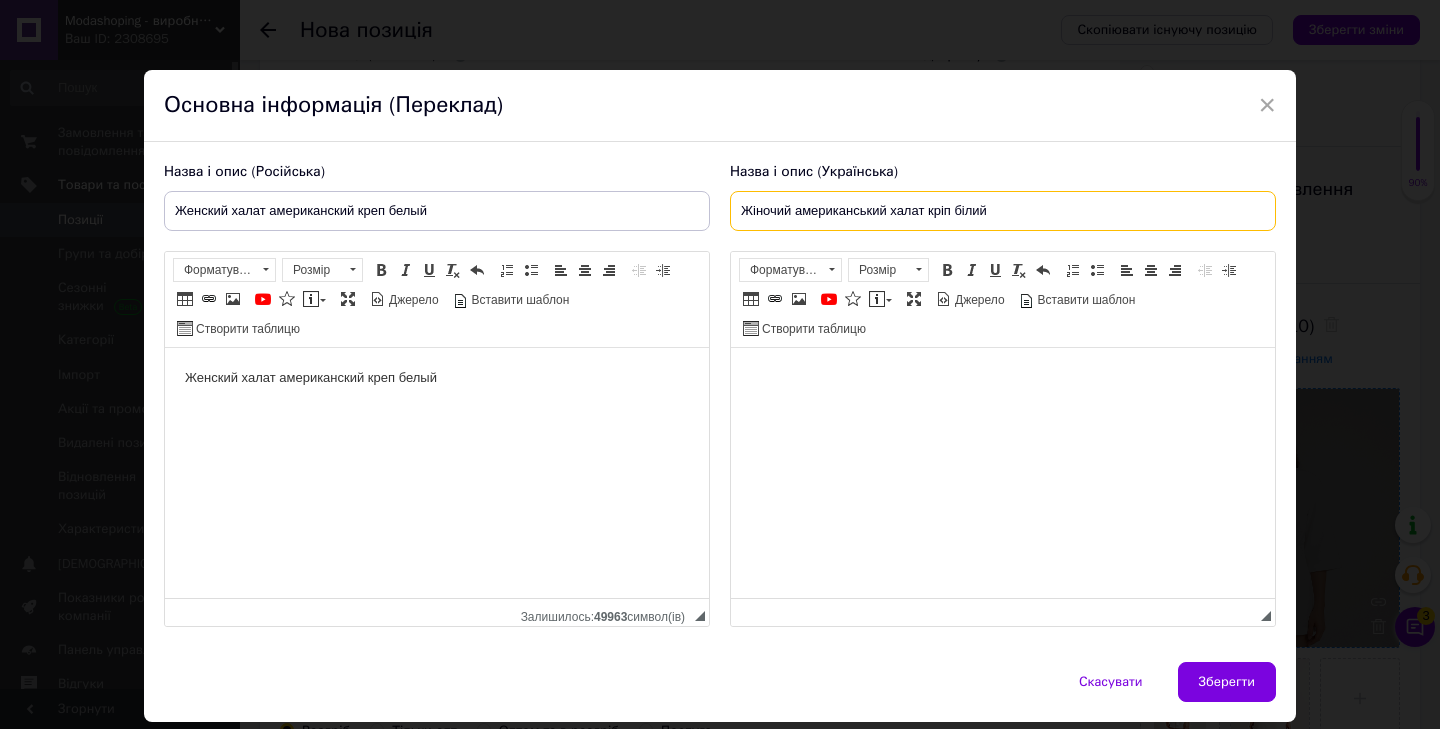 drag, startPoint x: 882, startPoint y: 206, endPoint x: 793, endPoint y: 211, distance: 89.140335 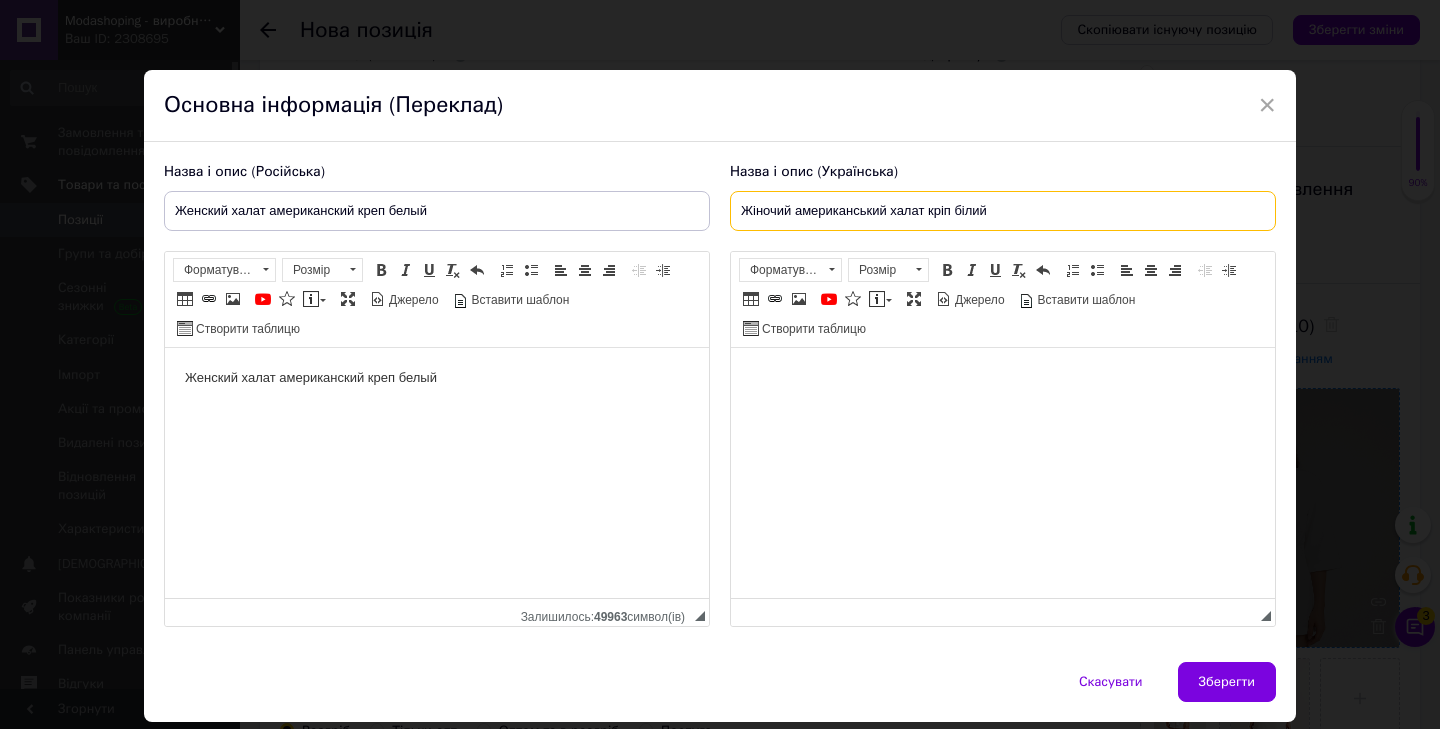 click on "Жіночий американський халат кріп білий" at bounding box center [1003, 211] 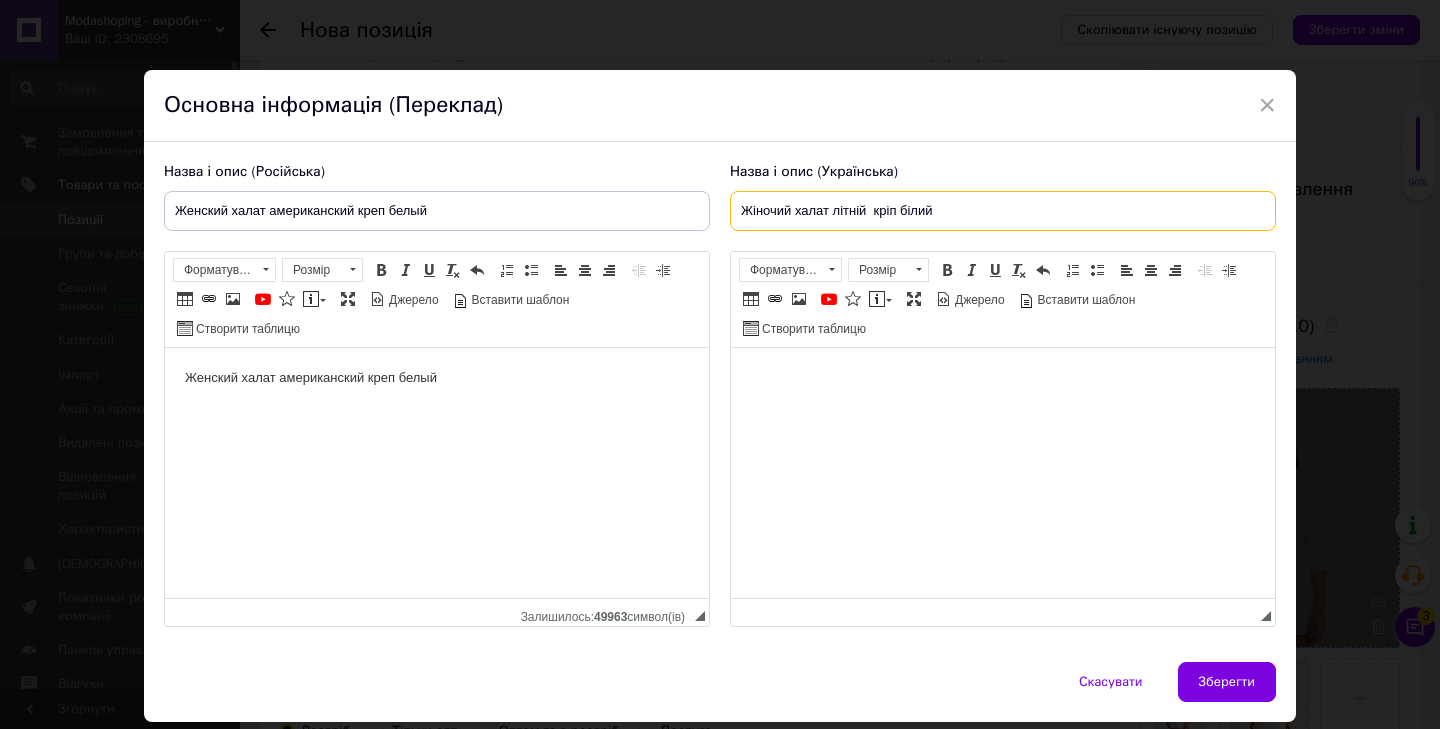 paste on "американський" 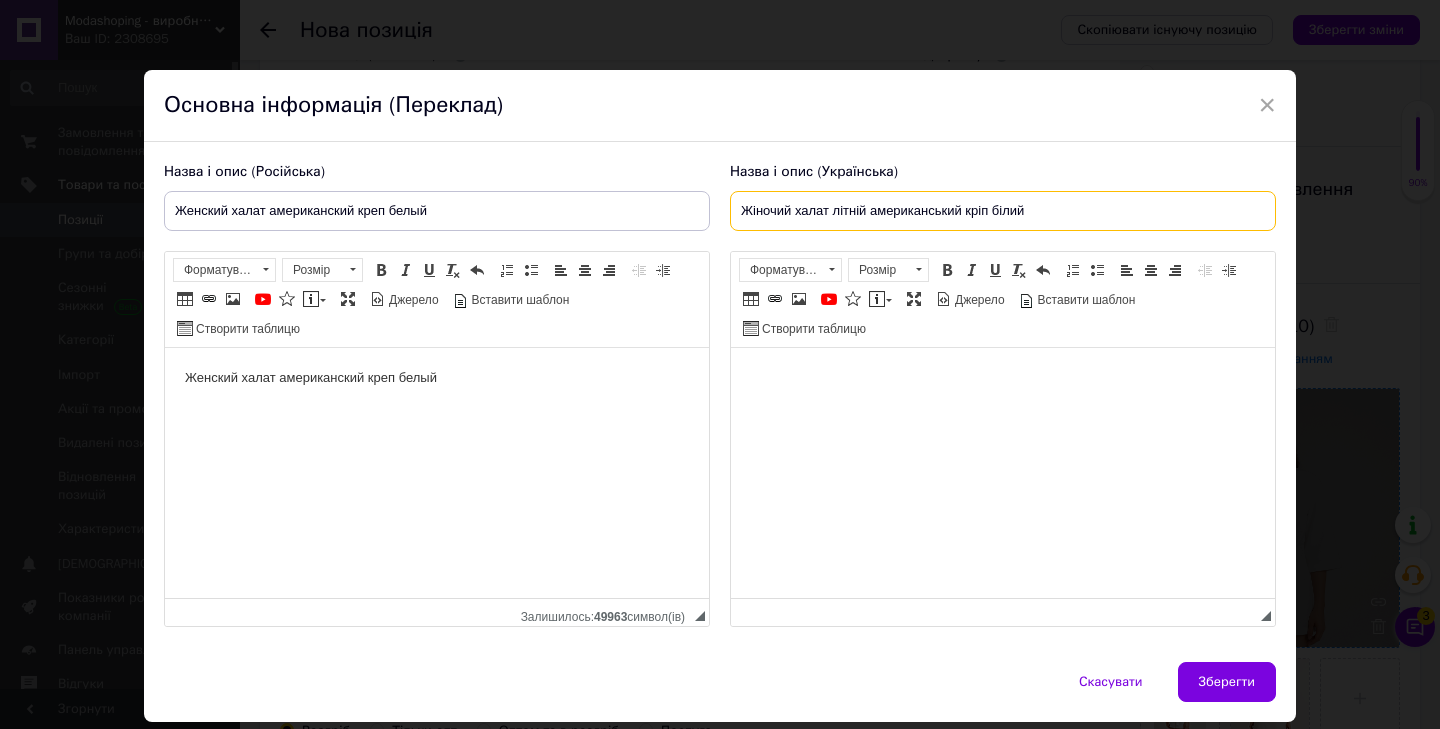 type on "Жіночий халат літній американський кріп білий" 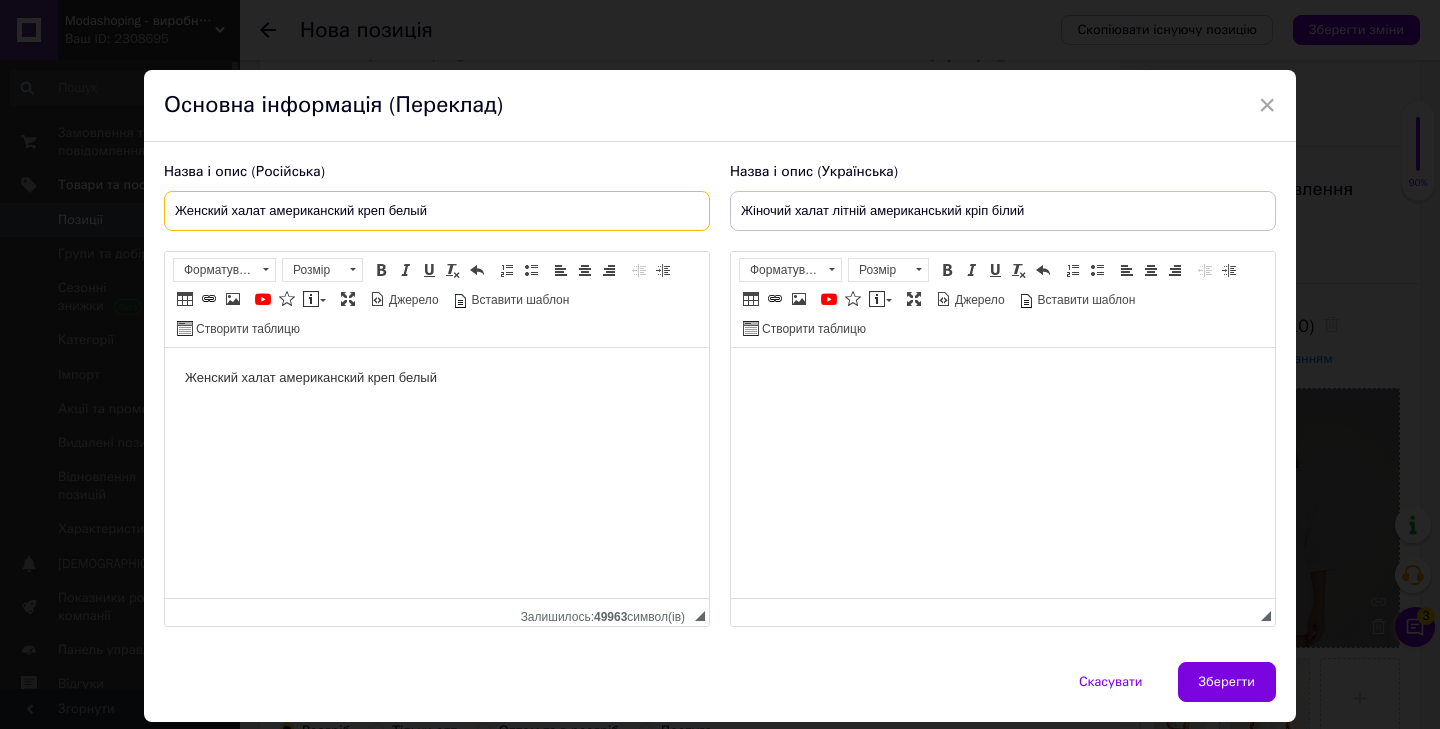 click on "Женский халат американский креп белый" at bounding box center (437, 211) 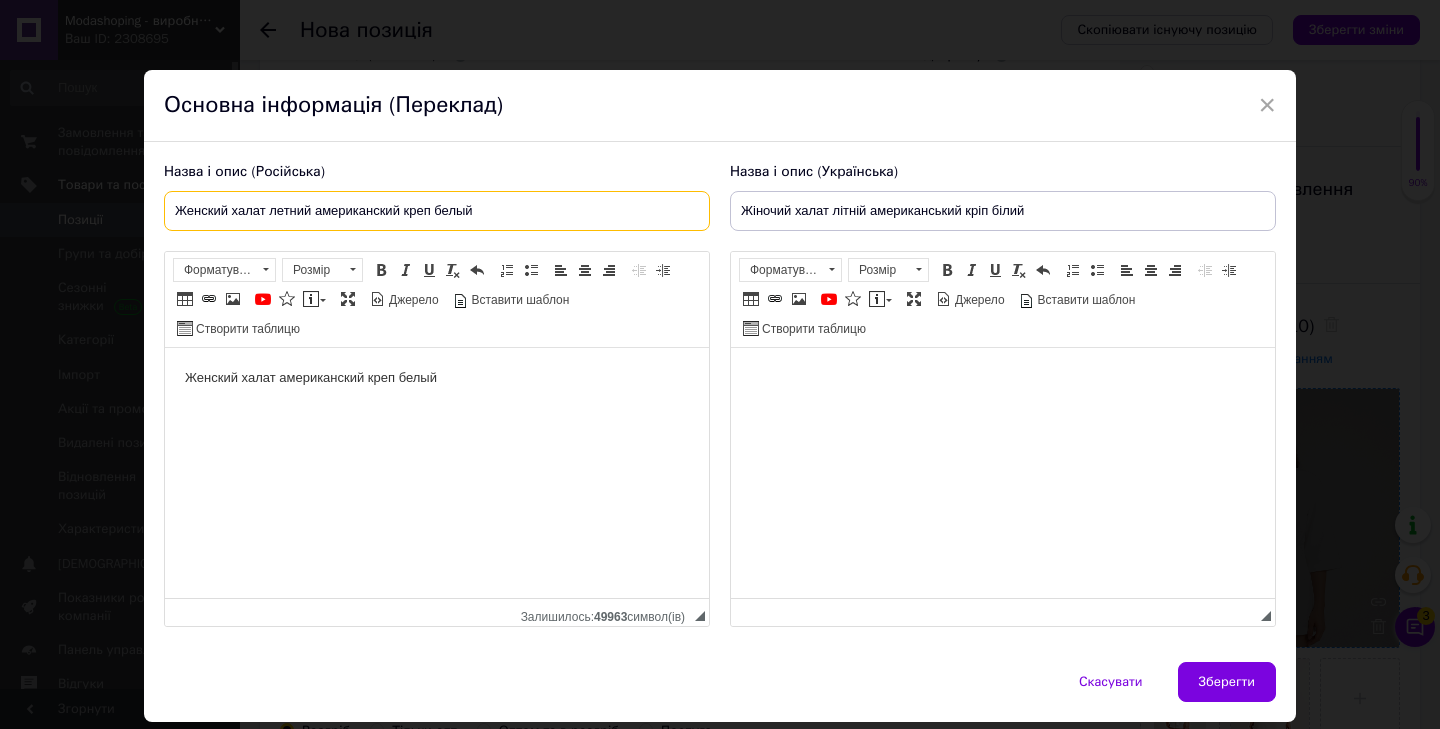 type on "Женский халат летний американский креп белый" 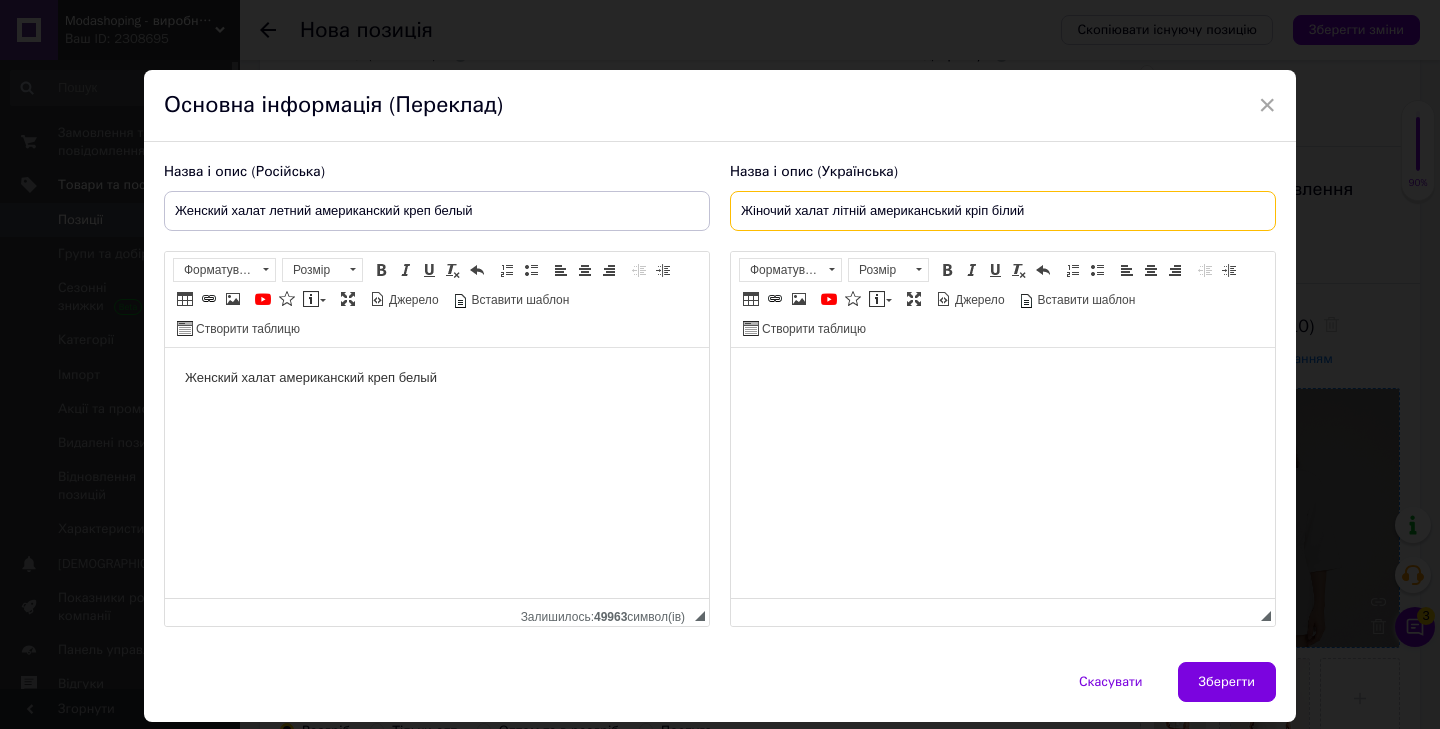 drag, startPoint x: 1035, startPoint y: 217, endPoint x: 734, endPoint y: 187, distance: 302.49133 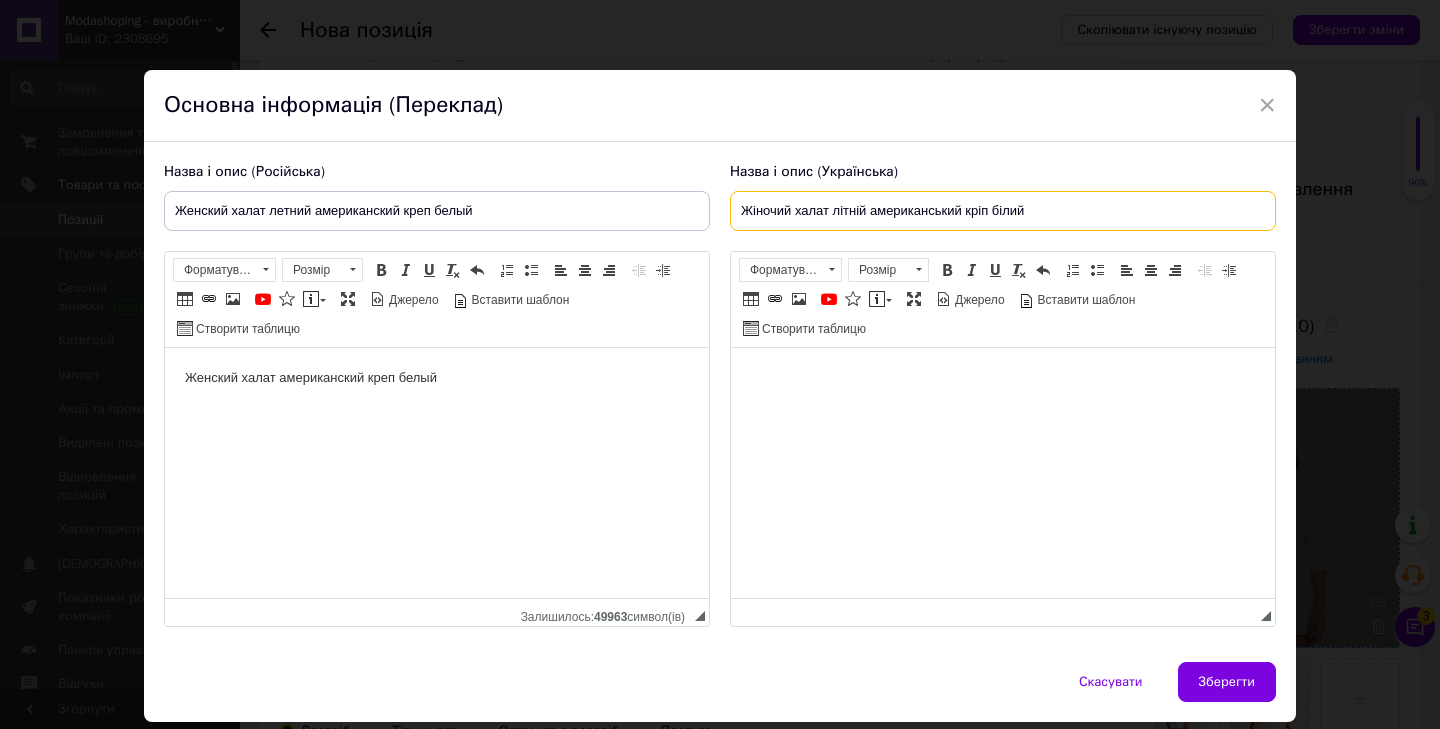 click on "Назва і опис (Українська) Жіночий халат літній американський кріп білий Розширений текстовий редактор, BD2620FC-99CC-4FE6-A97D-6975BC888221 Панель інструментів редактора Форматування Форматування Розмір Розмір   Жирний  Сполучення клавіш Command+B   Курсив  Сполучення клавіш Command+I   Підкреслений  Сполучення клавіш Command+U   Видалити форматування   Повернути  Сполучення клавіш Command+Z   Вставити/видалити нумерований список   Вставити/видалити маркований список   По лівому краю   По центру   По правому краю   Зменшити відступ   Збільшити відступ   Таблиця     Зображення" at bounding box center [1003, 395] 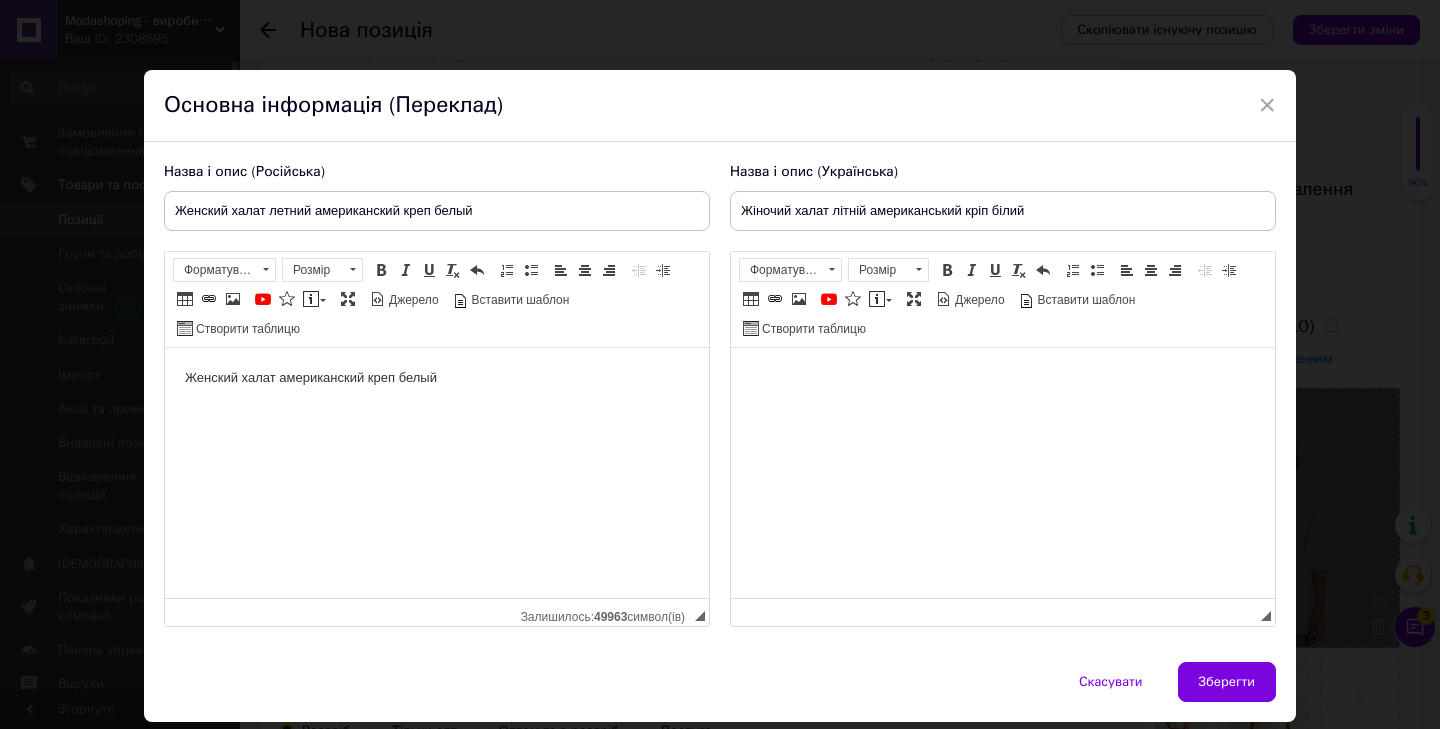 click at bounding box center [1003, 378] 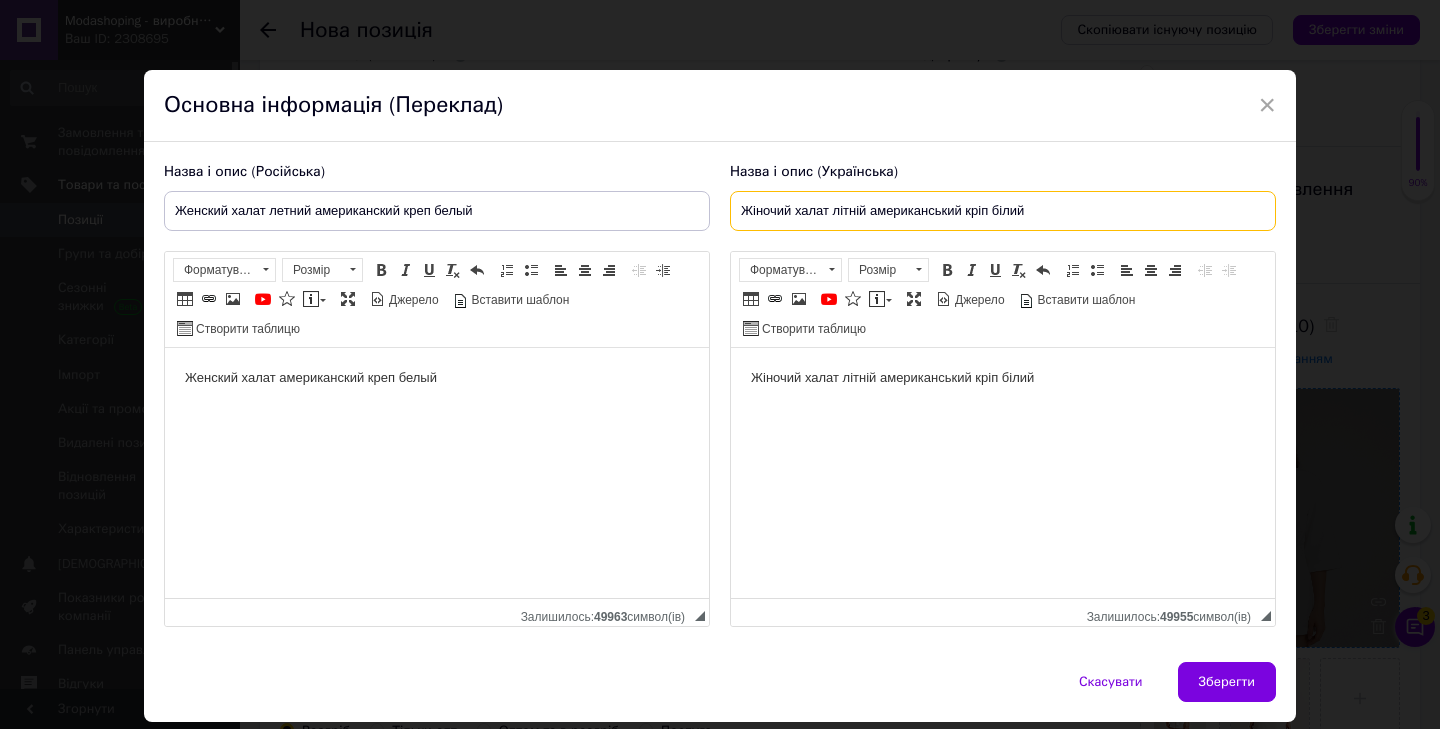 click on "Жіночий халат літній американський кріп білий" at bounding box center [1003, 211] 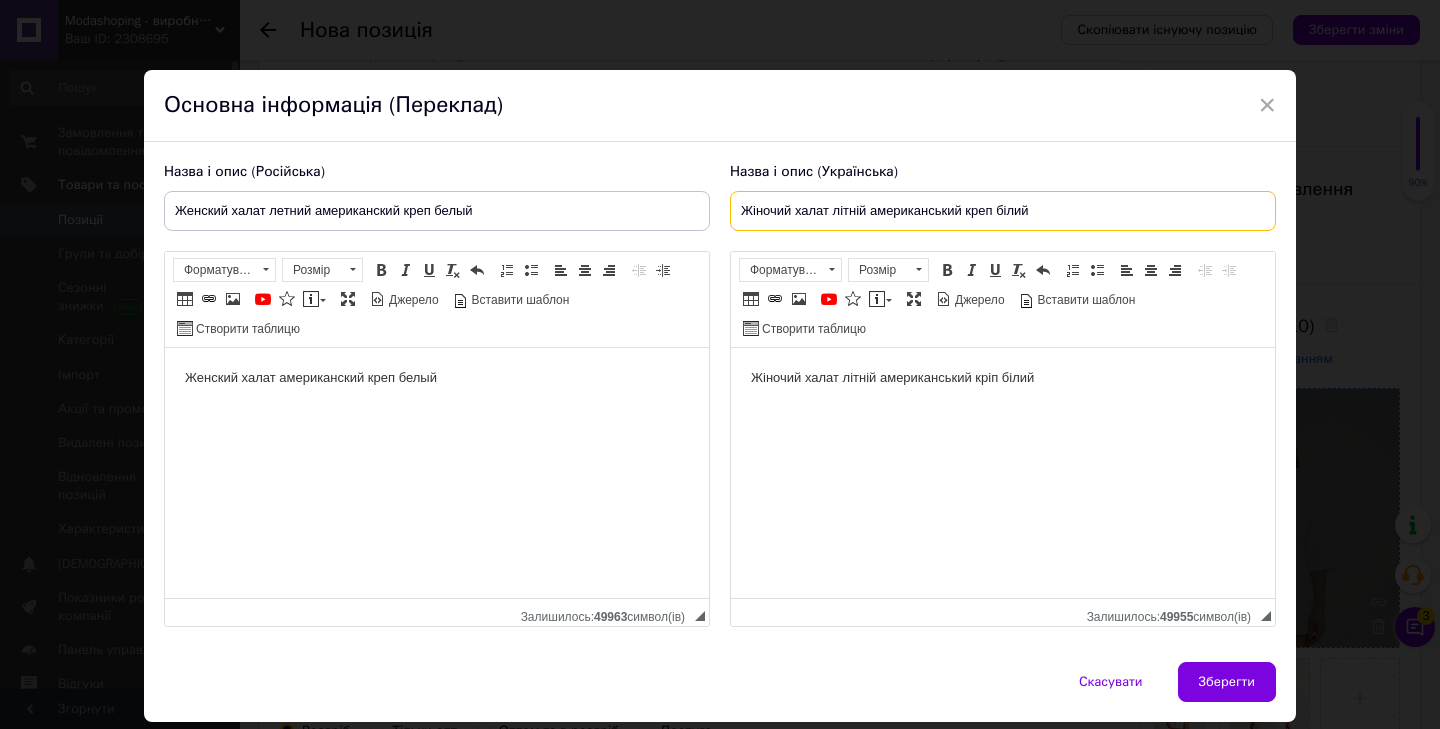 type on "Жіночий халат літній американський креп білий" 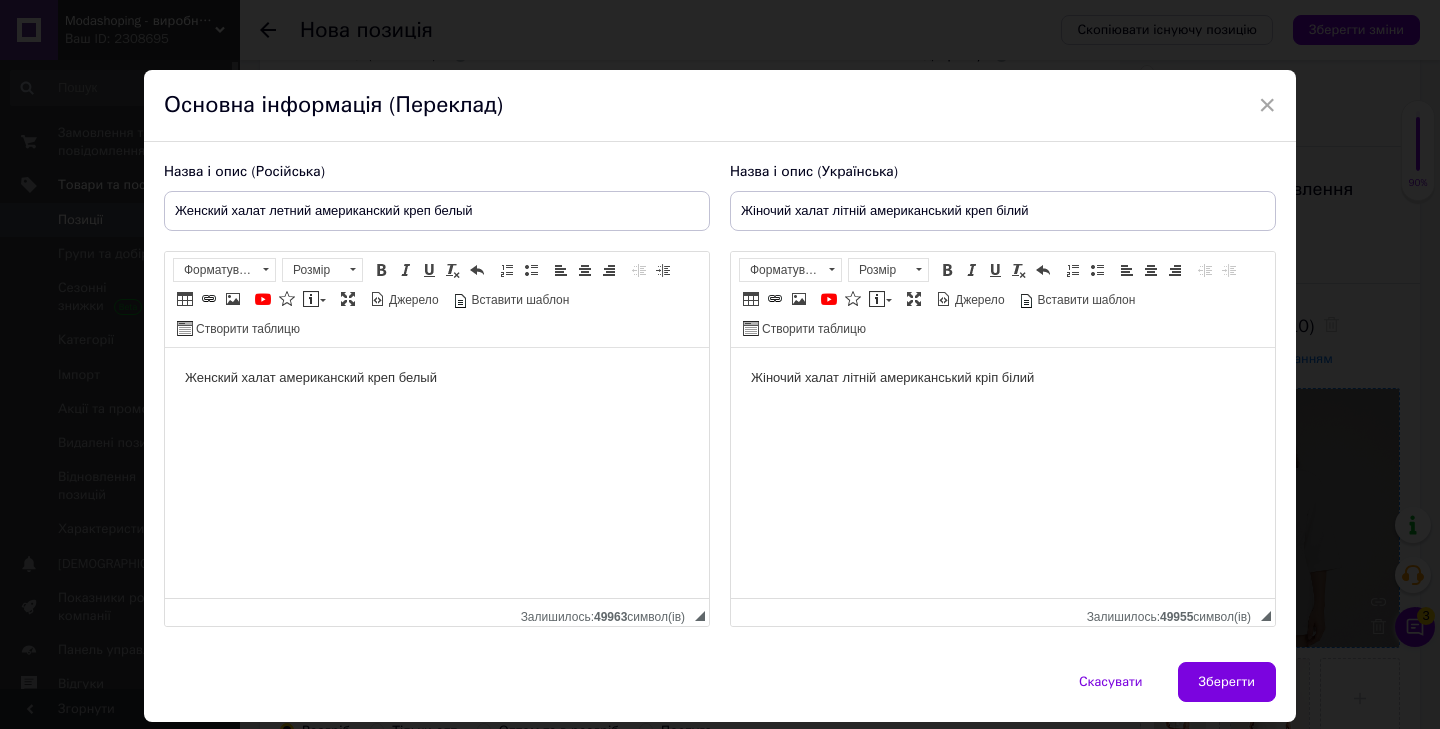 click on "Жіночий халат літній американський кріп білий" at bounding box center [1003, 378] 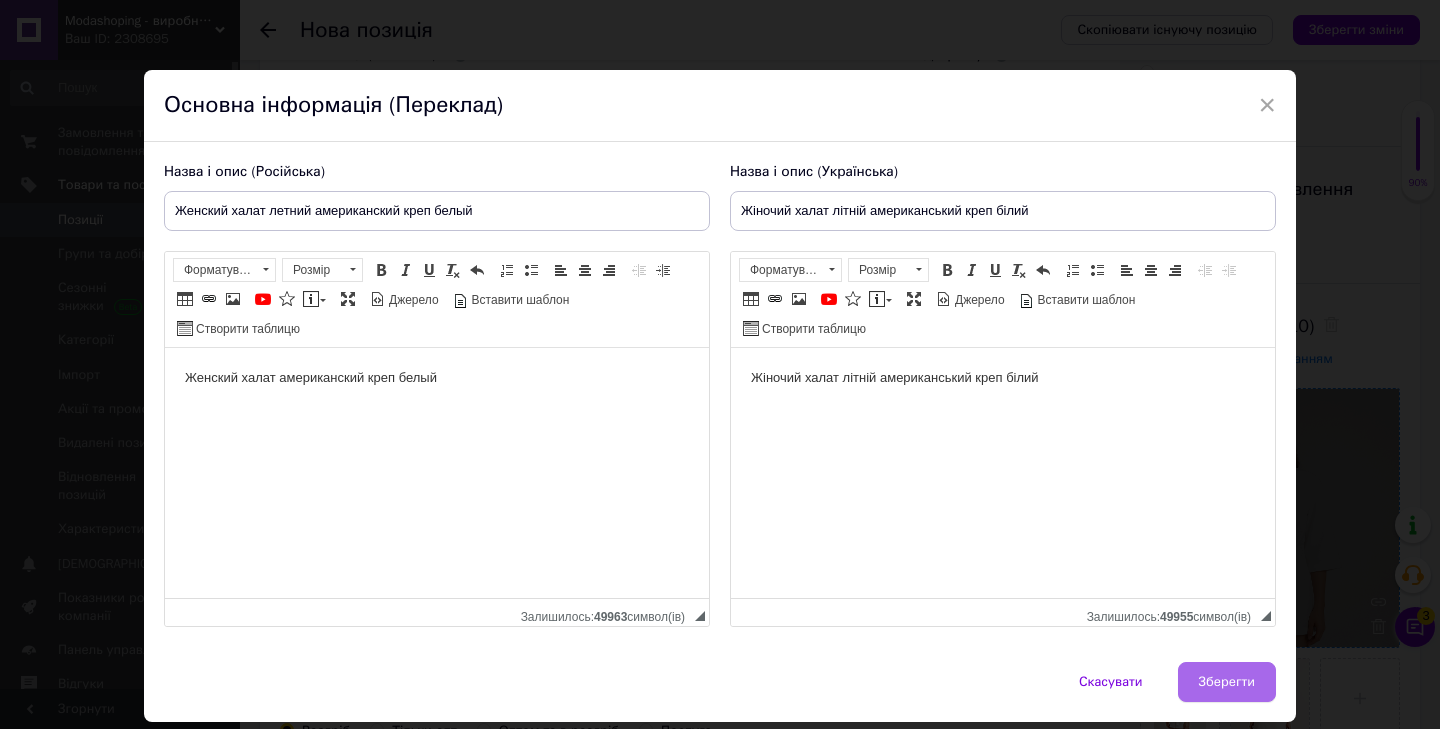 click on "Зберегти" at bounding box center [1227, 682] 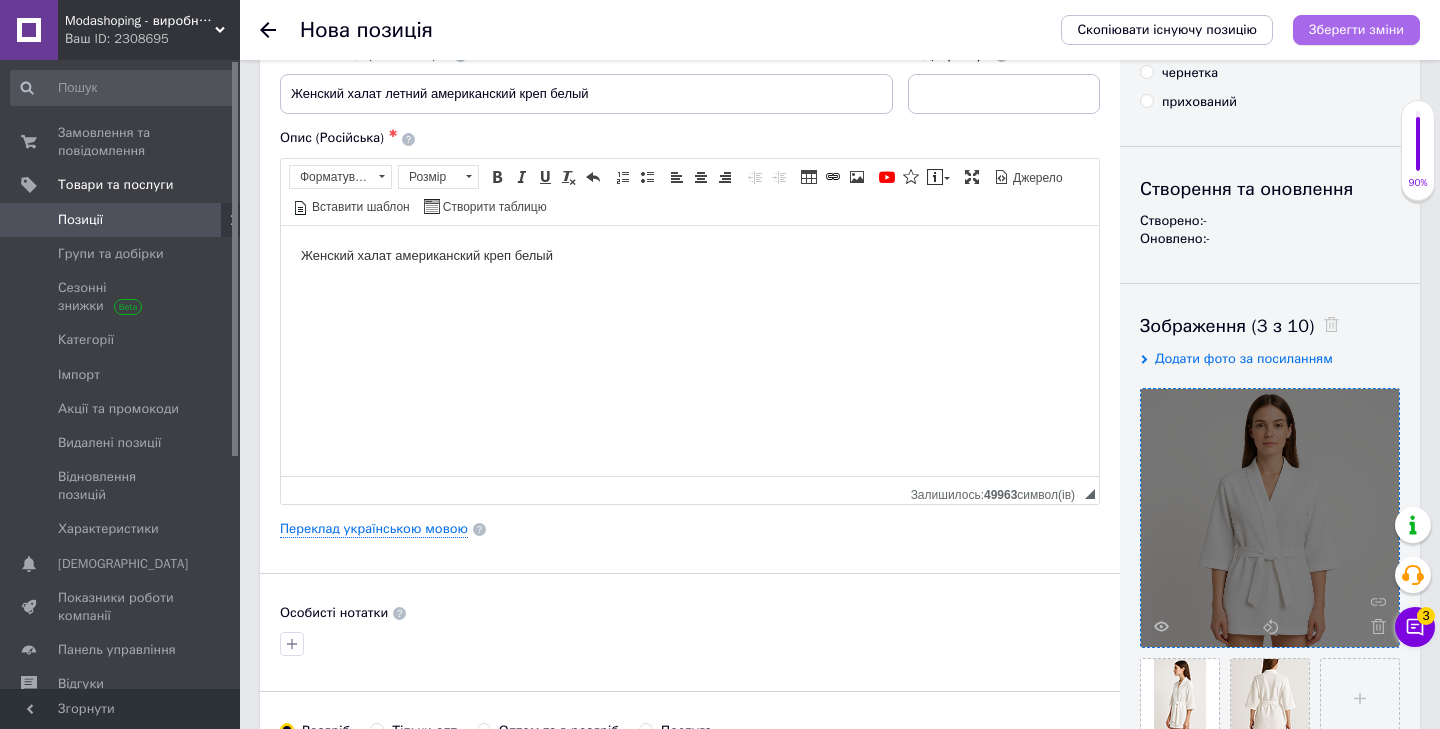 click on "Зберегти зміни" at bounding box center (1356, 29) 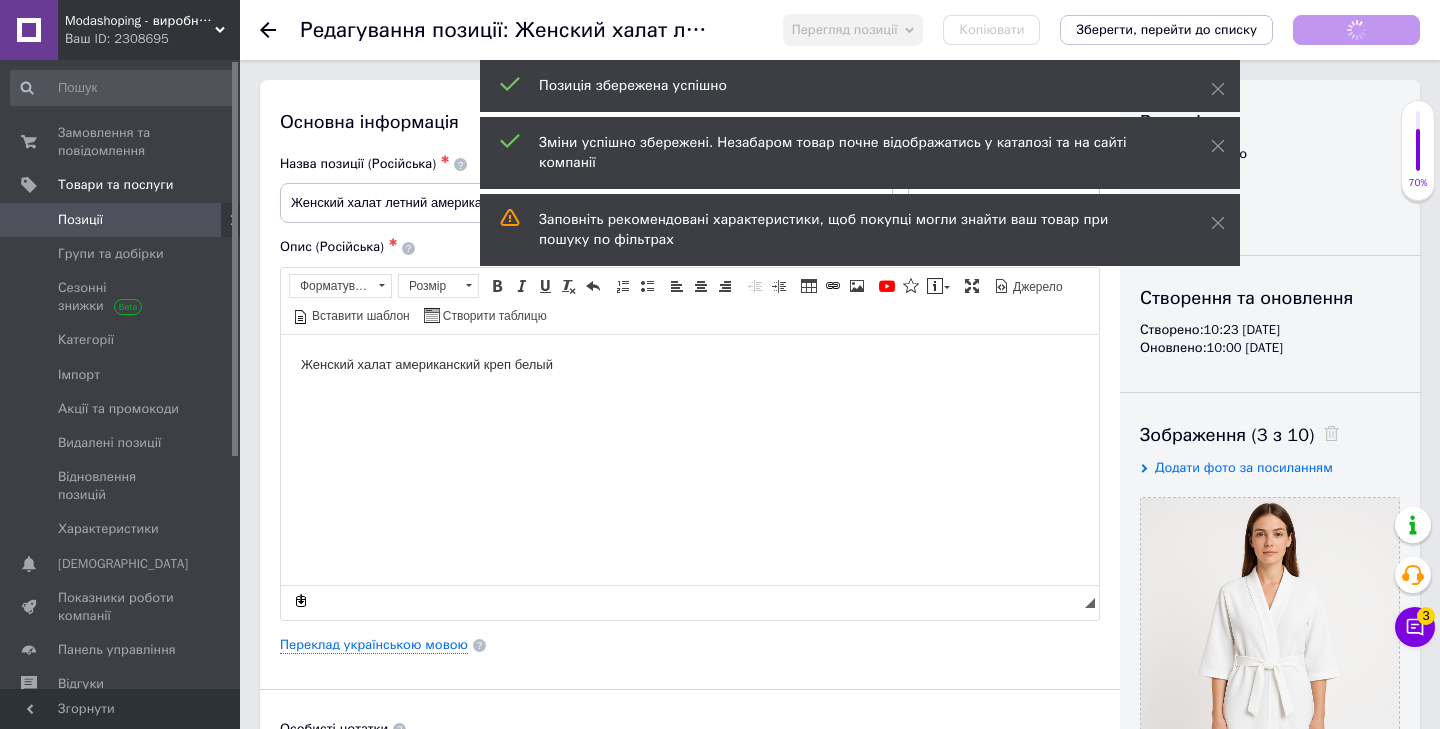 scroll, scrollTop: 0, scrollLeft: 0, axis: both 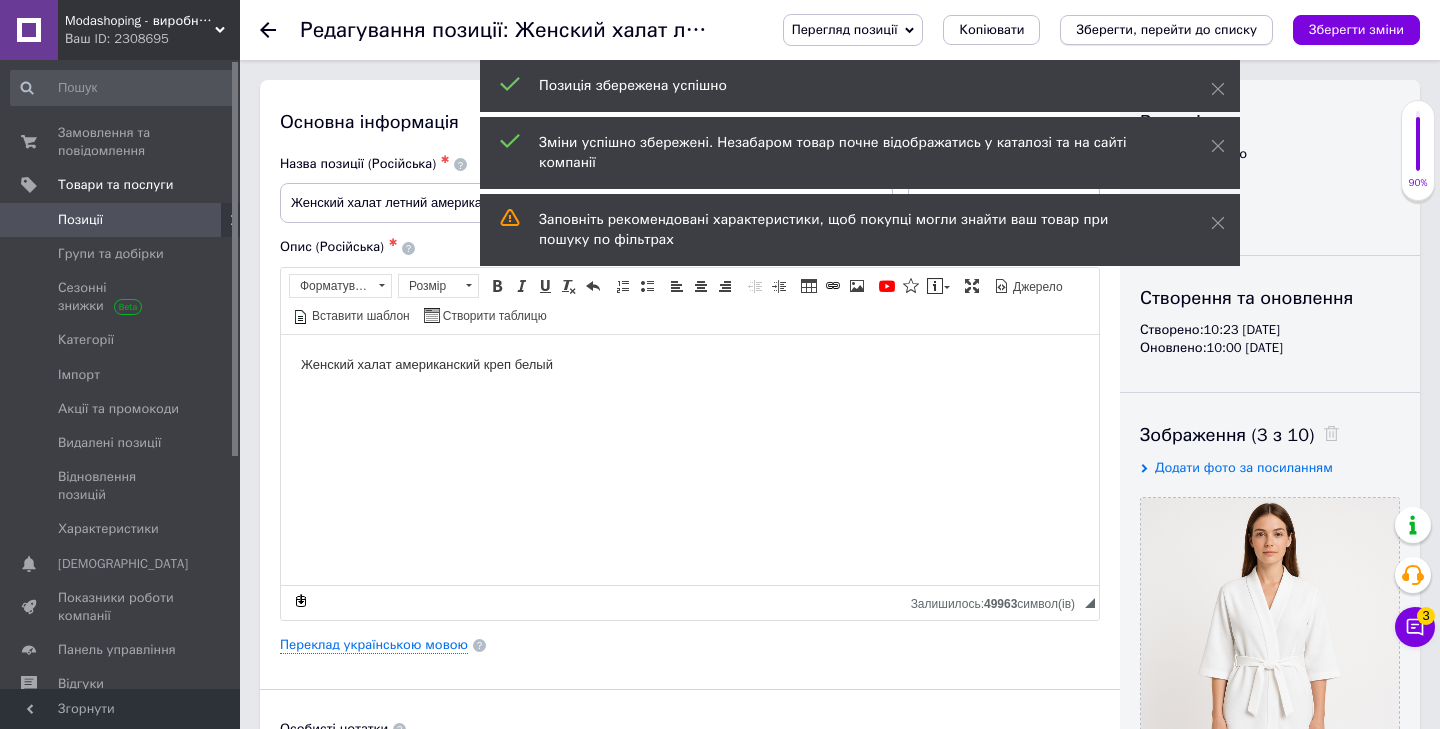 click on "Зберегти, перейти до списку" at bounding box center [1166, 29] 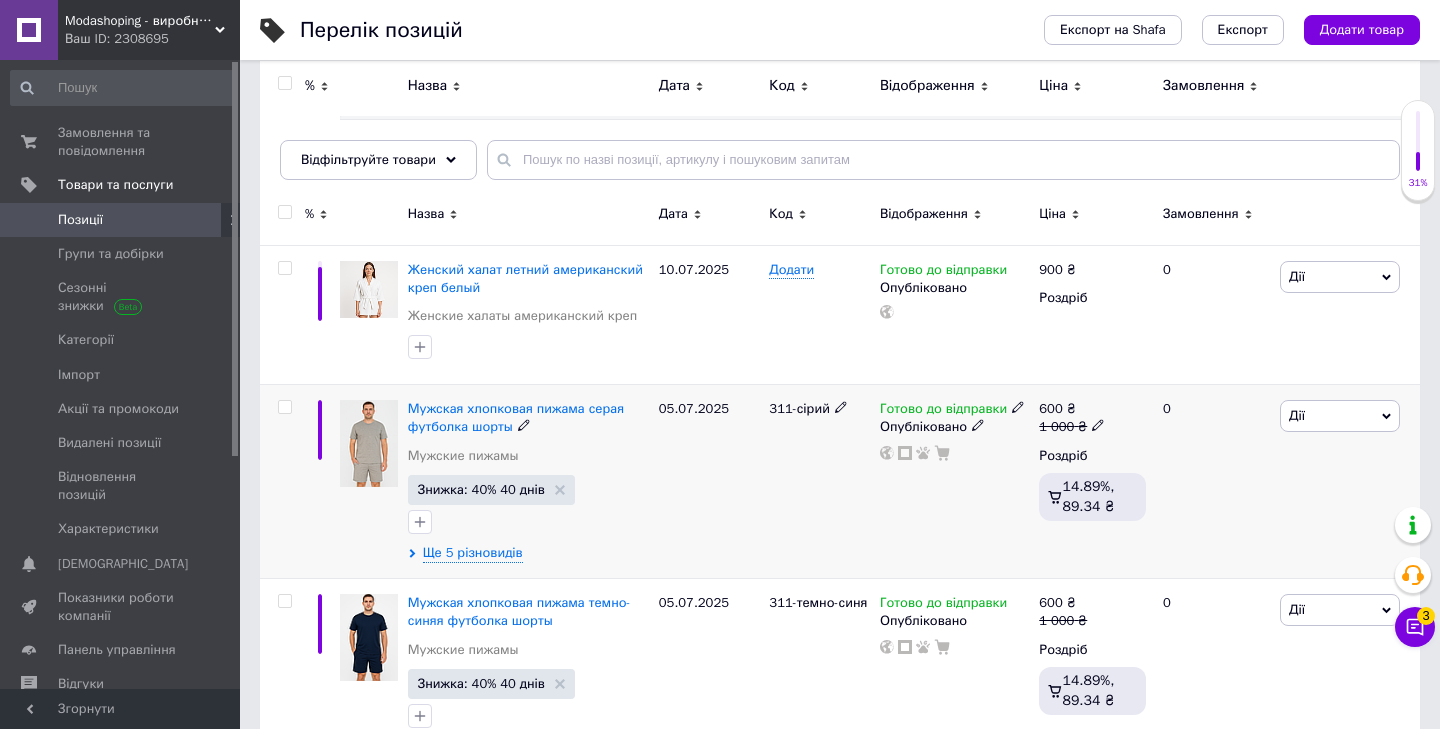scroll, scrollTop: 163, scrollLeft: 0, axis: vertical 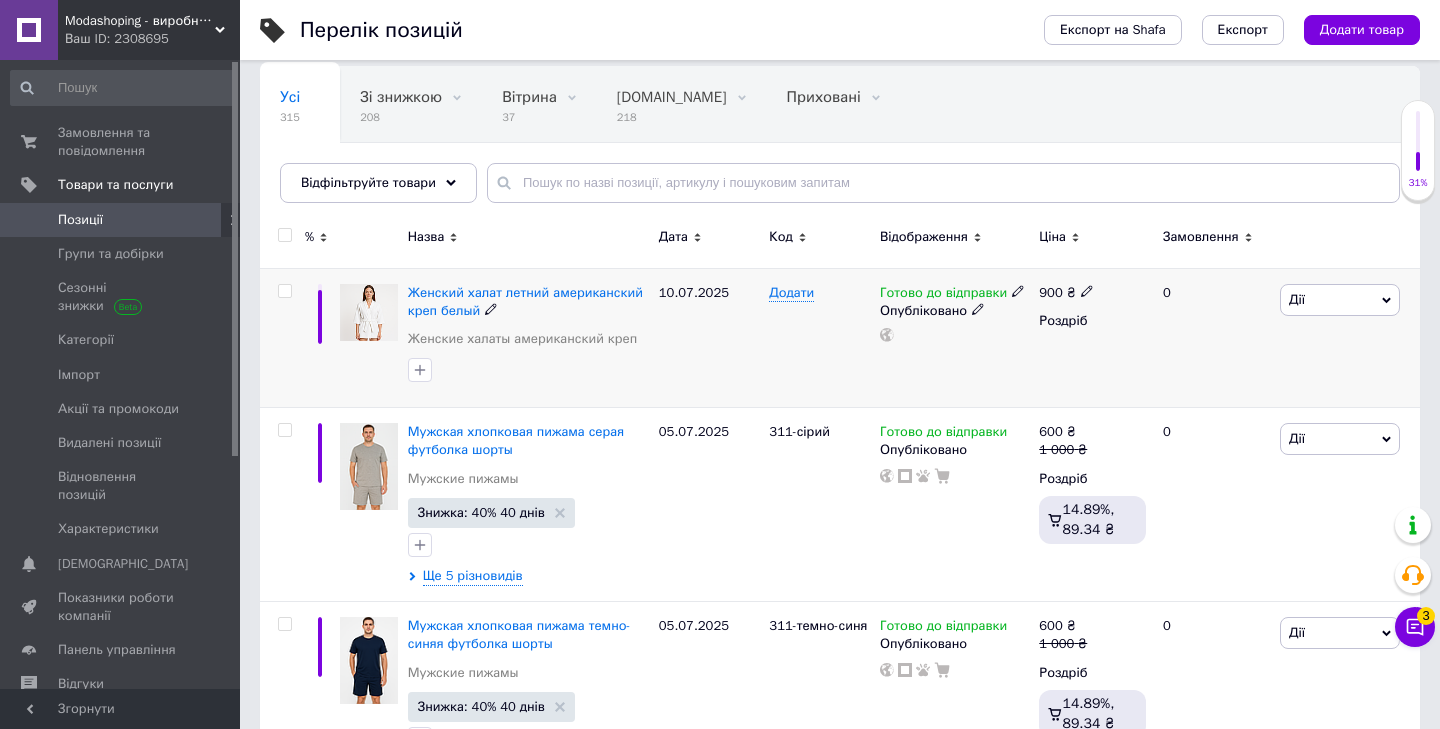click on "Дії" at bounding box center [1340, 300] 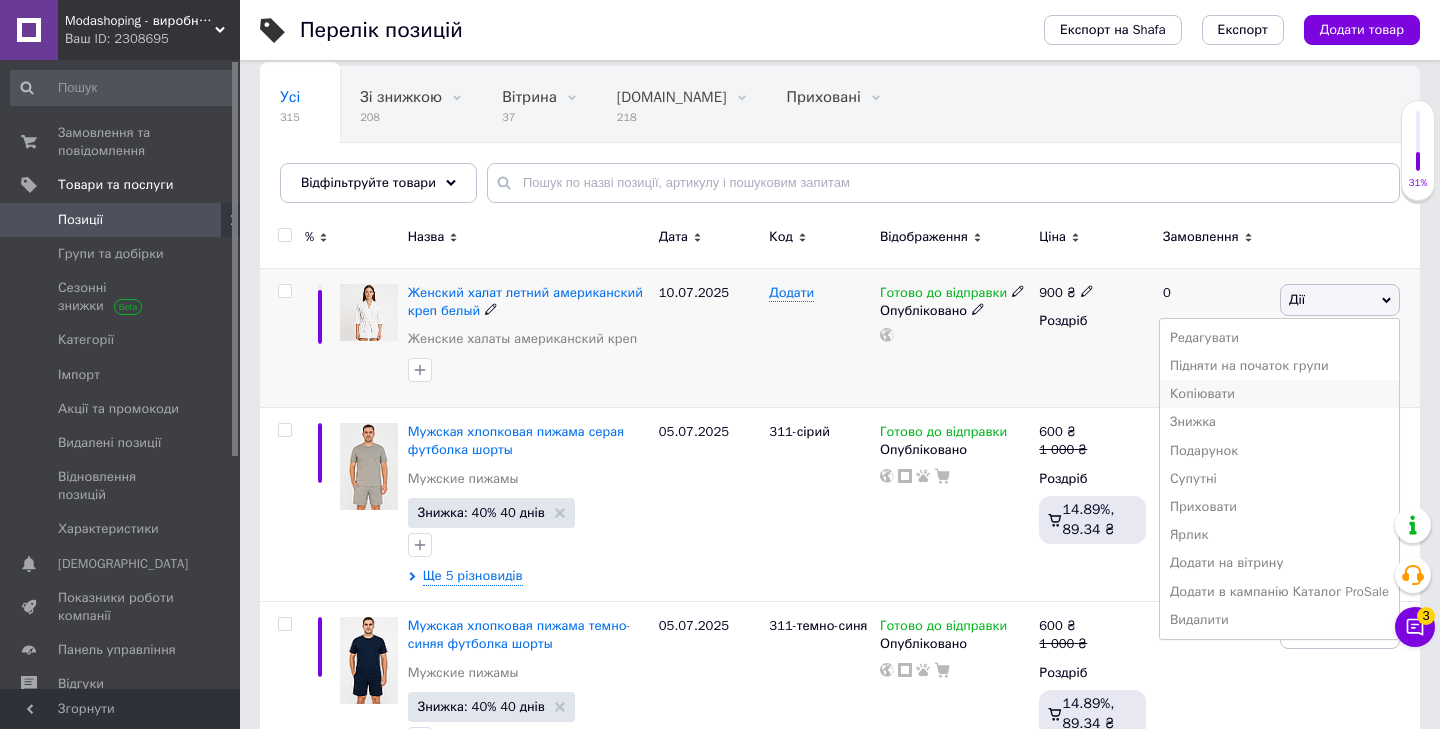click on "Копіювати" at bounding box center [1279, 394] 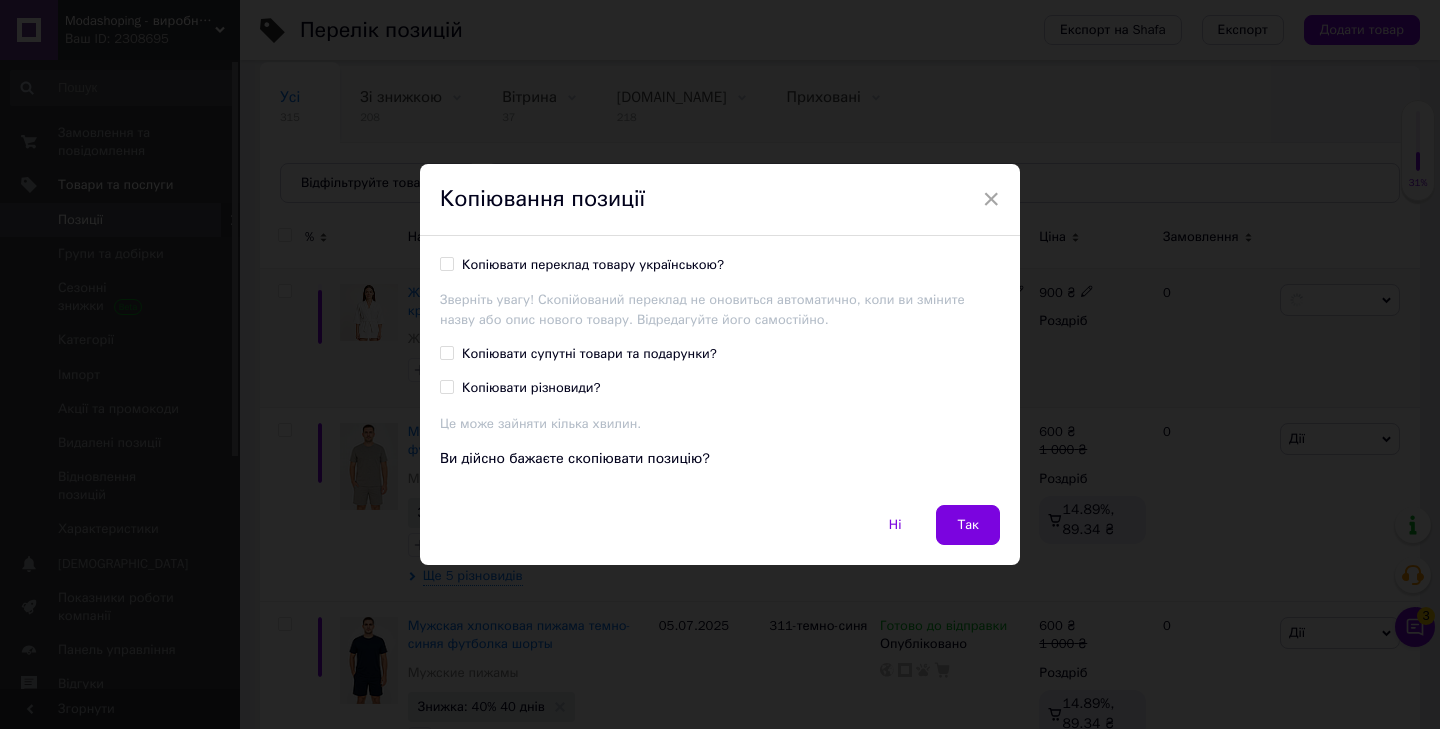click on "Копіювати переклад товару українською?" at bounding box center [593, 265] 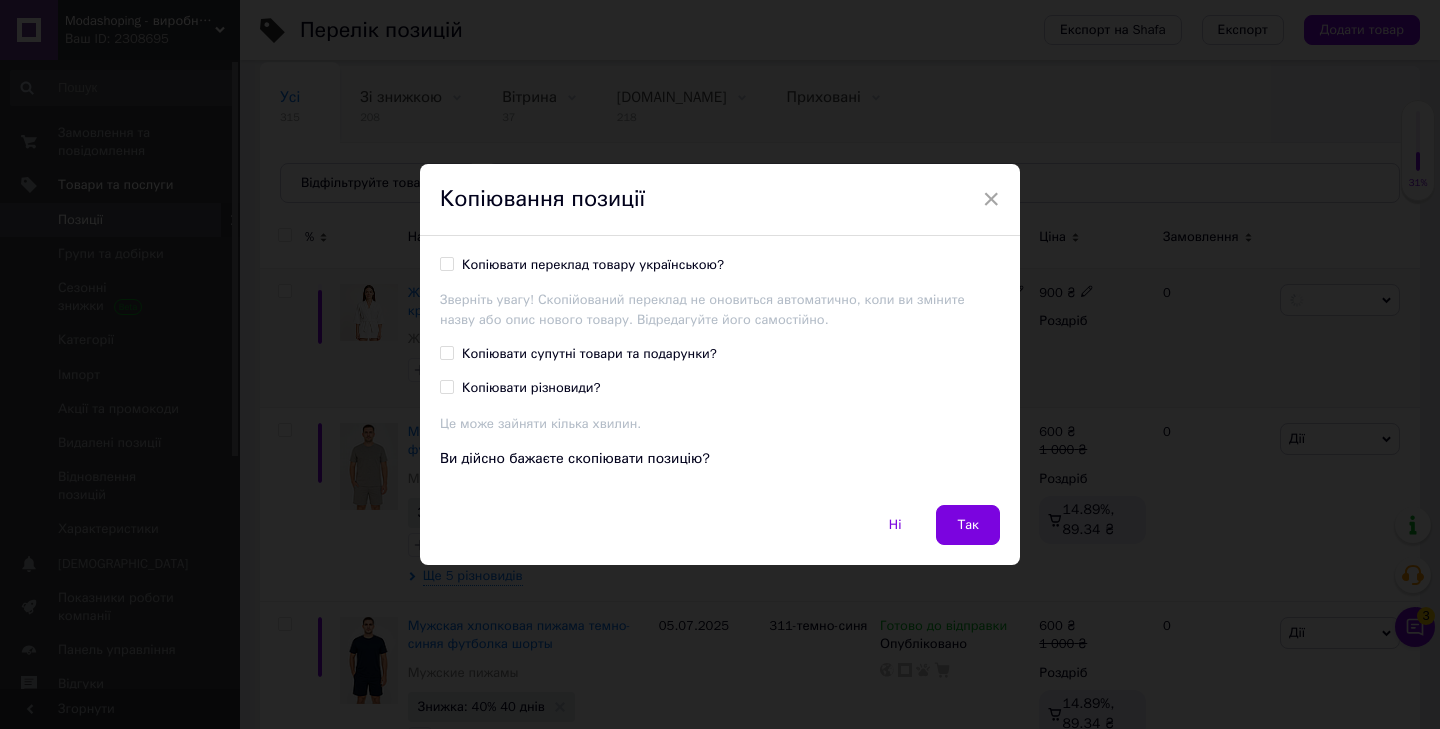 click on "Копіювати переклад товару українською?" at bounding box center [446, 263] 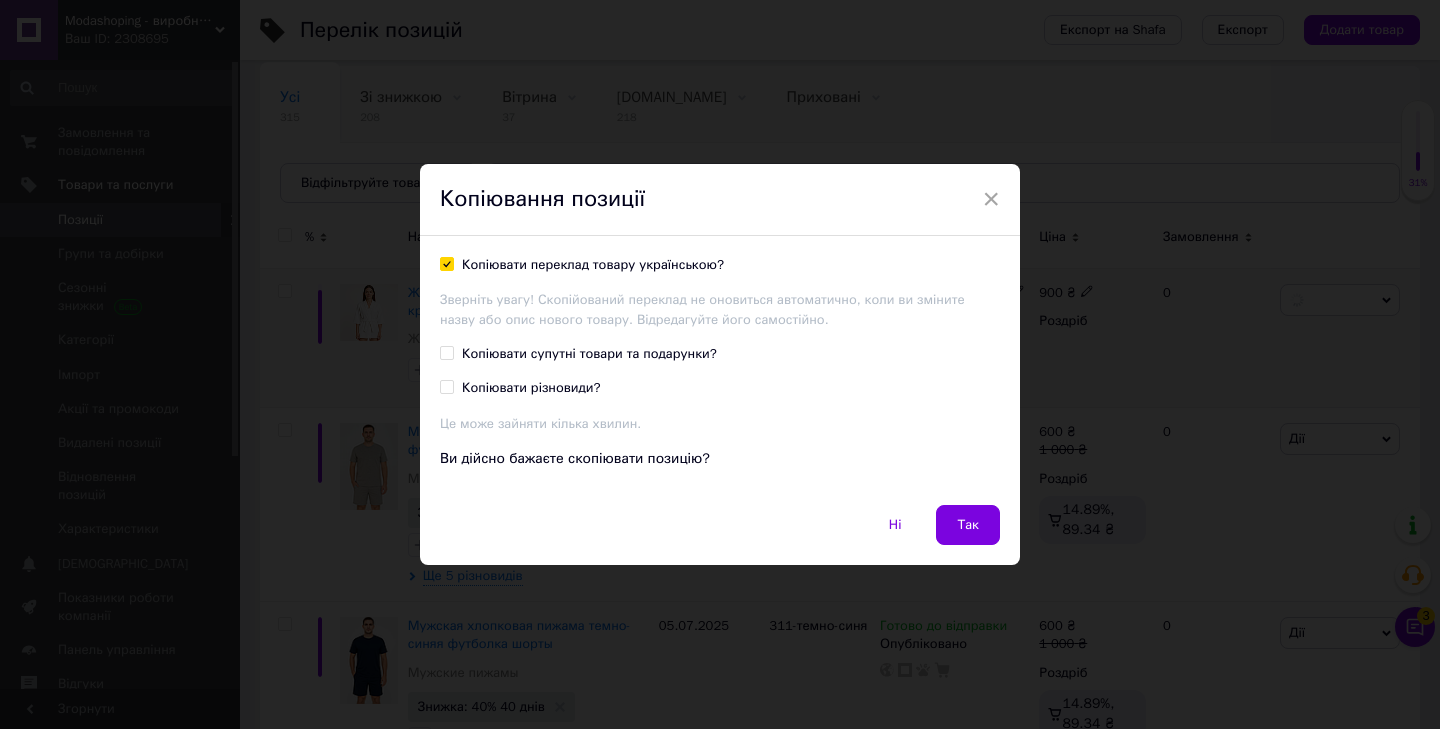 checkbox on "true" 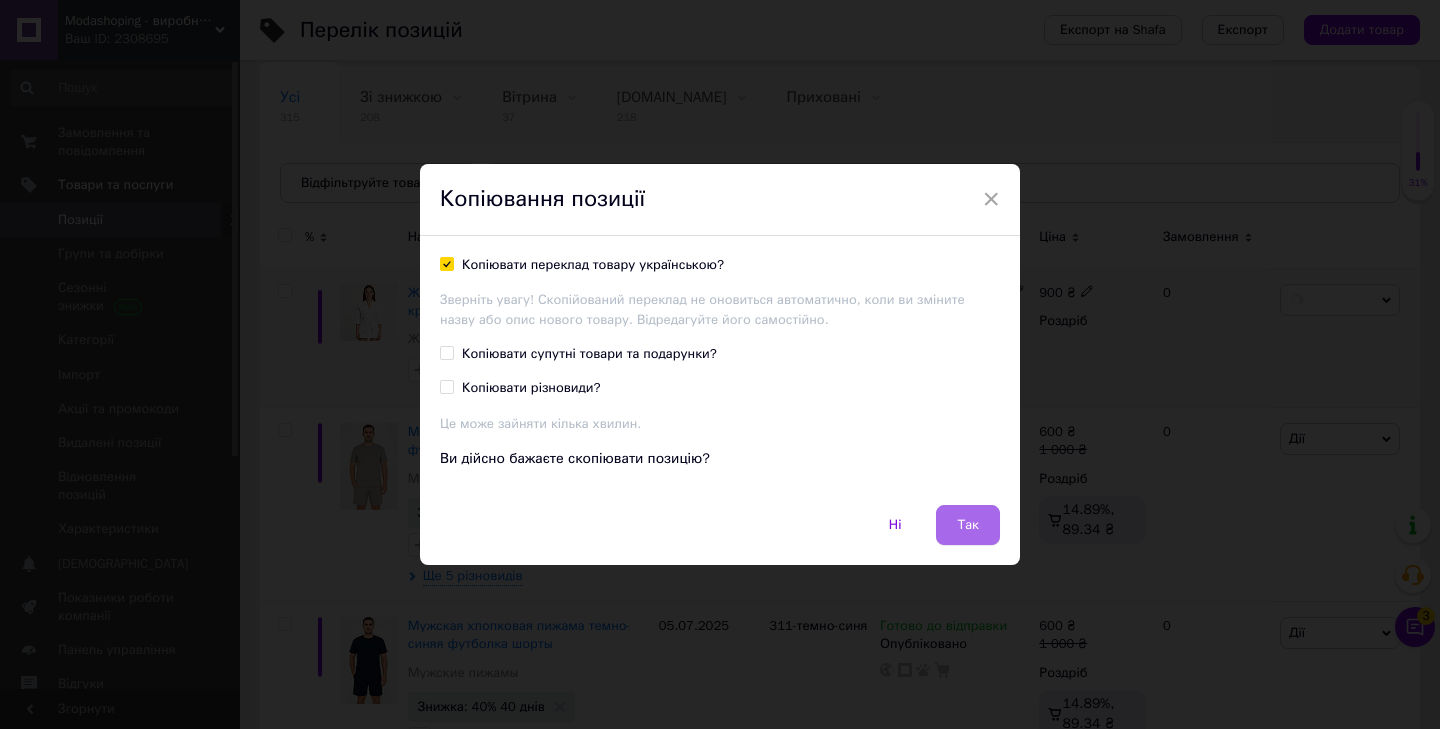 click on "Так" at bounding box center (968, 525) 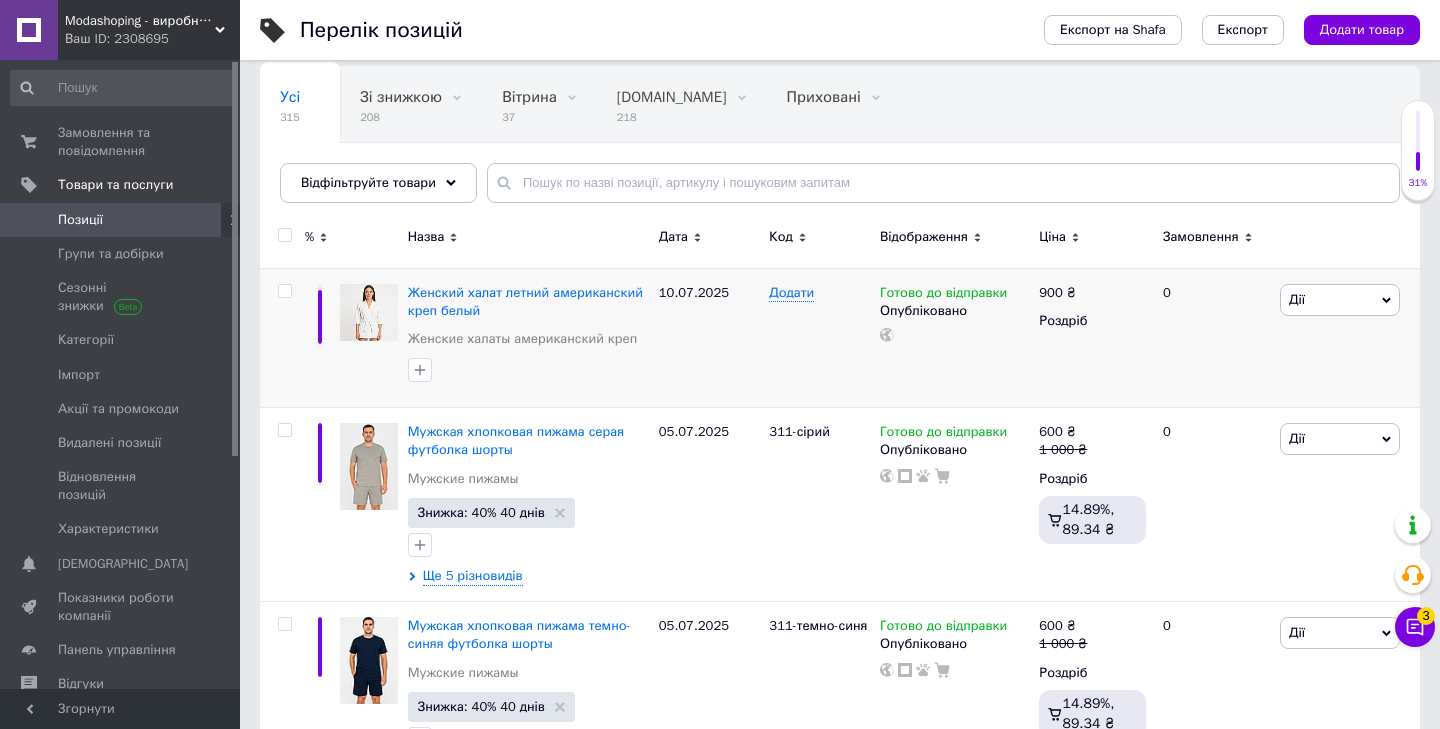 click on "Назва" at bounding box center (528, 237) 